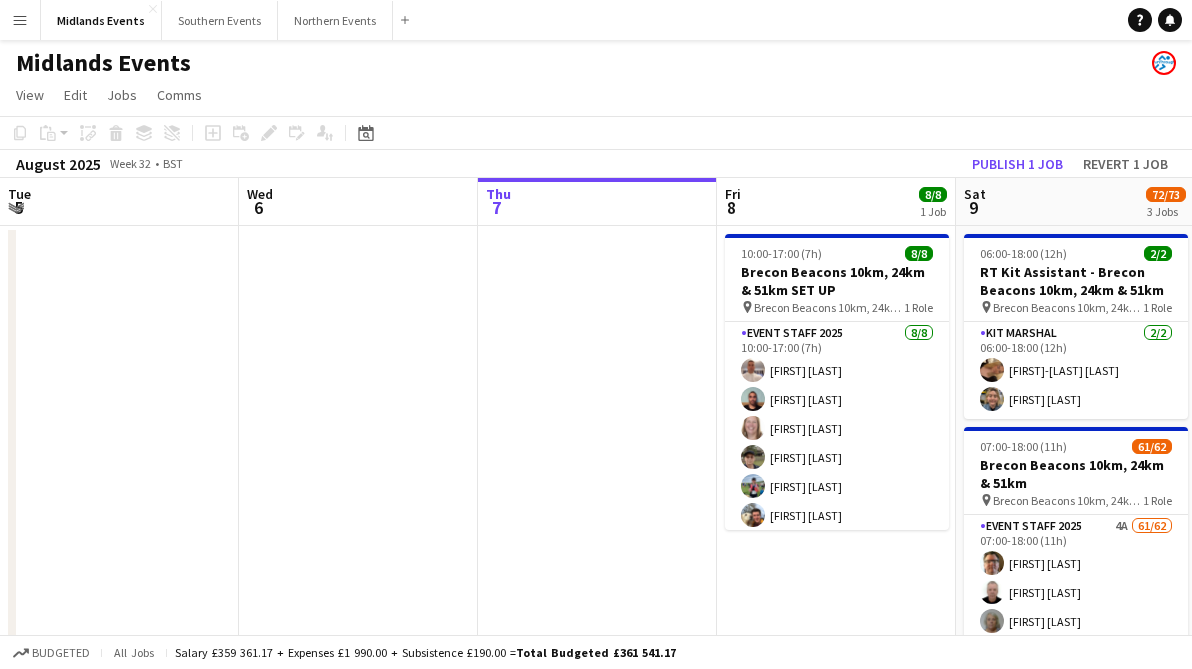 scroll, scrollTop: 0, scrollLeft: 0, axis: both 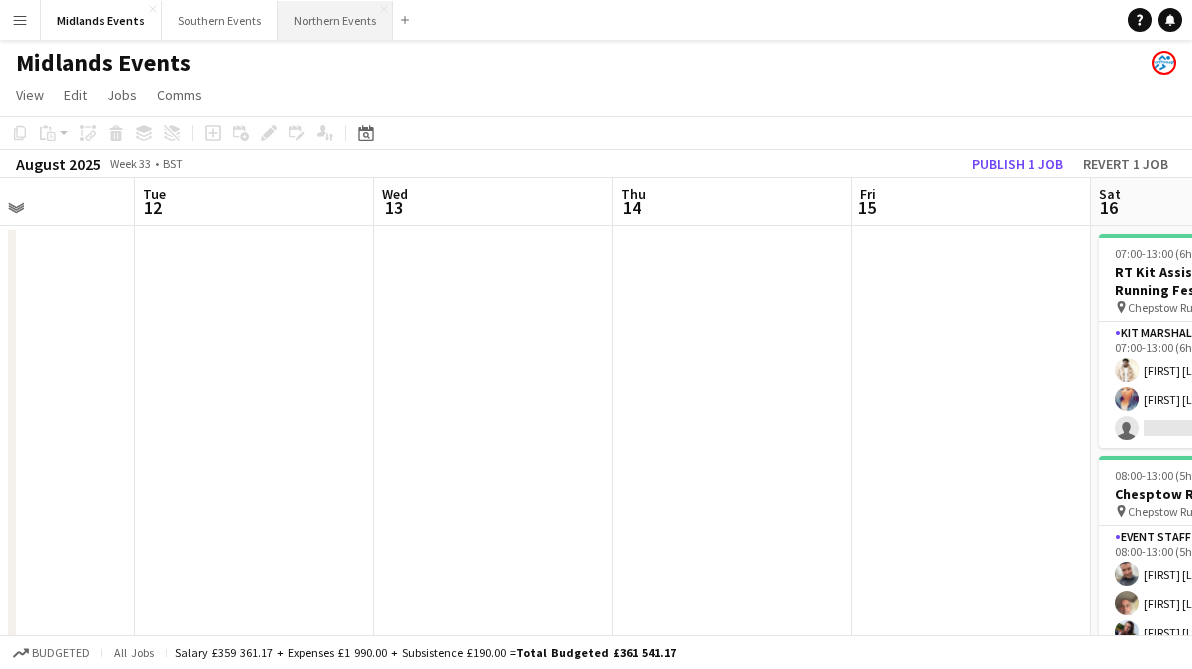 click on "Northern Events
Close" at bounding box center (335, 20) 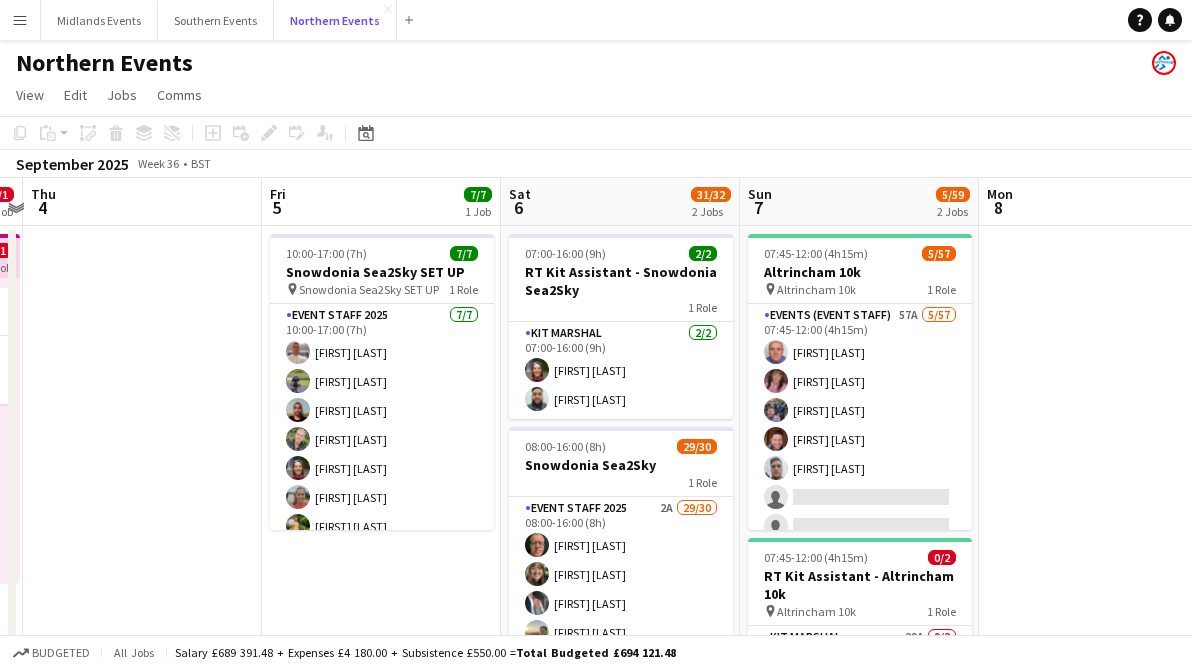 scroll, scrollTop: 0, scrollLeft: 709, axis: horizontal 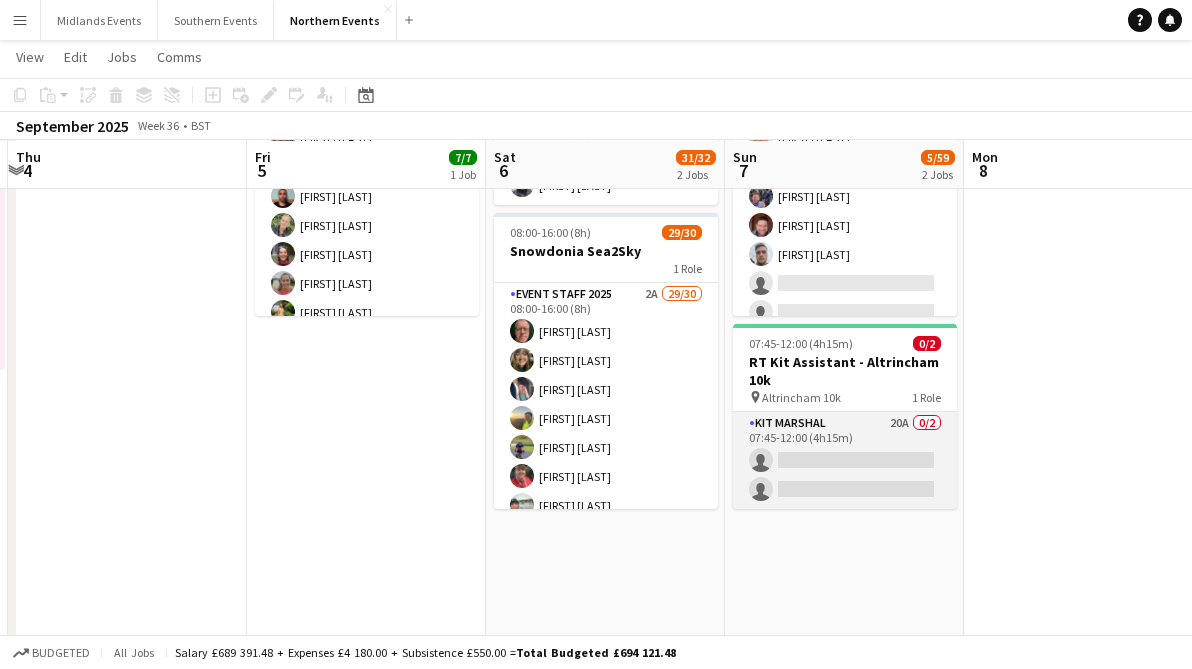click on "[ROLE] [NUMBER] [NUMBER]/[NUMBER] [HH:MM]-[HH:MM] ([DURATION])
[PLACE]
[PLACE]" at bounding box center (845, 460) 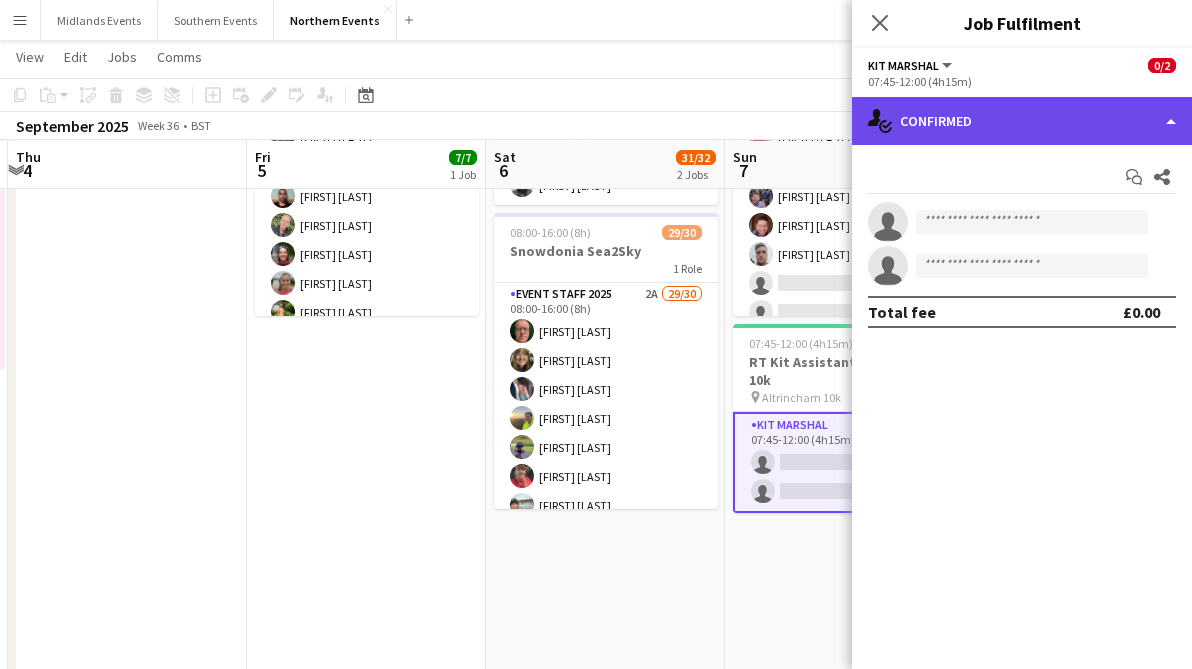 click on "single-neutral-actions-check-2
Confirmed" 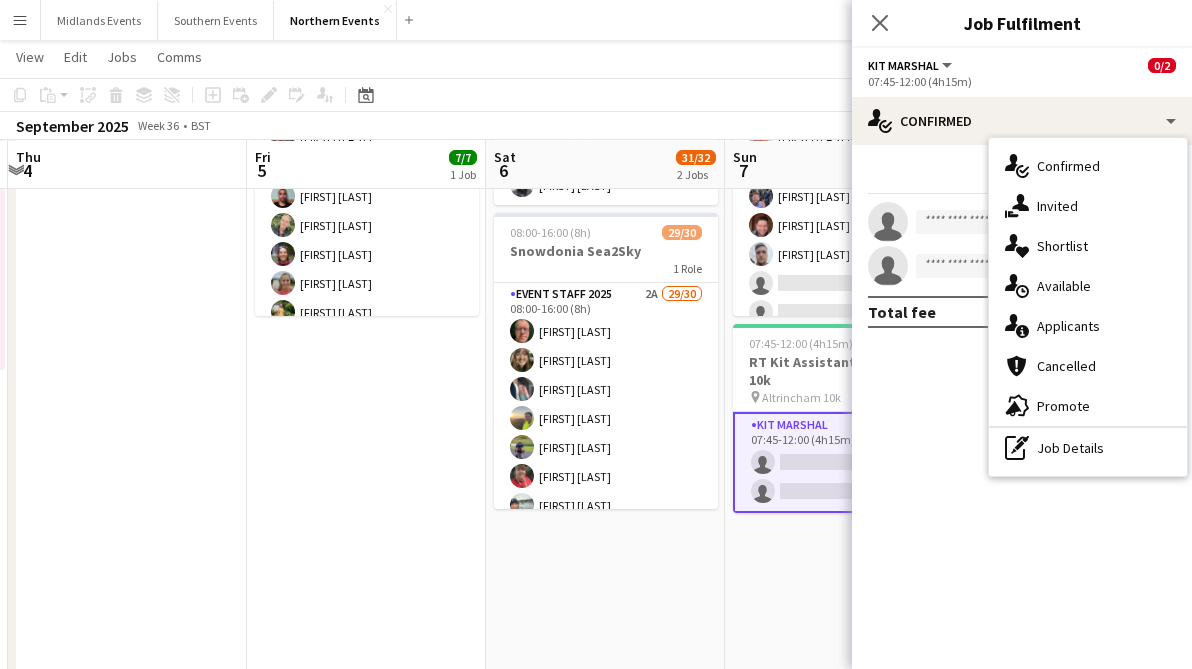 click on "single-neutral-actions-information
Applicants" at bounding box center (1088, 326) 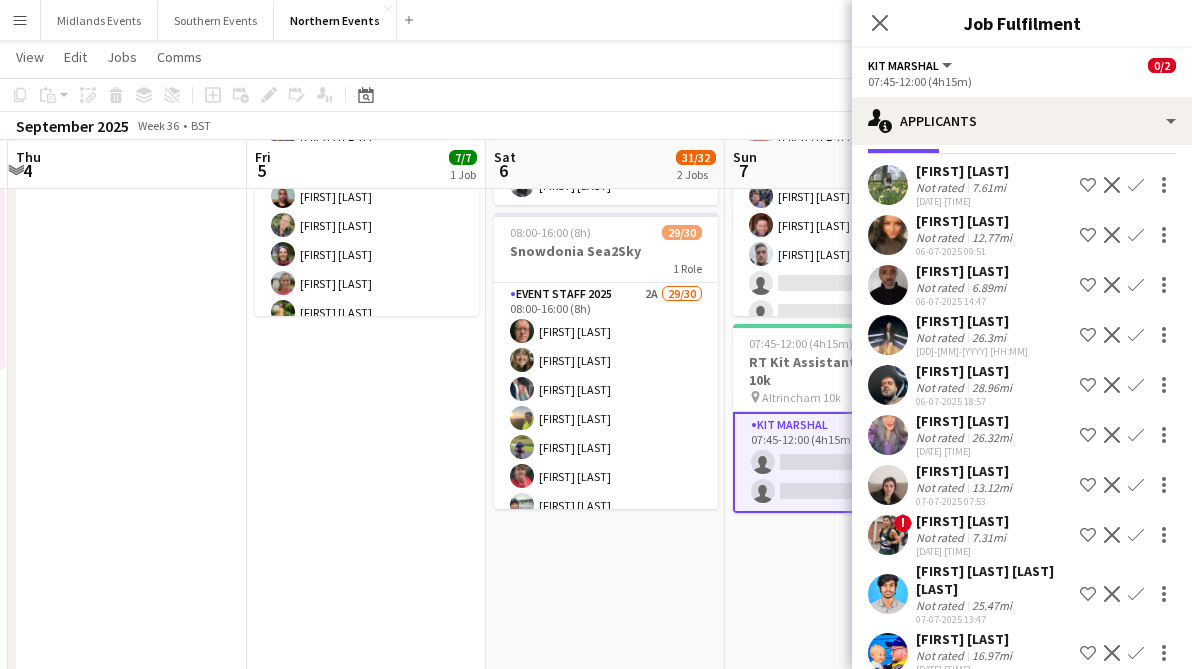 scroll, scrollTop: 18, scrollLeft: 0, axis: vertical 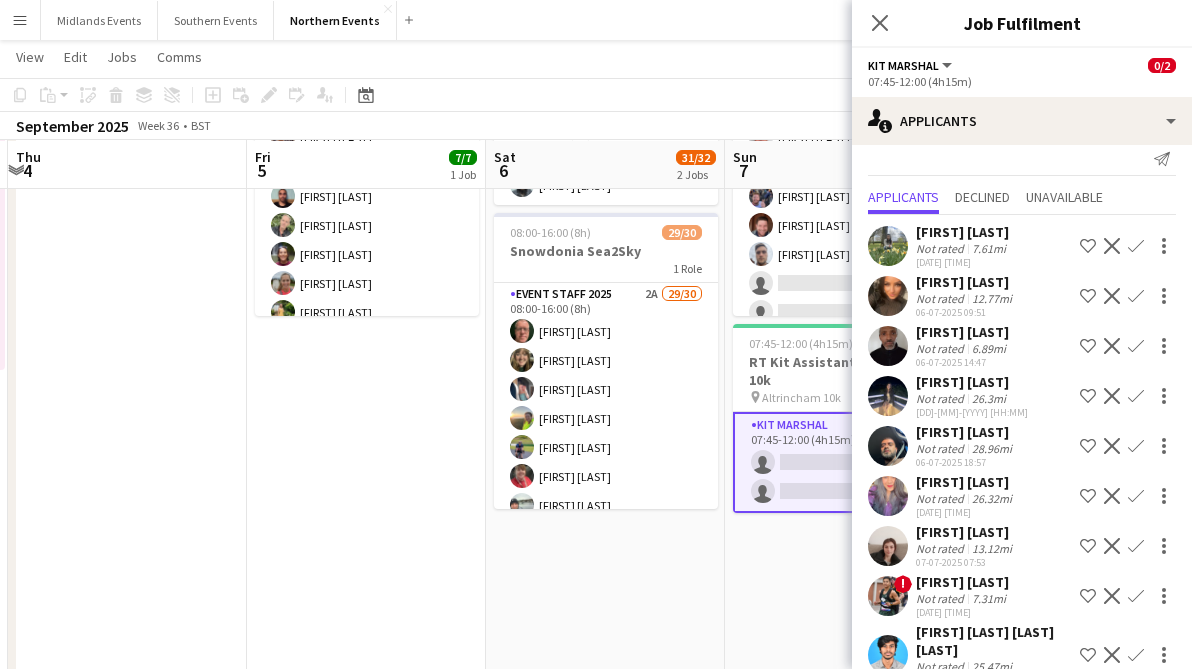 click 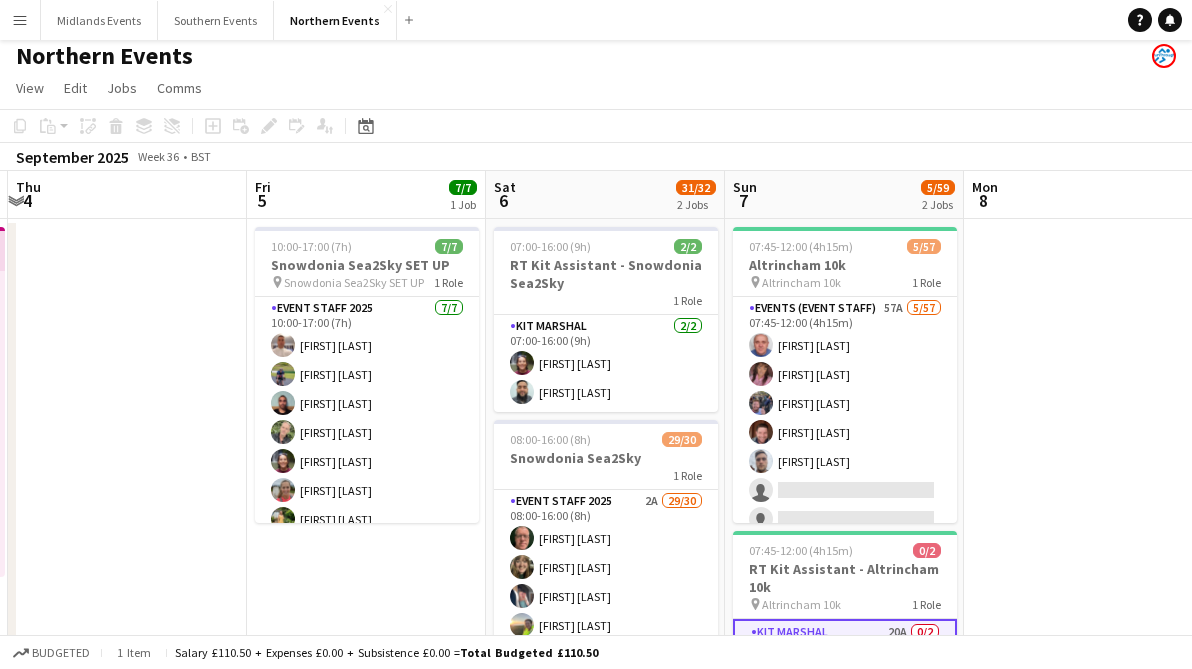 scroll, scrollTop: 6, scrollLeft: 0, axis: vertical 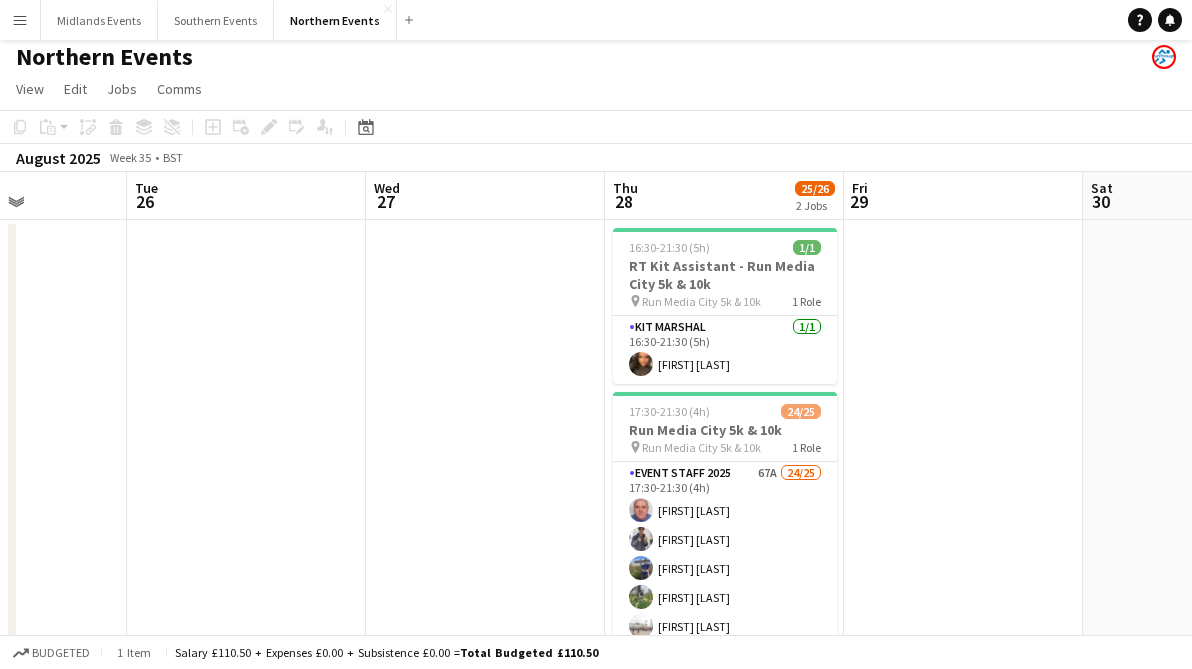 click on "Menu" at bounding box center [20, 20] 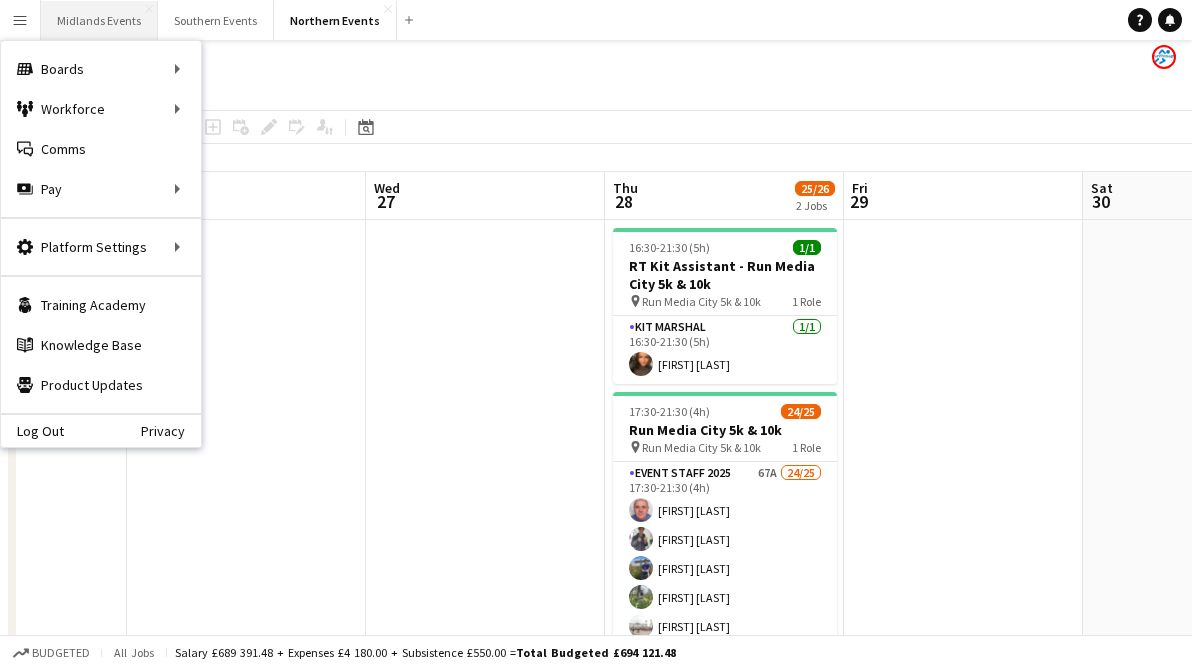click on "Midlands Events
Close" at bounding box center (99, 20) 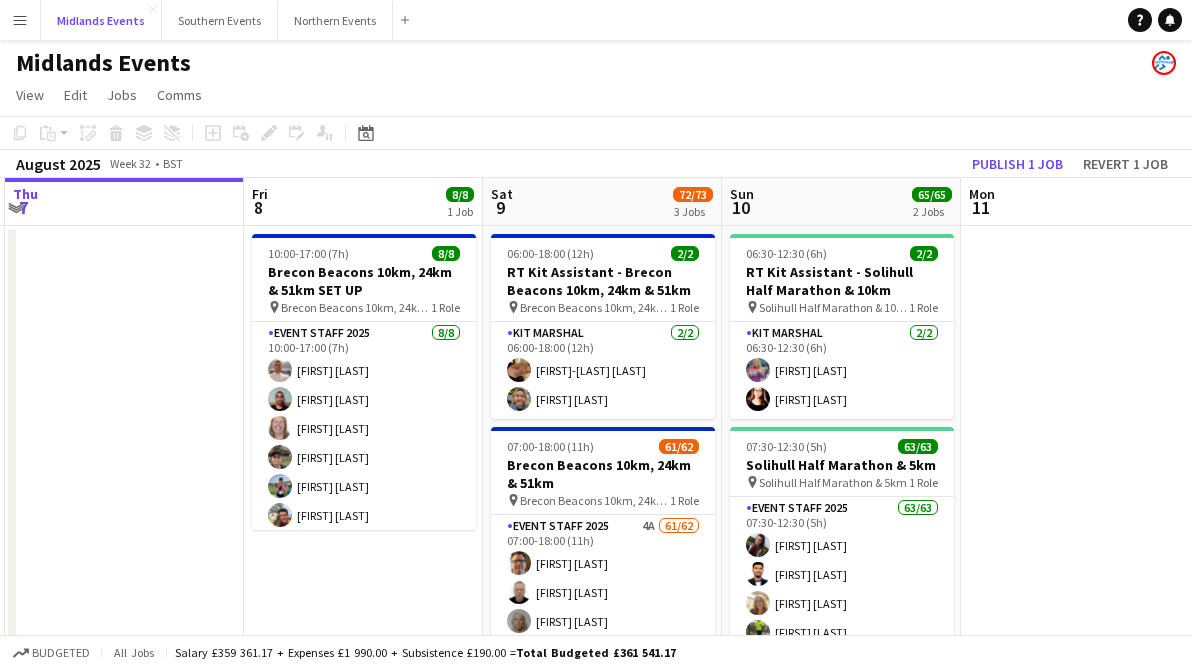 scroll, scrollTop: 0, scrollLeft: 713, axis: horizontal 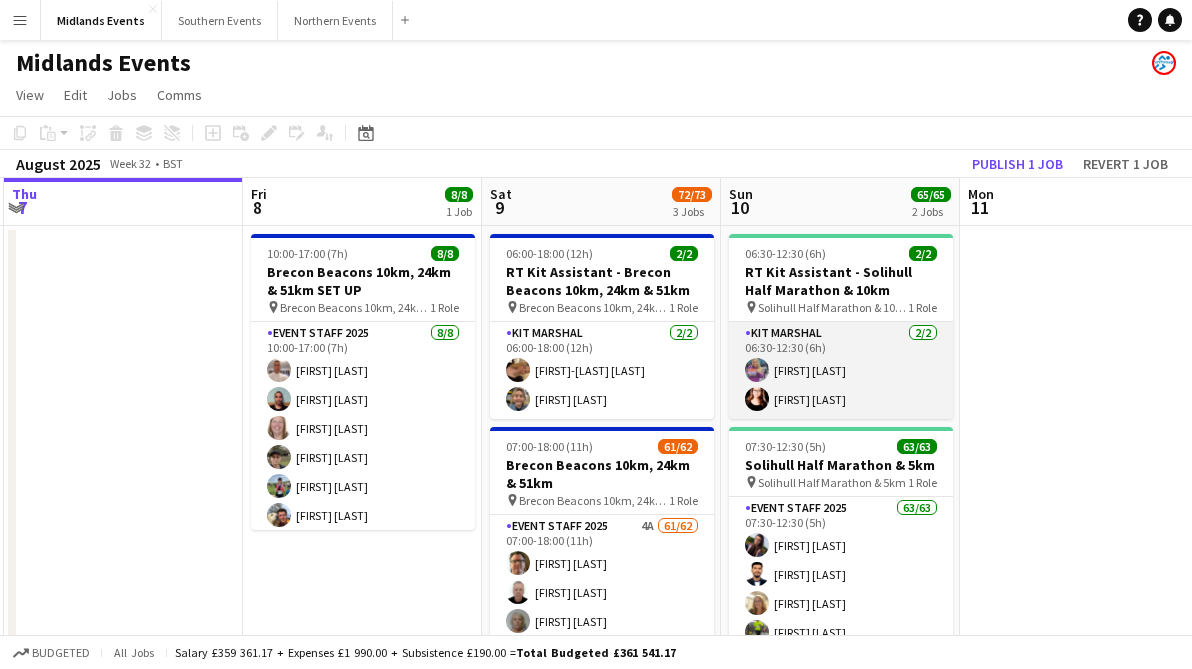 click on "[ROLE] [NUMBER]/[NUMBER] [HH:MM]-[HH:MM] ([DURATION])
[FIRST] [LAST] [FIRST] [LAST]" at bounding box center (841, 370) 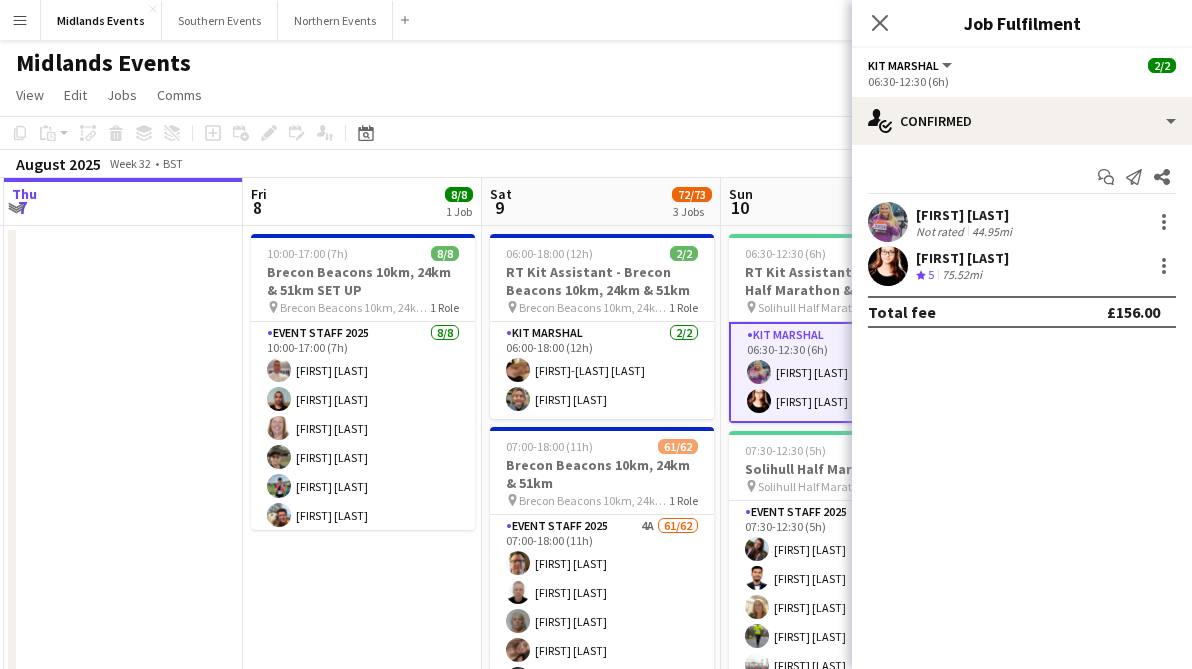drag, startPoint x: 1046, startPoint y: 259, endPoint x: 916, endPoint y: 259, distance: 130 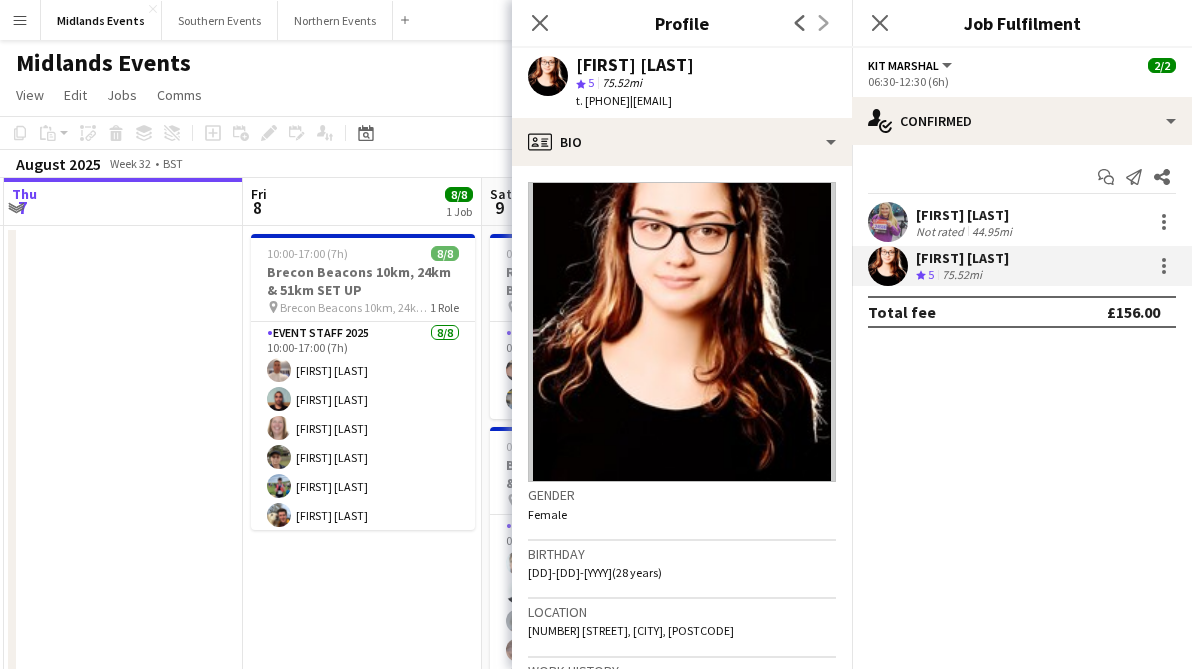 copy on "[FIRST] [LAST]" 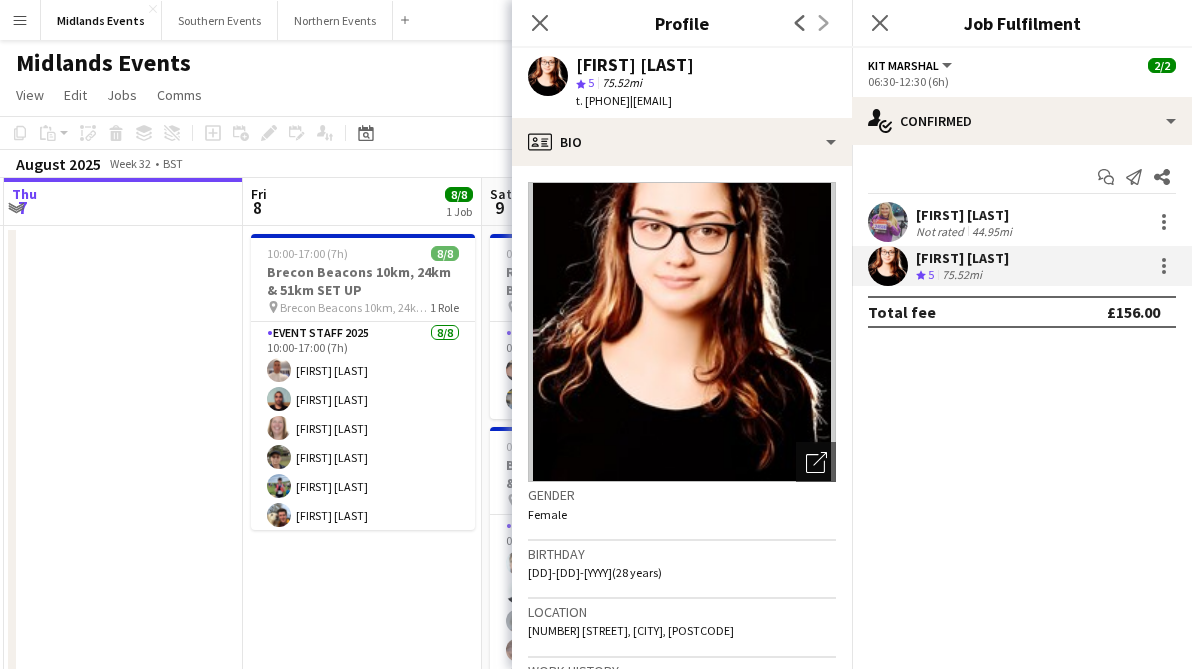 click on "Midlands Events" 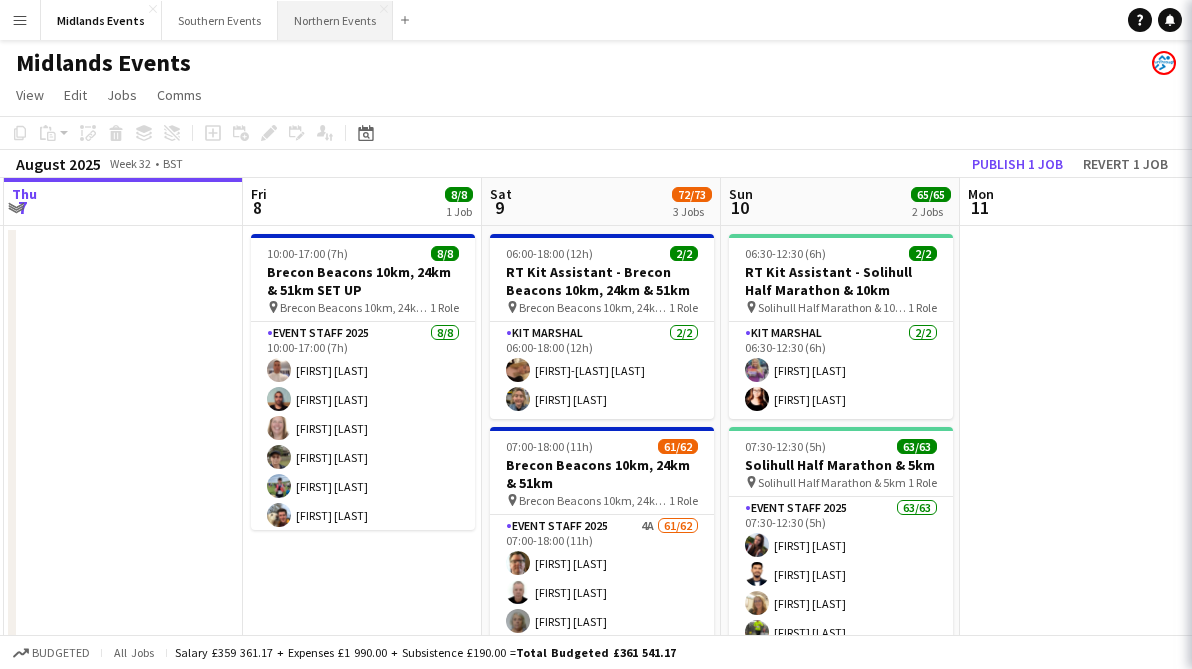 click on "Northern Events
Close" at bounding box center (335, 20) 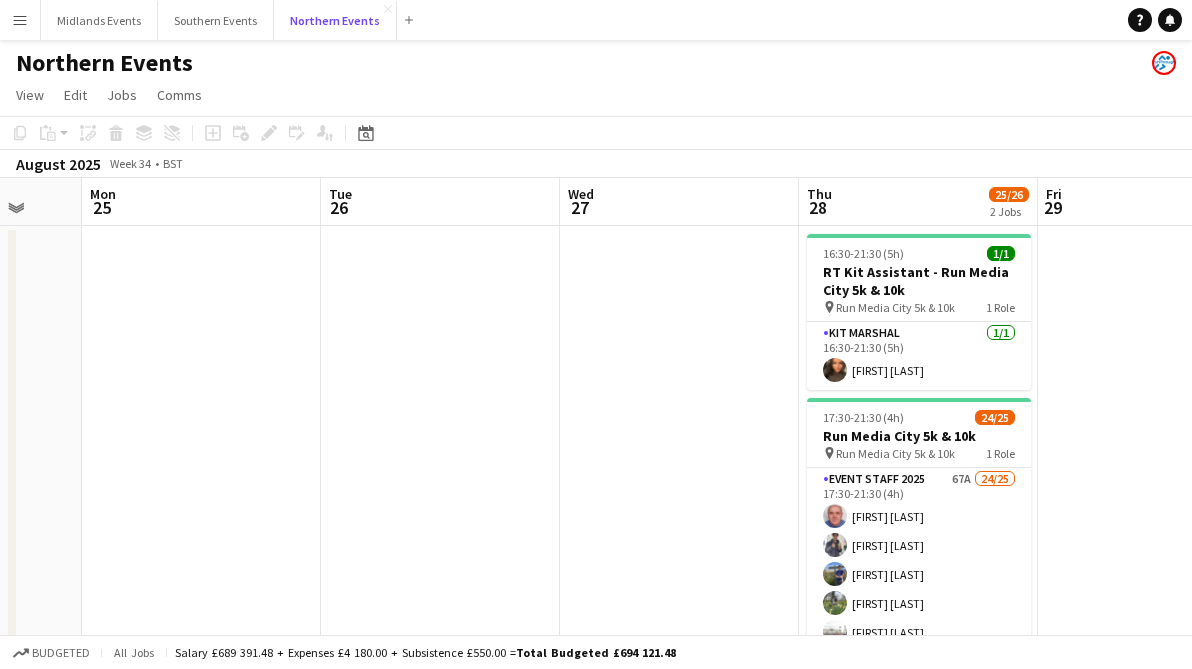 scroll, scrollTop: 0, scrollLeft: 643, axis: horizontal 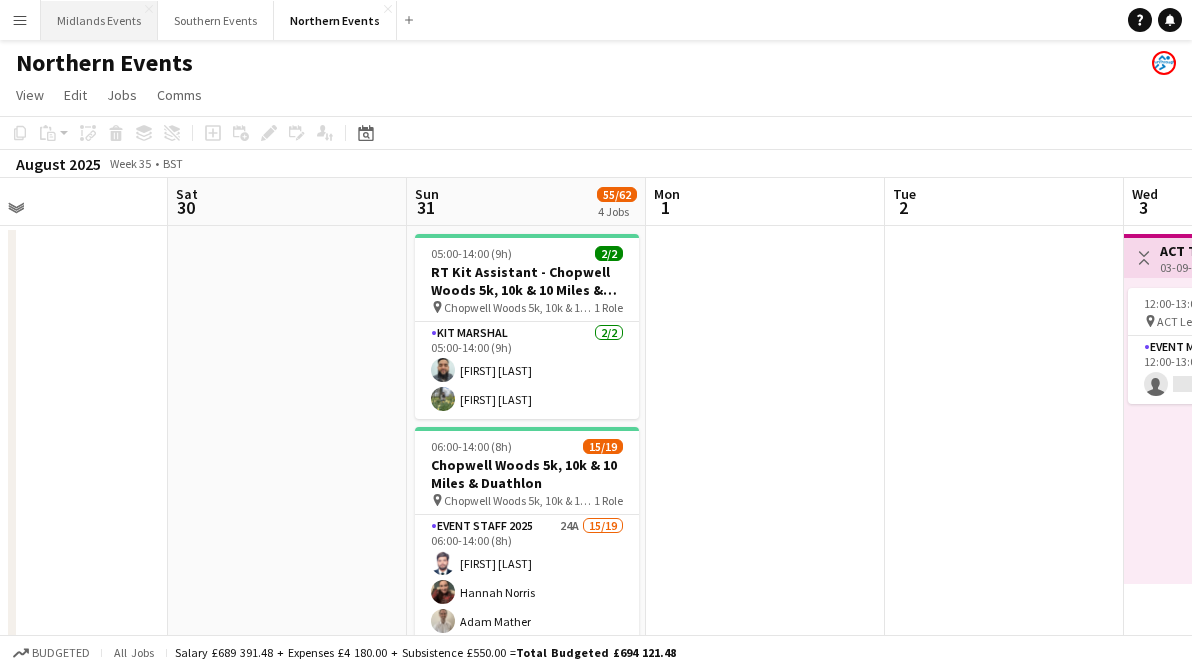 click on "Midlands Events
Close" at bounding box center (99, 20) 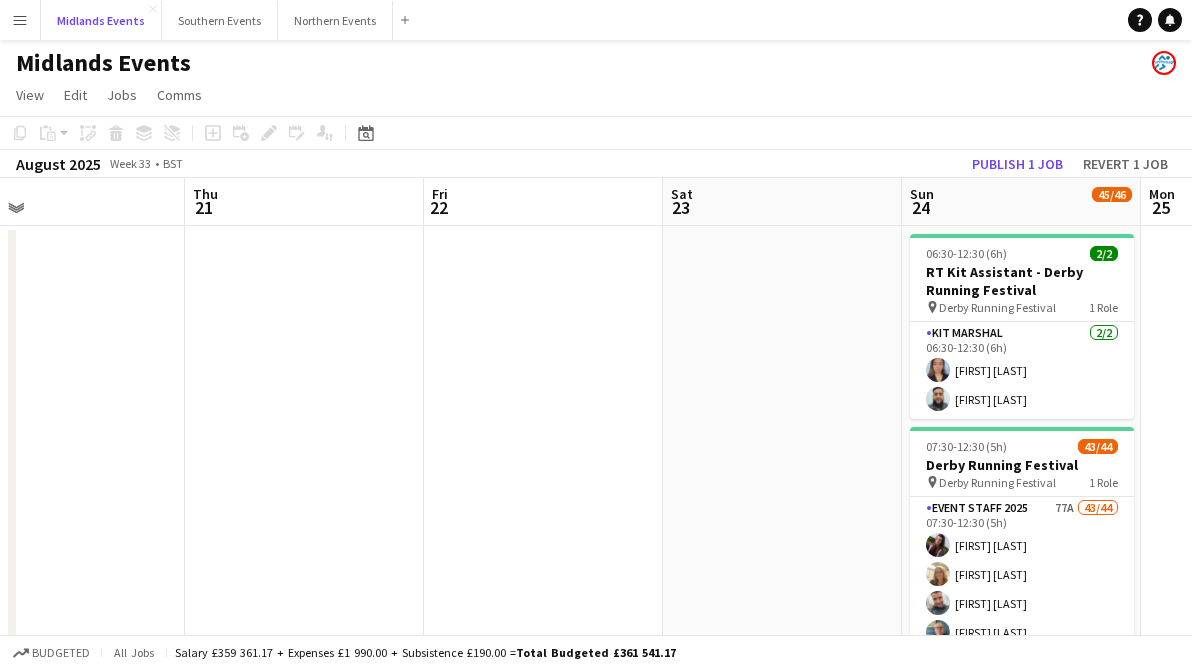 scroll, scrollTop: 0, scrollLeft: 663, axis: horizontal 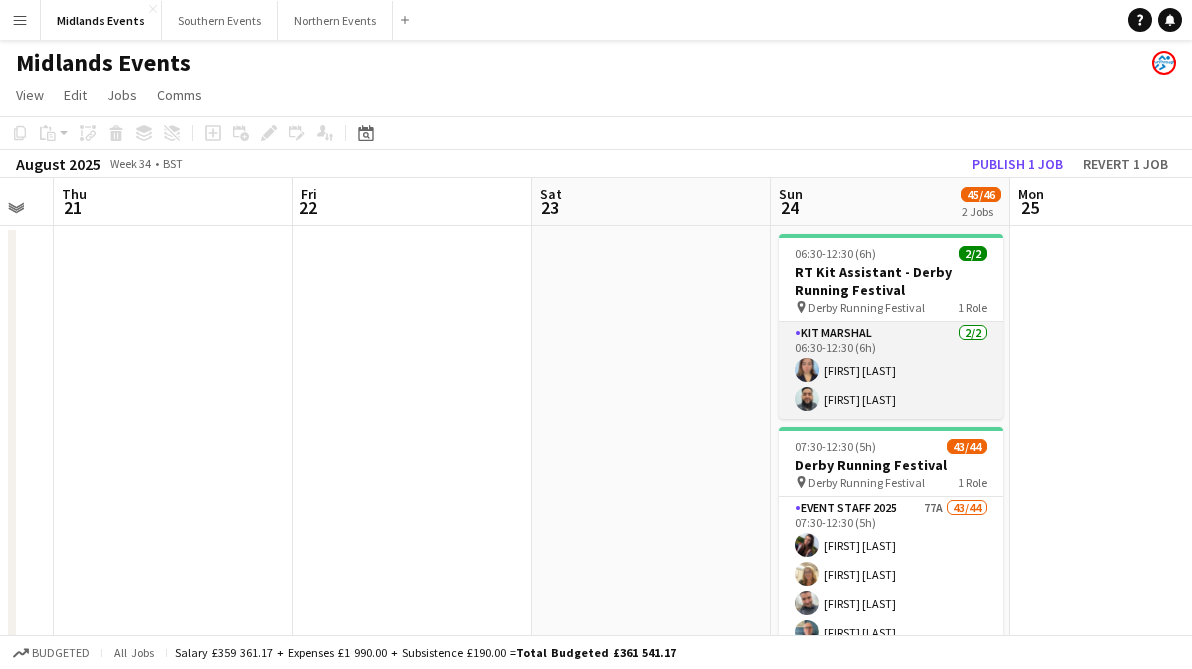 click on "[PERSON] [PERSON]" at bounding box center (891, 370) 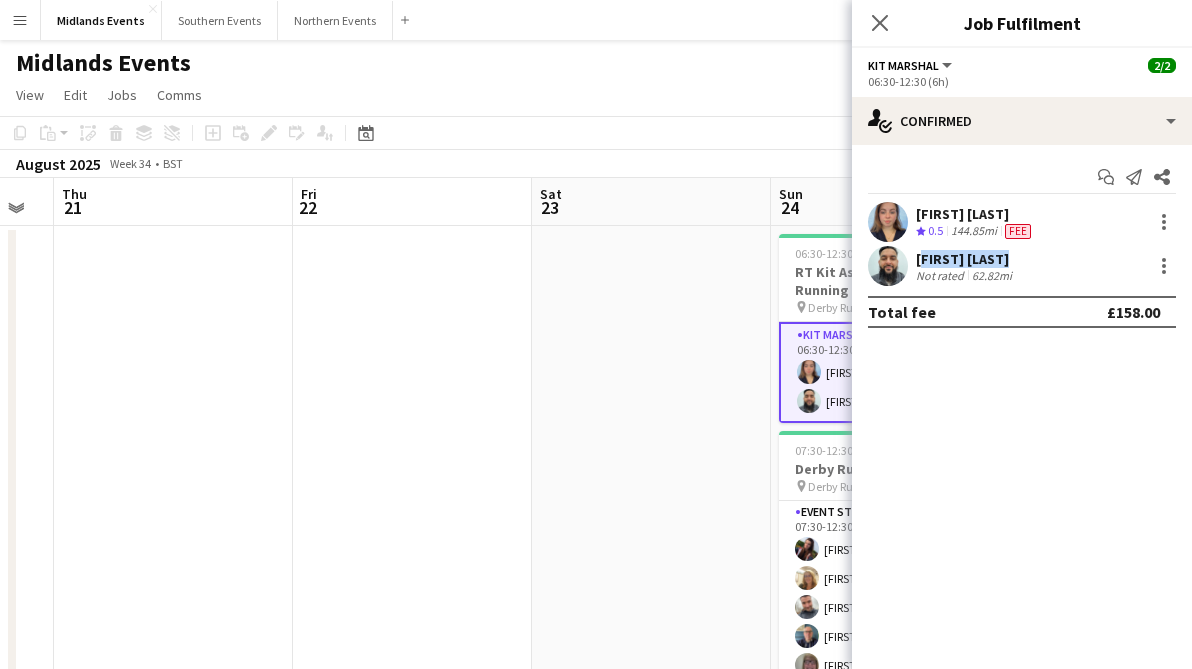drag, startPoint x: 1016, startPoint y: 261, endPoint x: 917, endPoint y: 256, distance: 99.12618 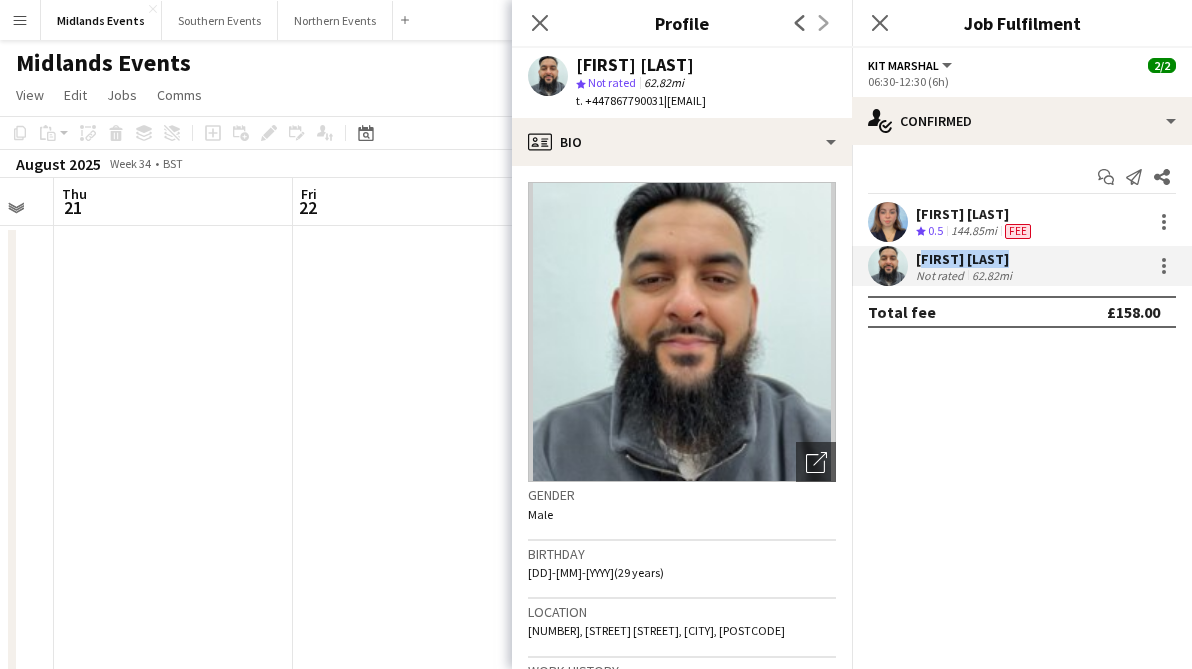 copy on "[FIRST] [LAST]" 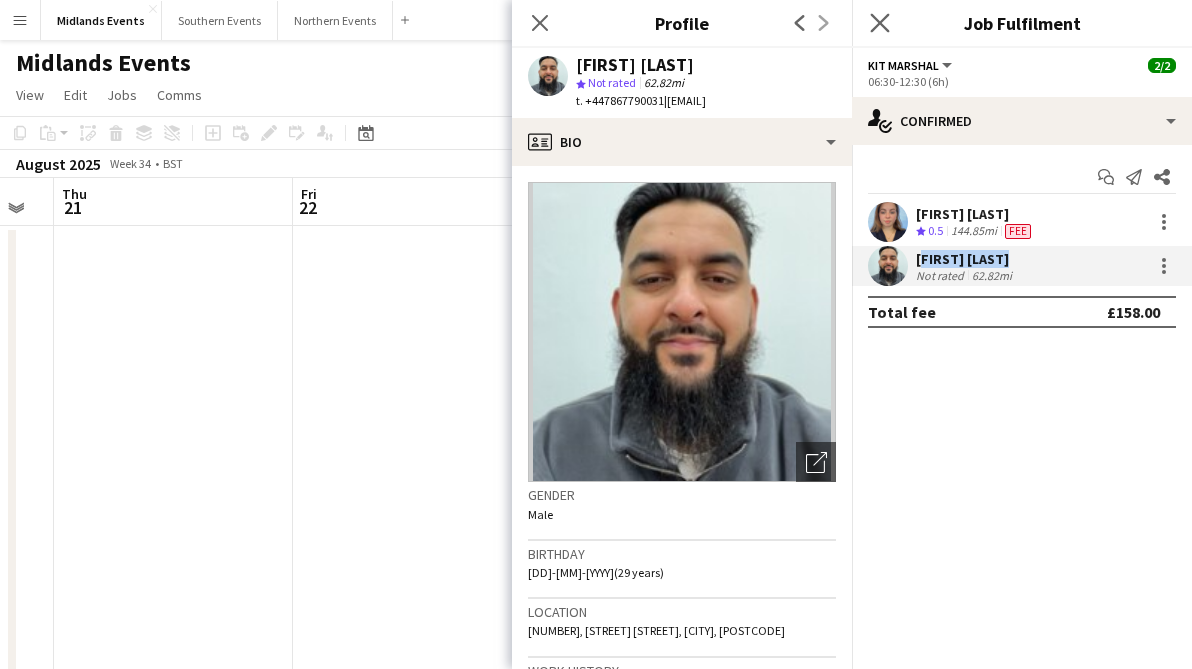 click on "Close pop-in" 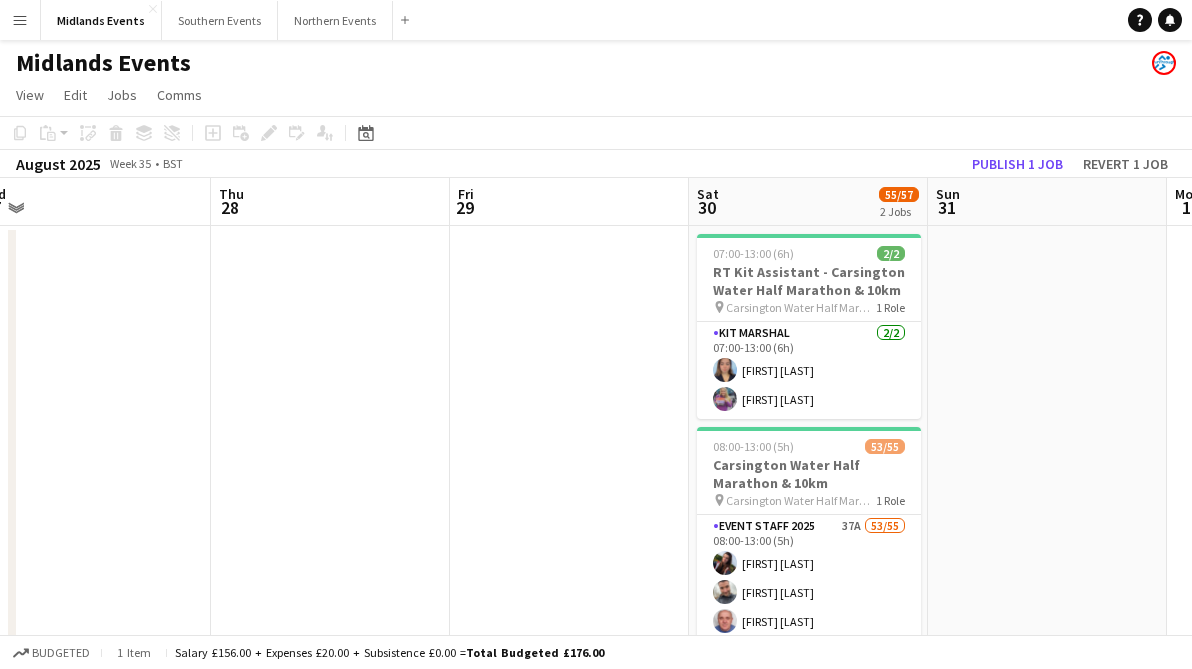scroll, scrollTop: 0, scrollLeft: 600, axis: horizontal 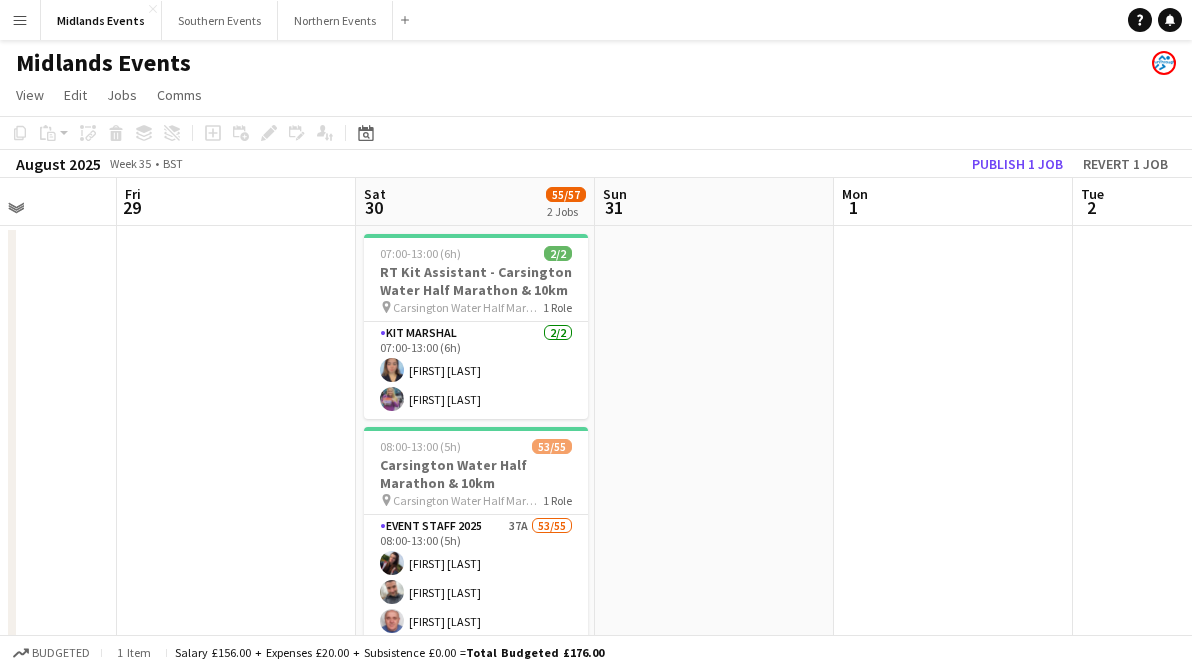 click at bounding box center (714, 662) 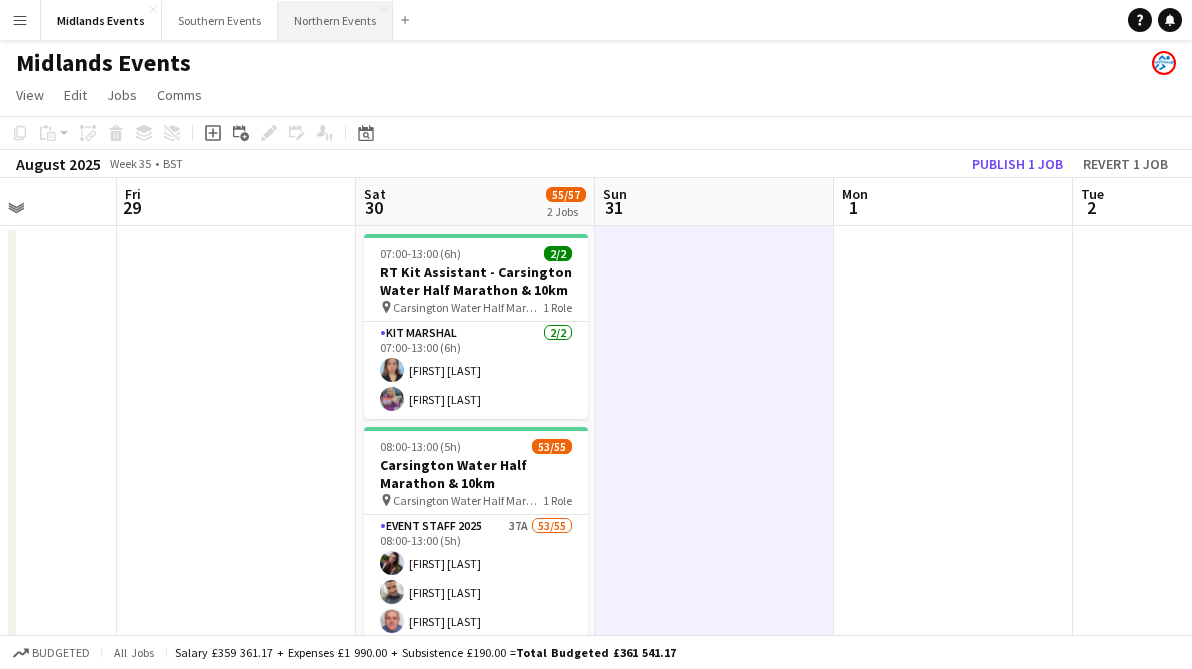 click on "Northern Events
Close" at bounding box center [335, 20] 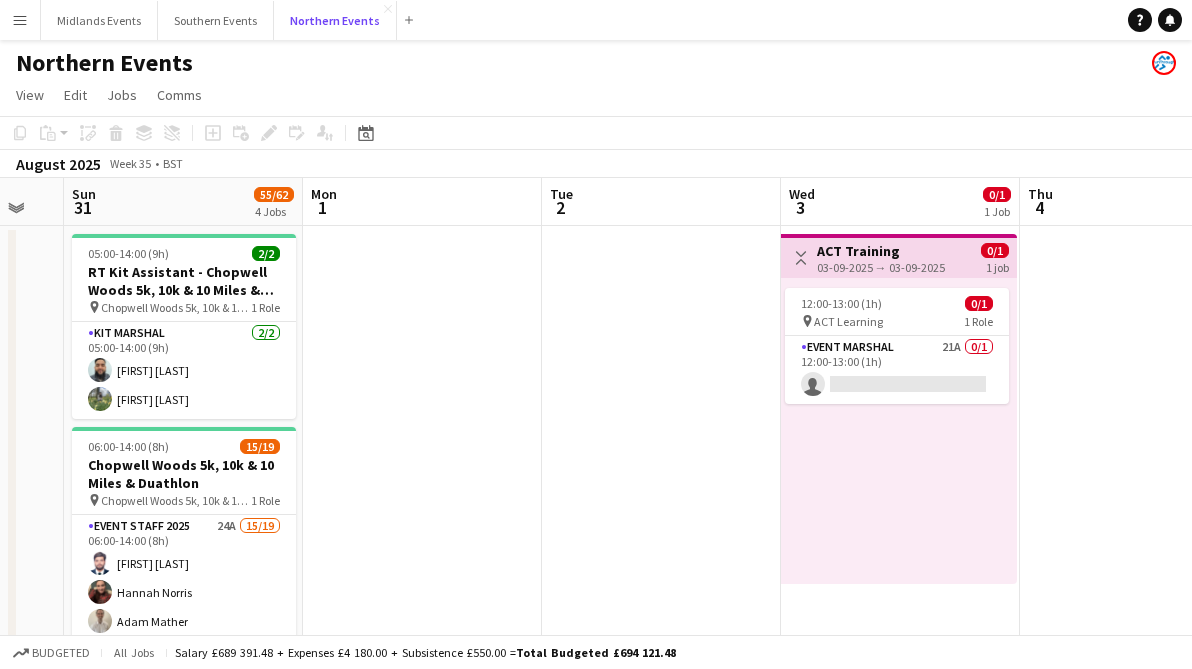 scroll, scrollTop: 0, scrollLeft: 643, axis: horizontal 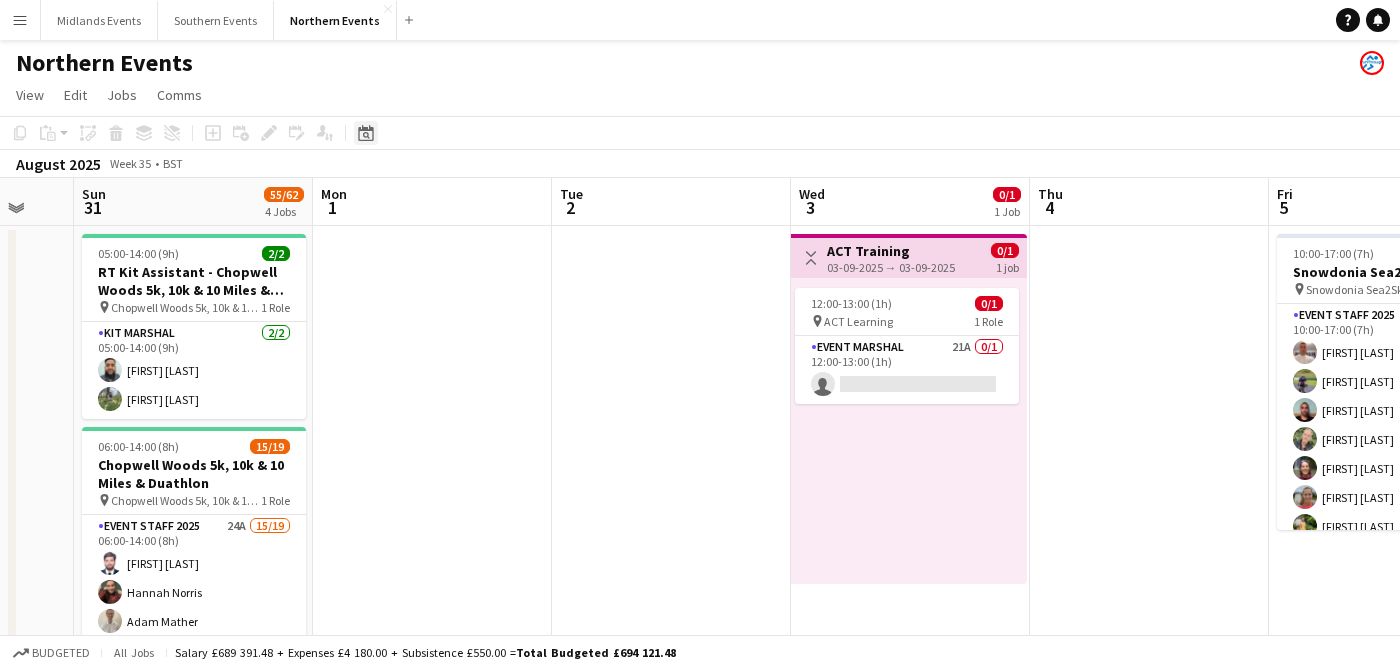 click 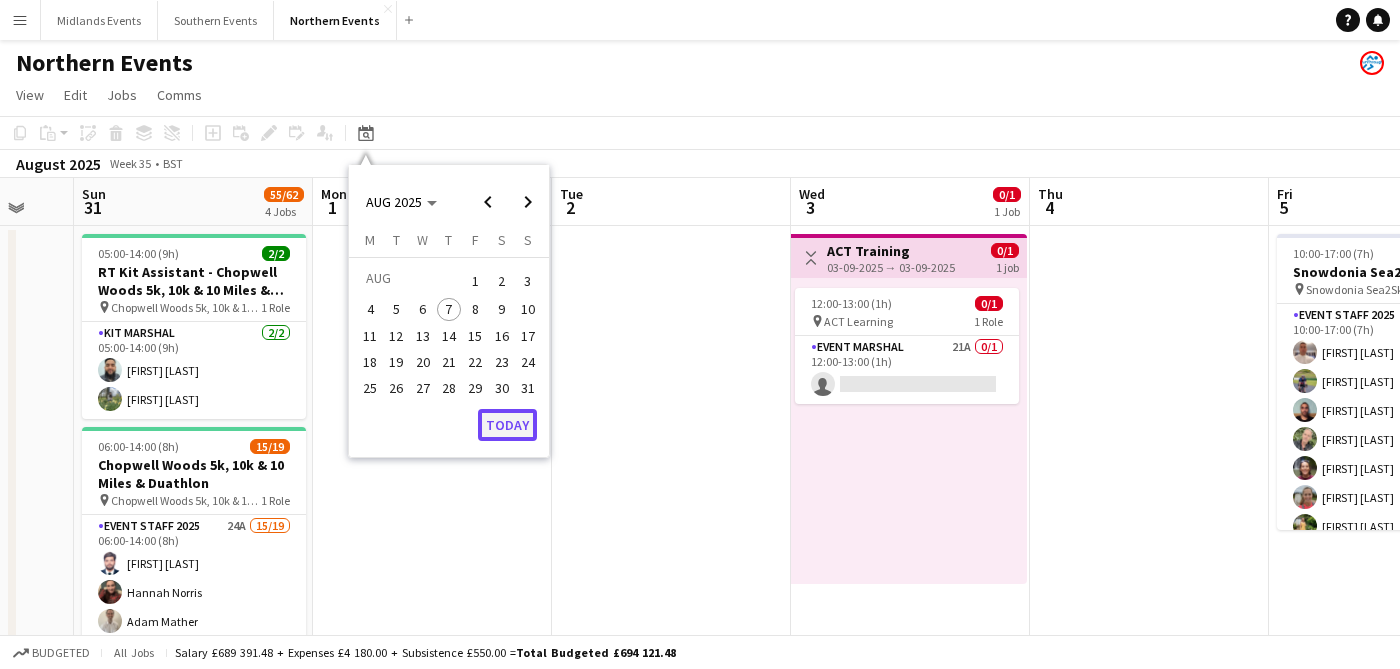 click on "Today" at bounding box center (507, 425) 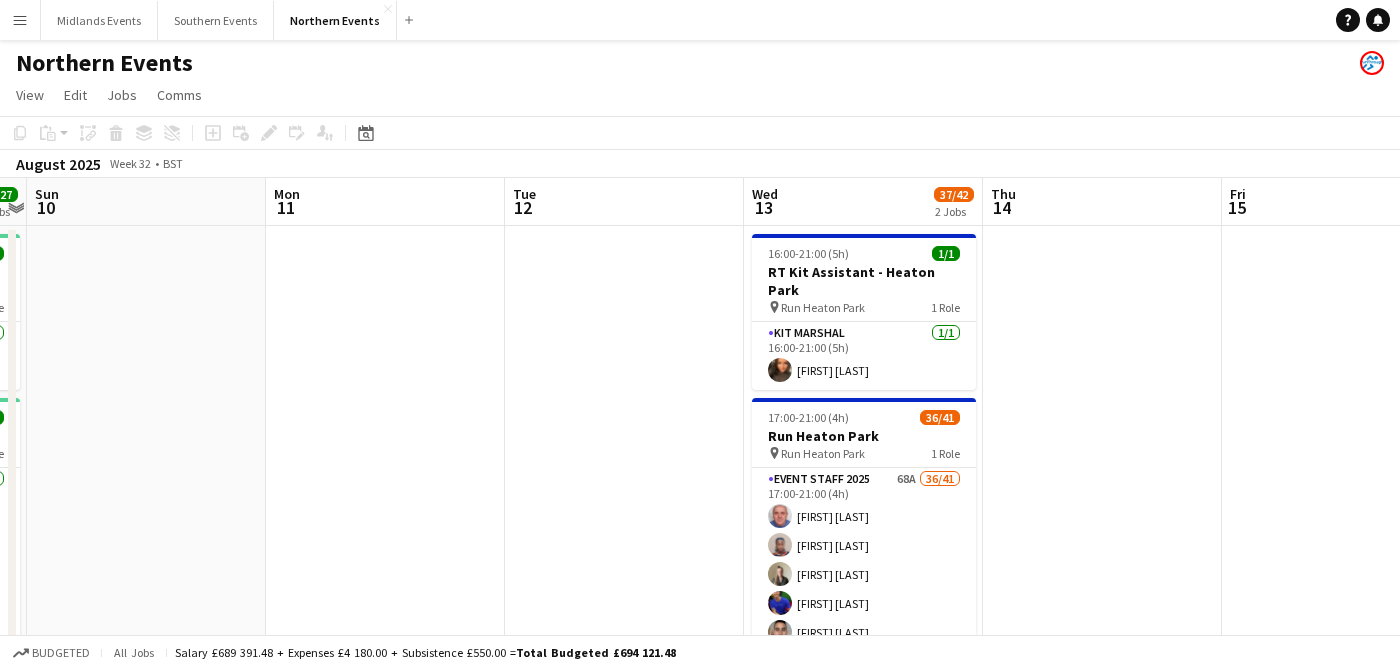 scroll, scrollTop: 0, scrollLeft: 648, axis: horizontal 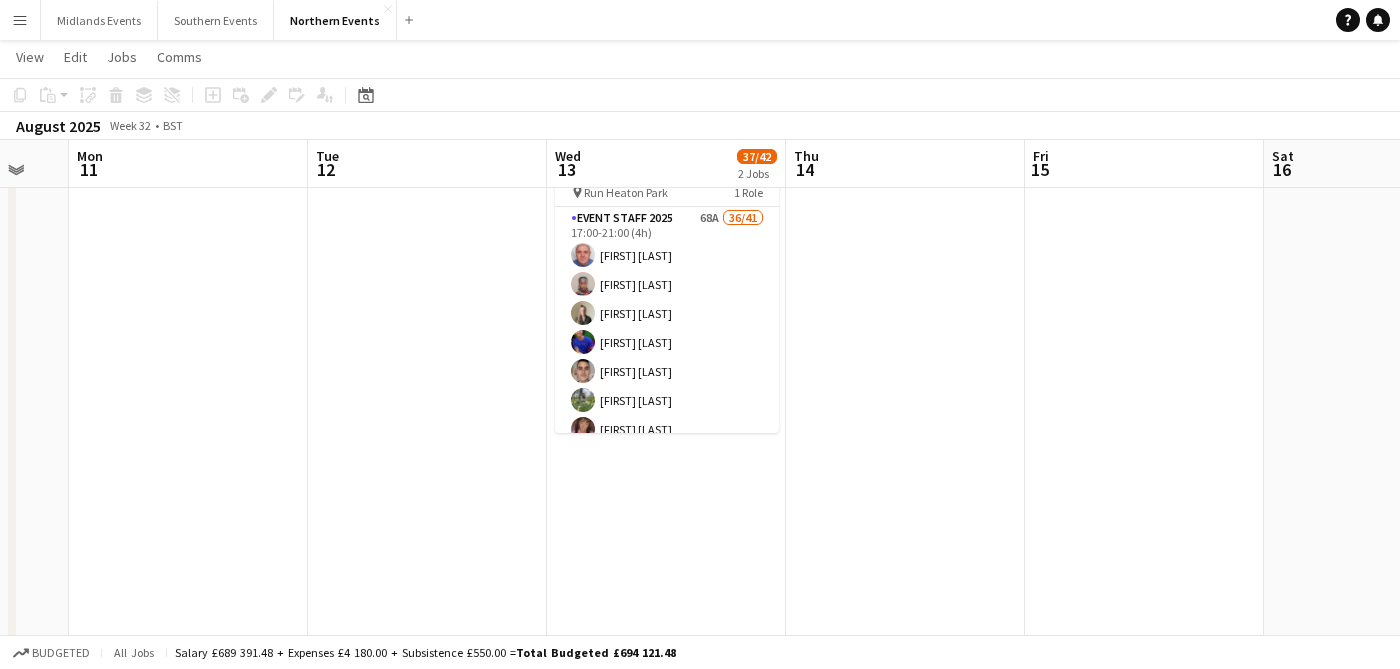 click on "1 x [PERSON] [TIME]" at bounding box center (666, 483) 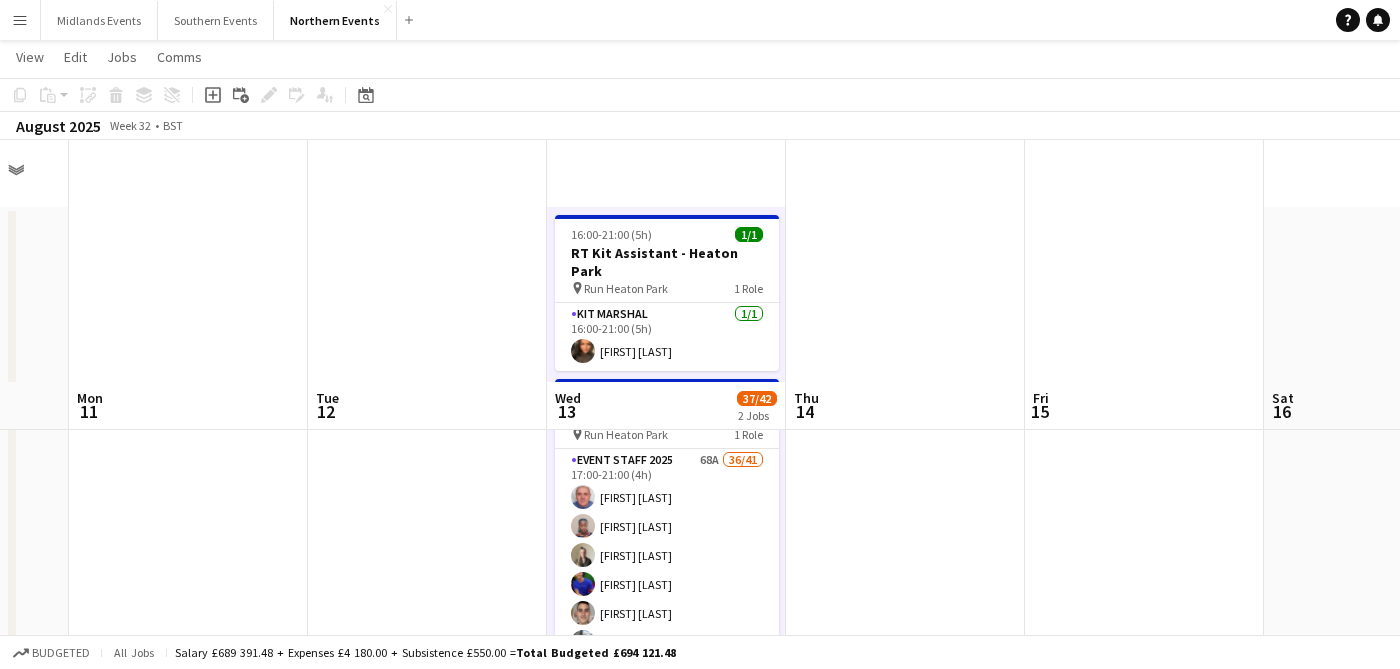 scroll, scrollTop: 0, scrollLeft: 0, axis: both 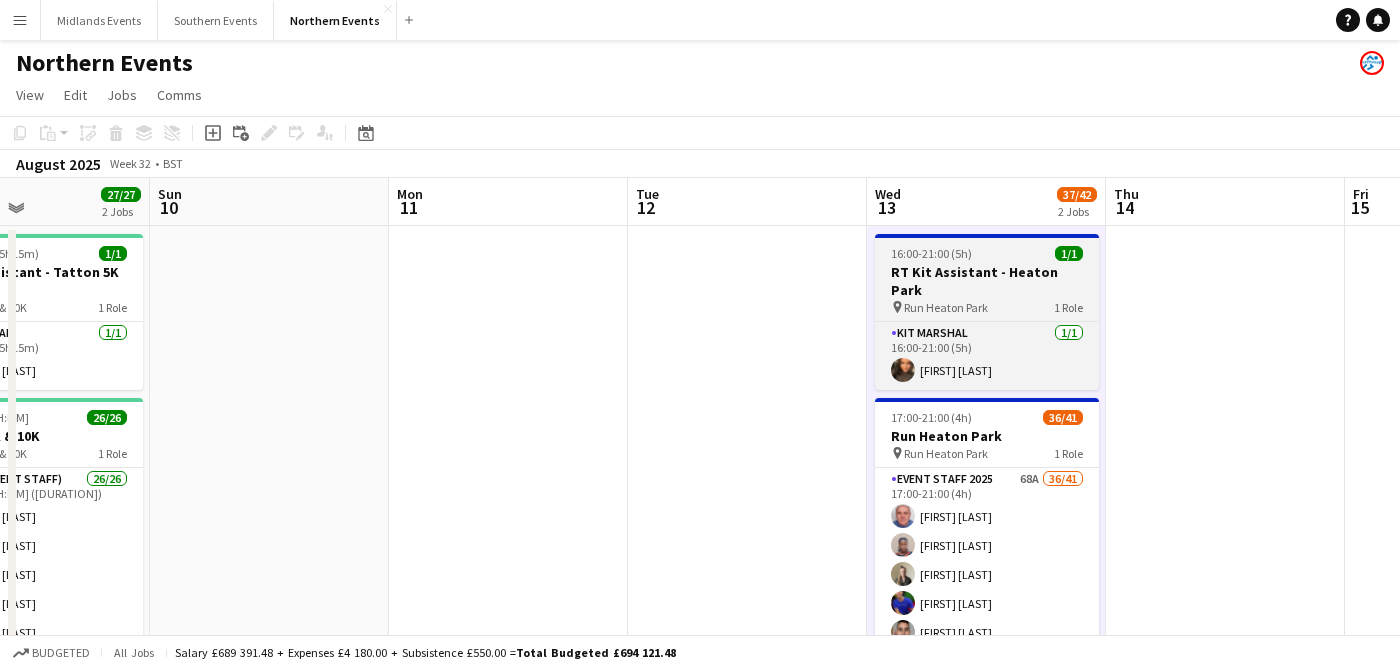 click on "RT Kit Assistant - Heaton Park" at bounding box center [987, 281] 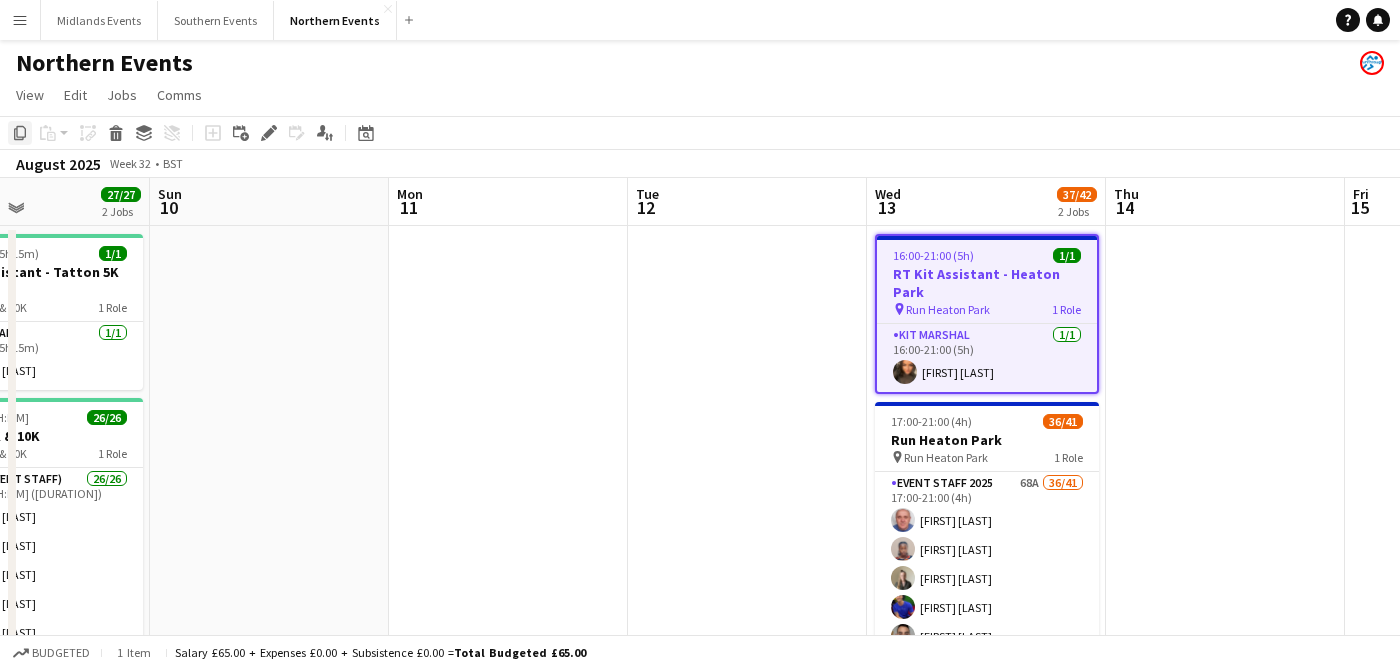 click 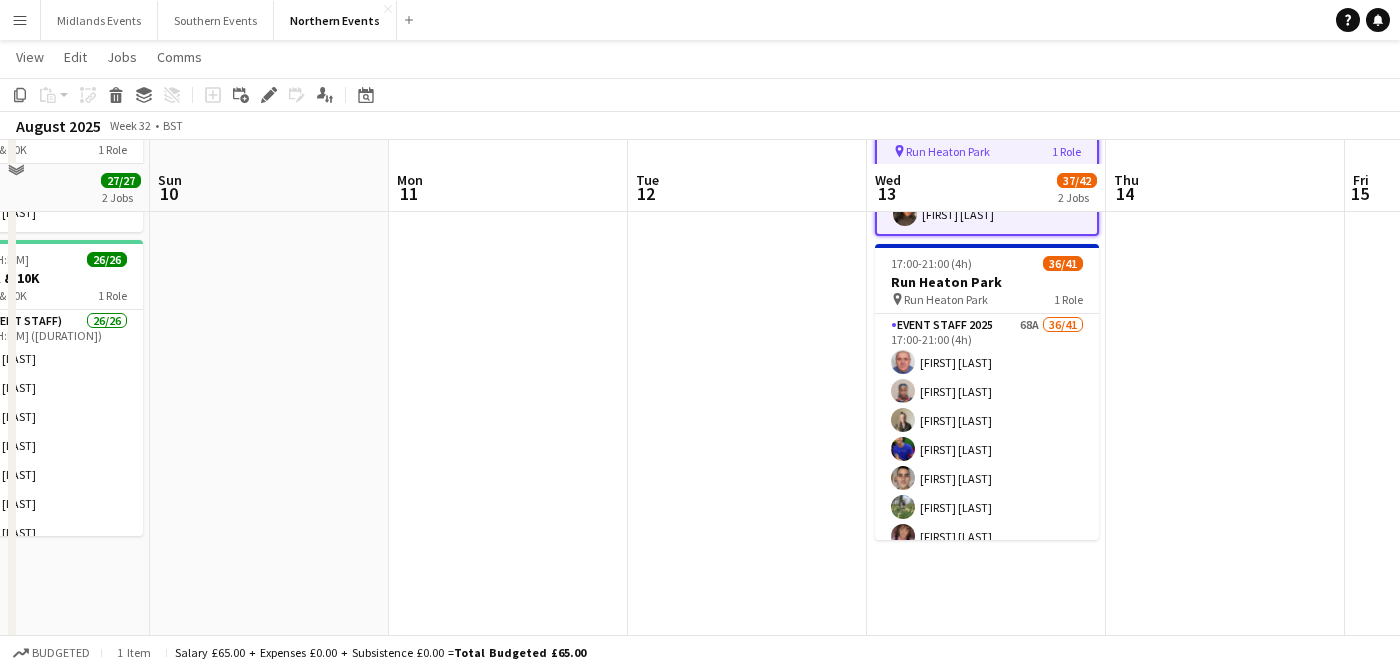 scroll, scrollTop: 180, scrollLeft: 0, axis: vertical 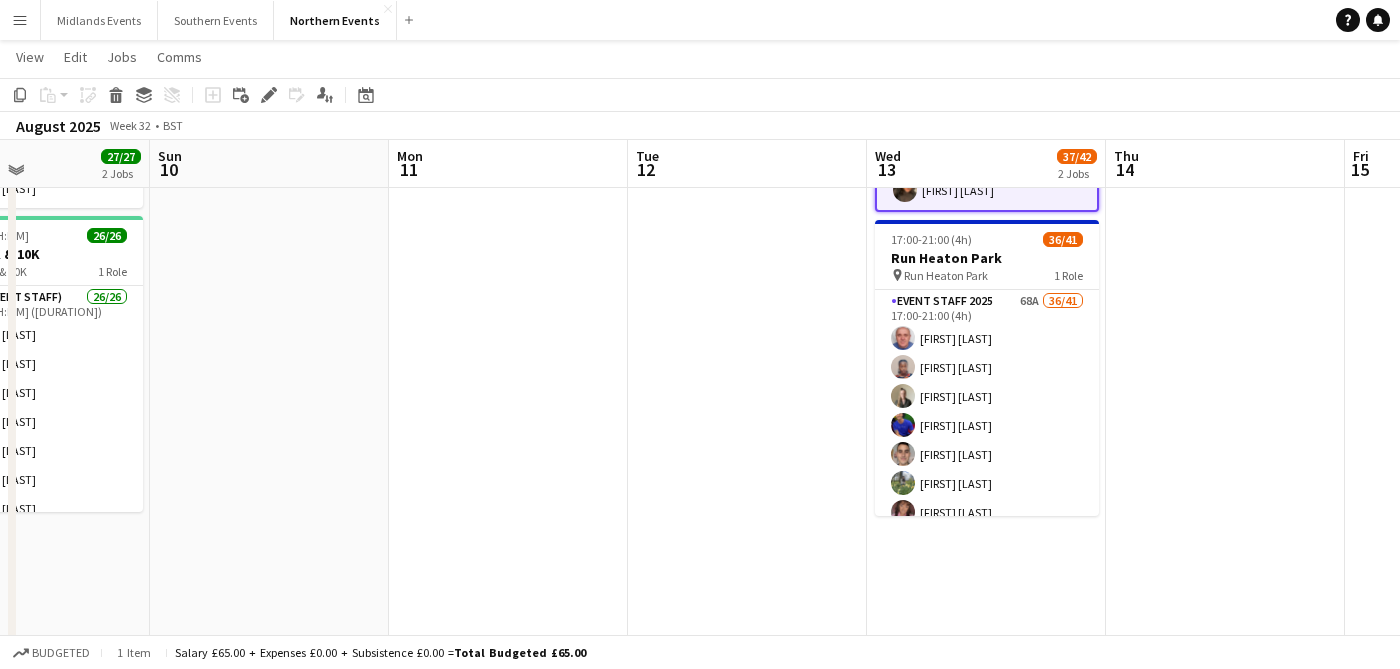 click on "1 x [PERSON] [TIME]" at bounding box center [986, 562] 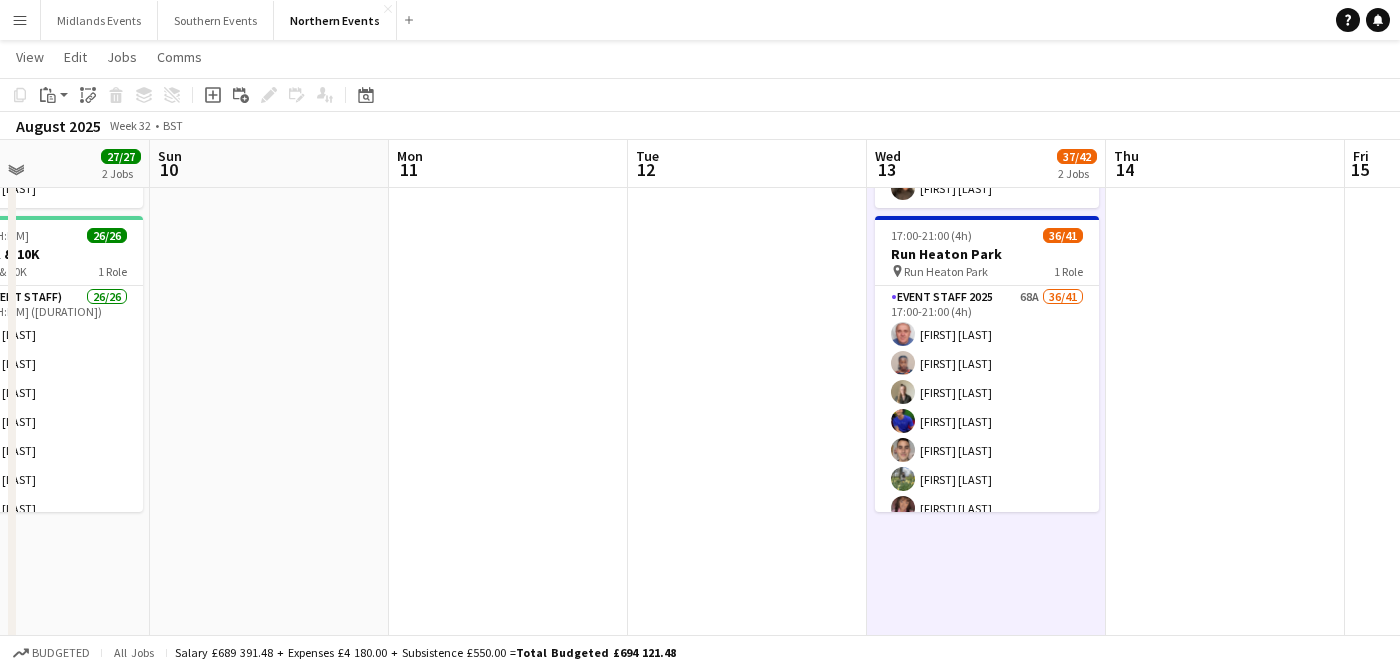click on "Copy
Paste
Paste
Command
V Paste with crew
Command
Shift
V
Paste linked Job
Delete
Group
Ungroup
Add job
Add linked Job
Edit
Edit linked Job
Applicants
Date picker
AUG 2025 AUG 2025 Monday M Tuesday T Wednesday W Thursday T Friday F Saturday S Sunday S  AUG   1   2   3   4   5   6   7   8   9   10   11   12   13   14   15   16   17   18   19   20   21   22   23   24   25" 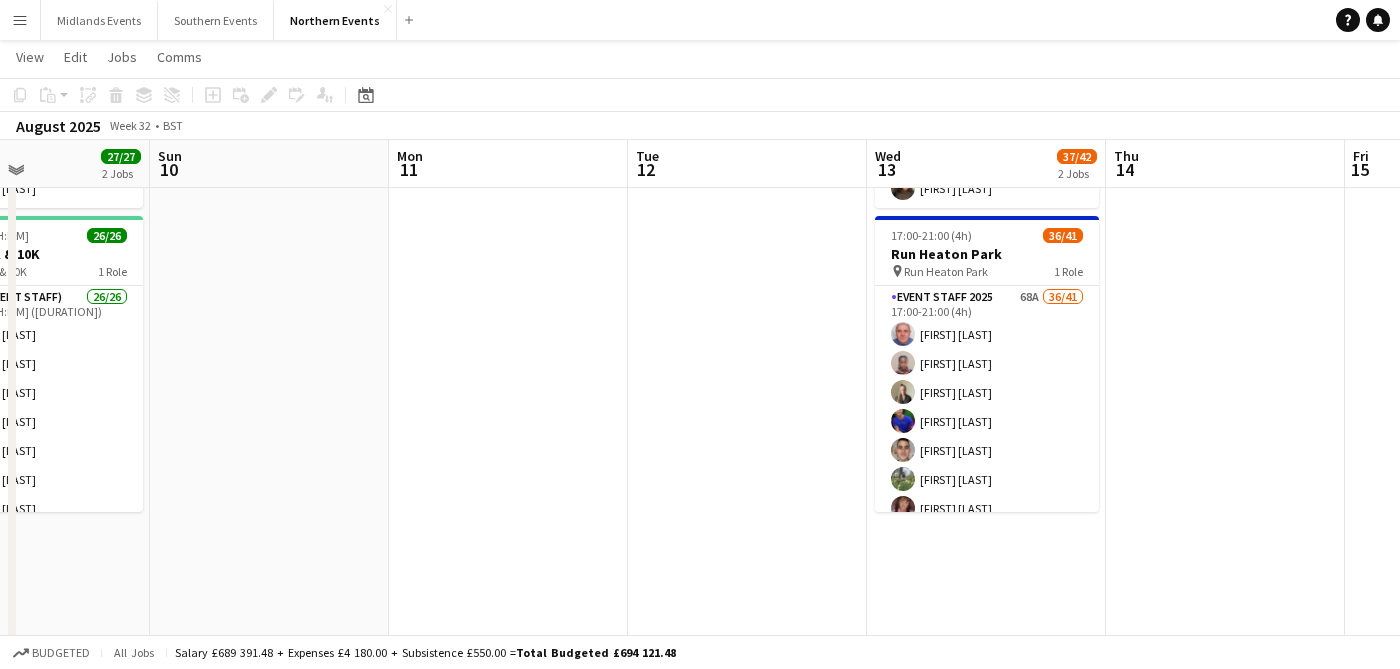 click on "Copy
Paste
Paste
Command
V Paste with crew
Command
Shift
V
Paste linked Job
Delete
Group
Ungroup" 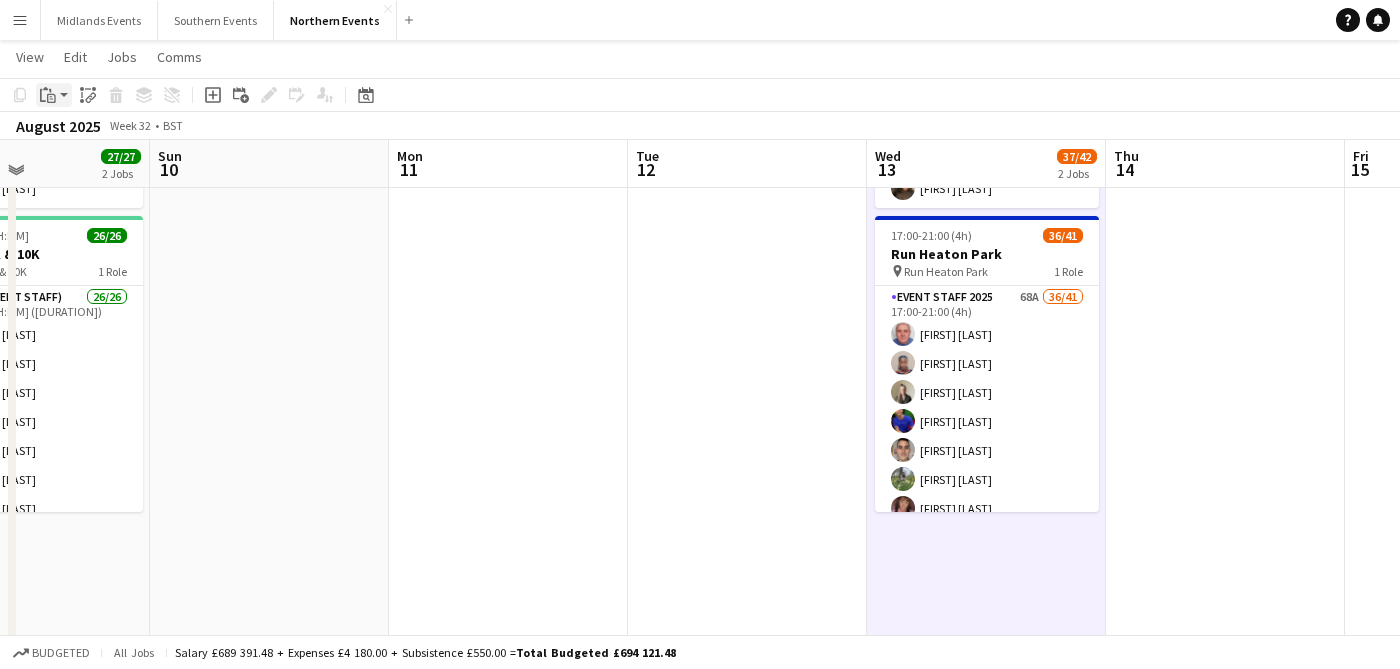 click 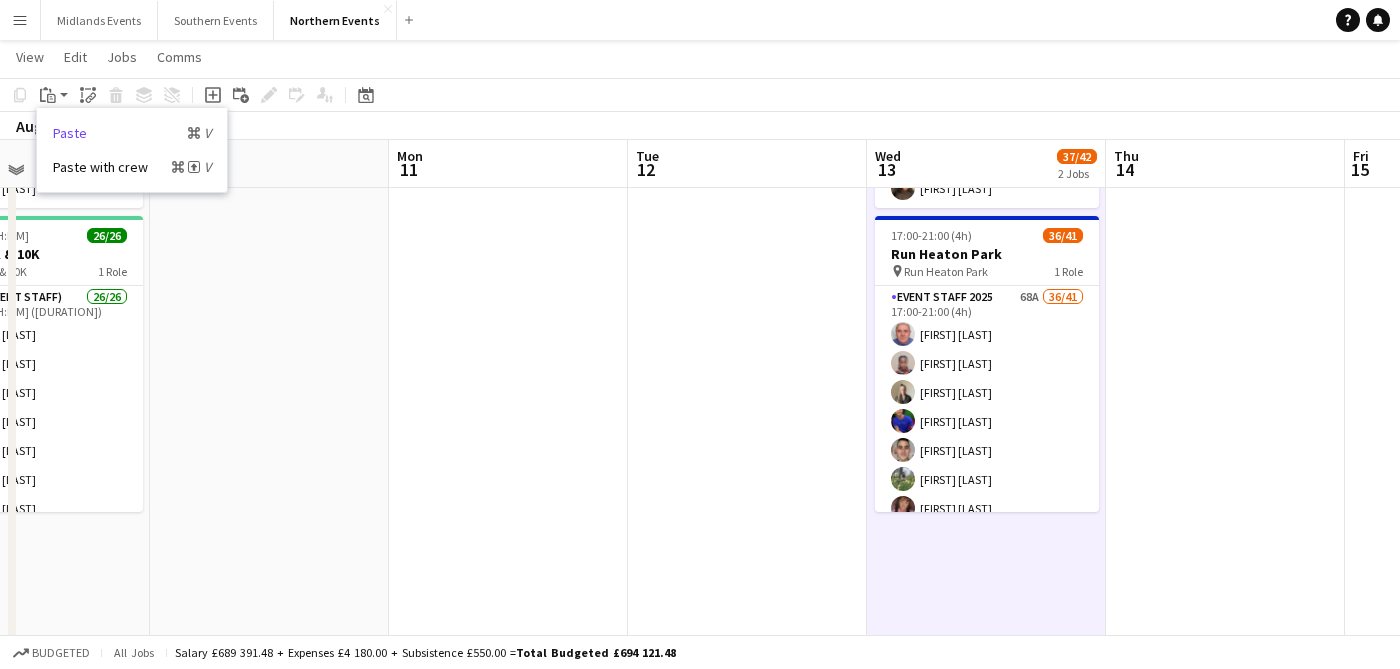 click on "Paste
Command
V" at bounding box center (132, 133) 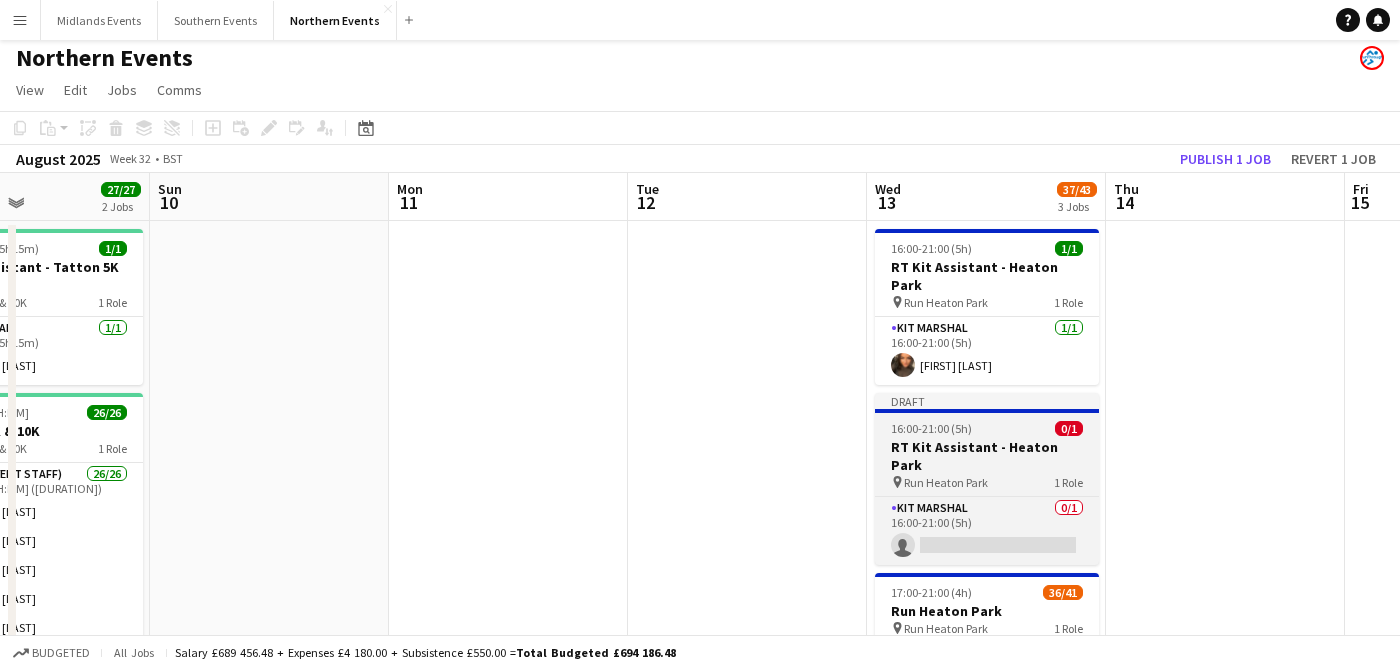 scroll, scrollTop: 0, scrollLeft: 0, axis: both 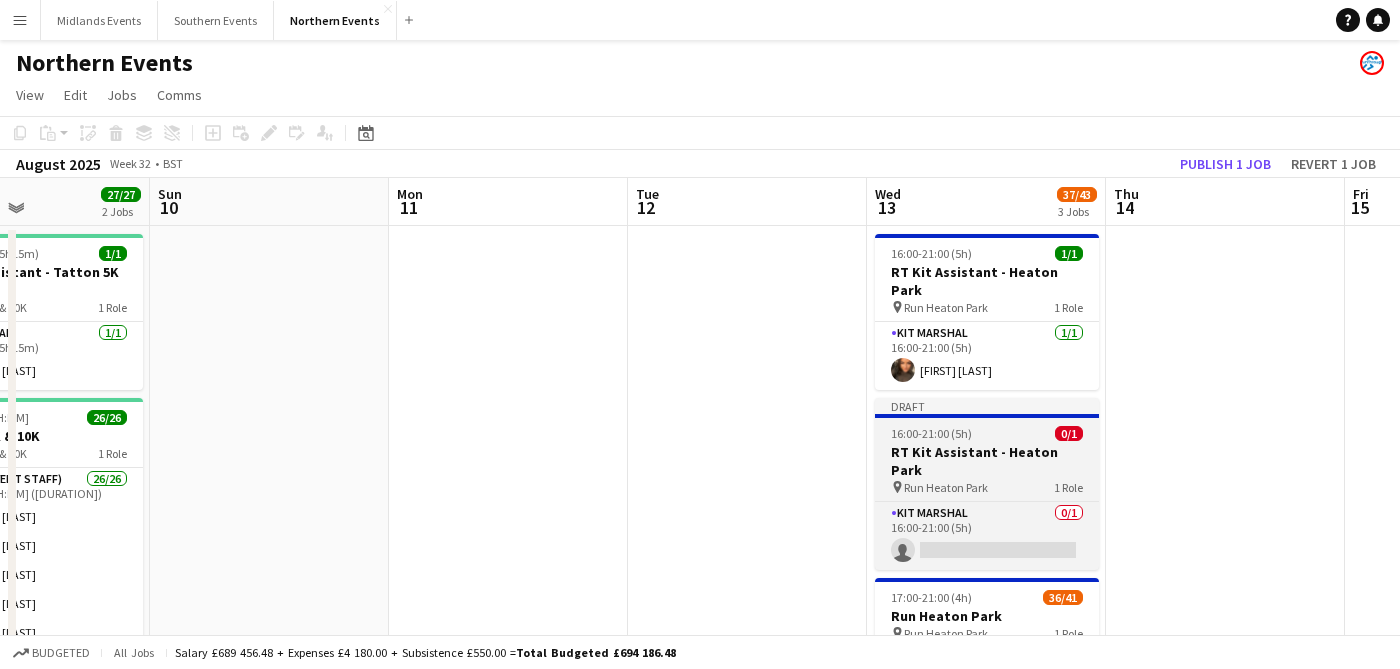 click on "RT Kit Assistant - Heaton Park" at bounding box center (987, 461) 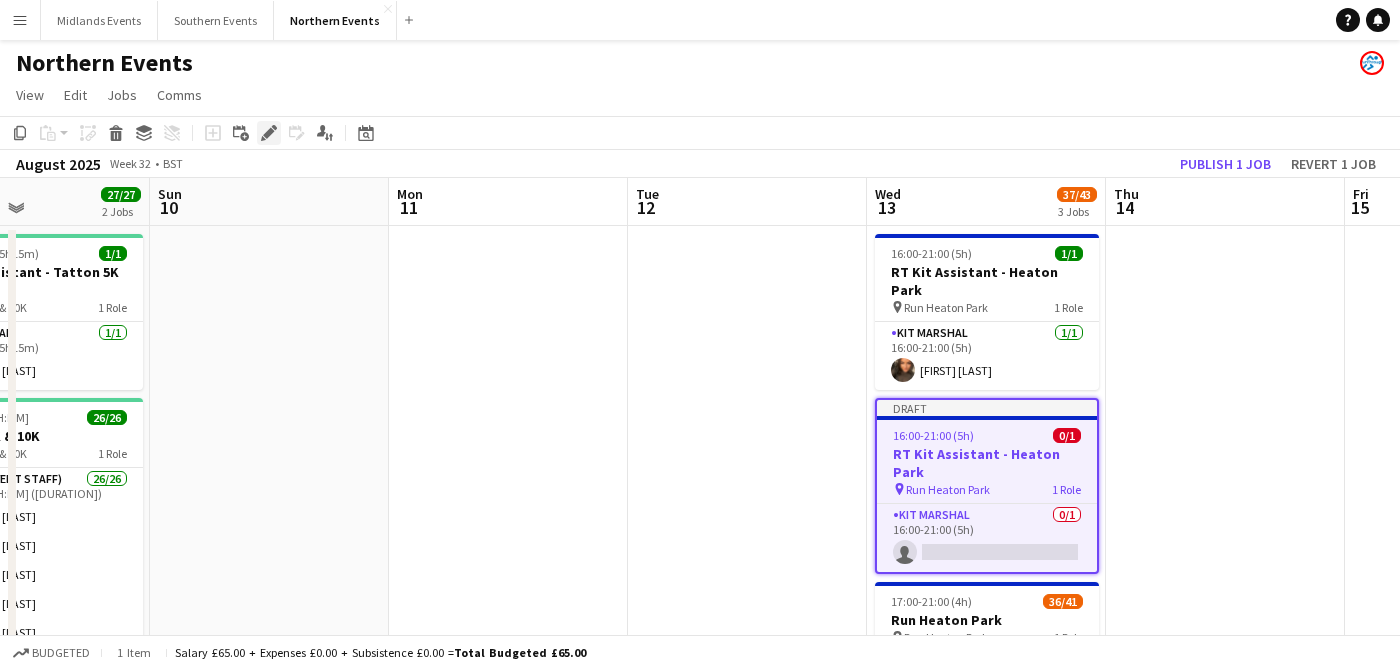 click on "Edit" at bounding box center (269, 133) 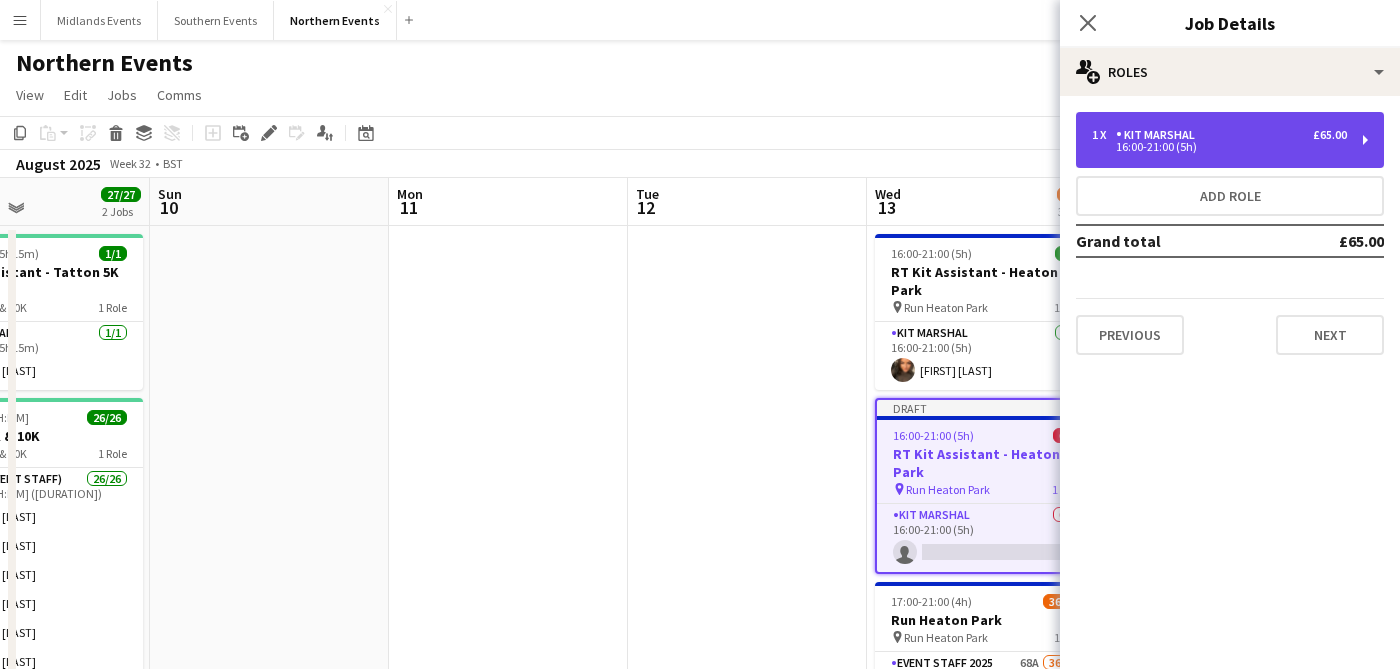 click on "Kit Marshal" at bounding box center [1159, 135] 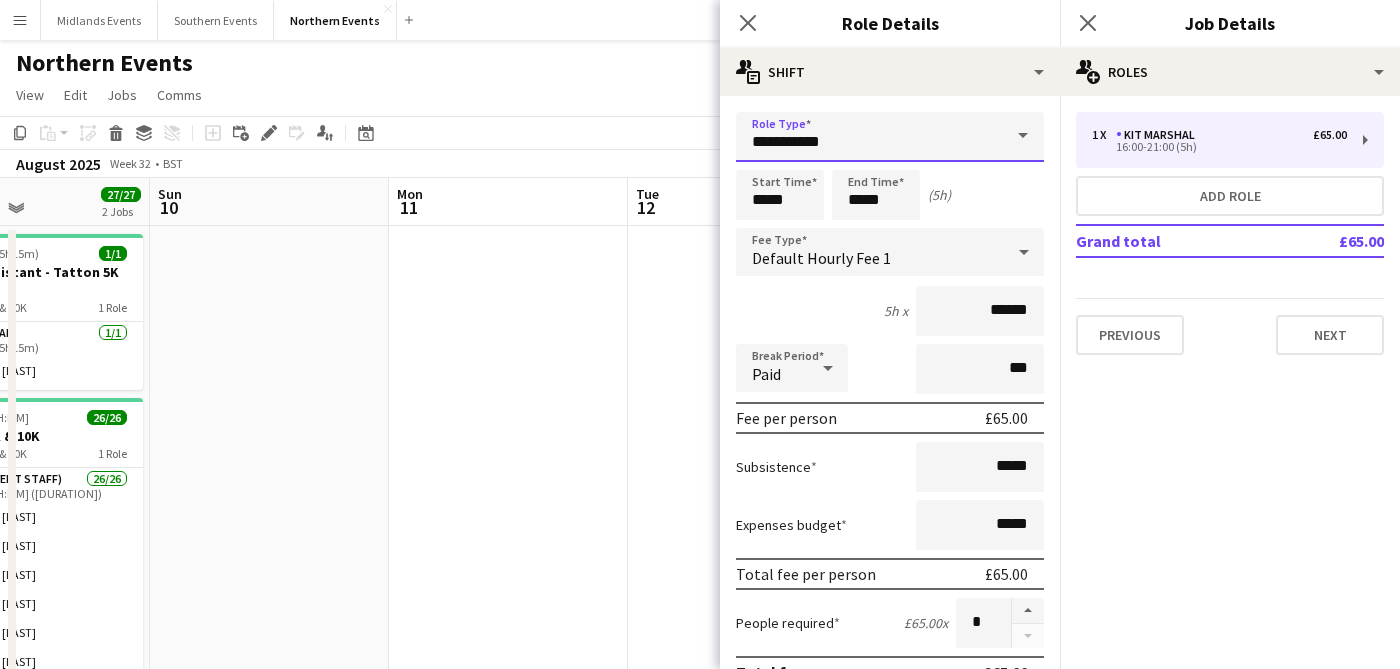 click on "**********" at bounding box center [890, 137] 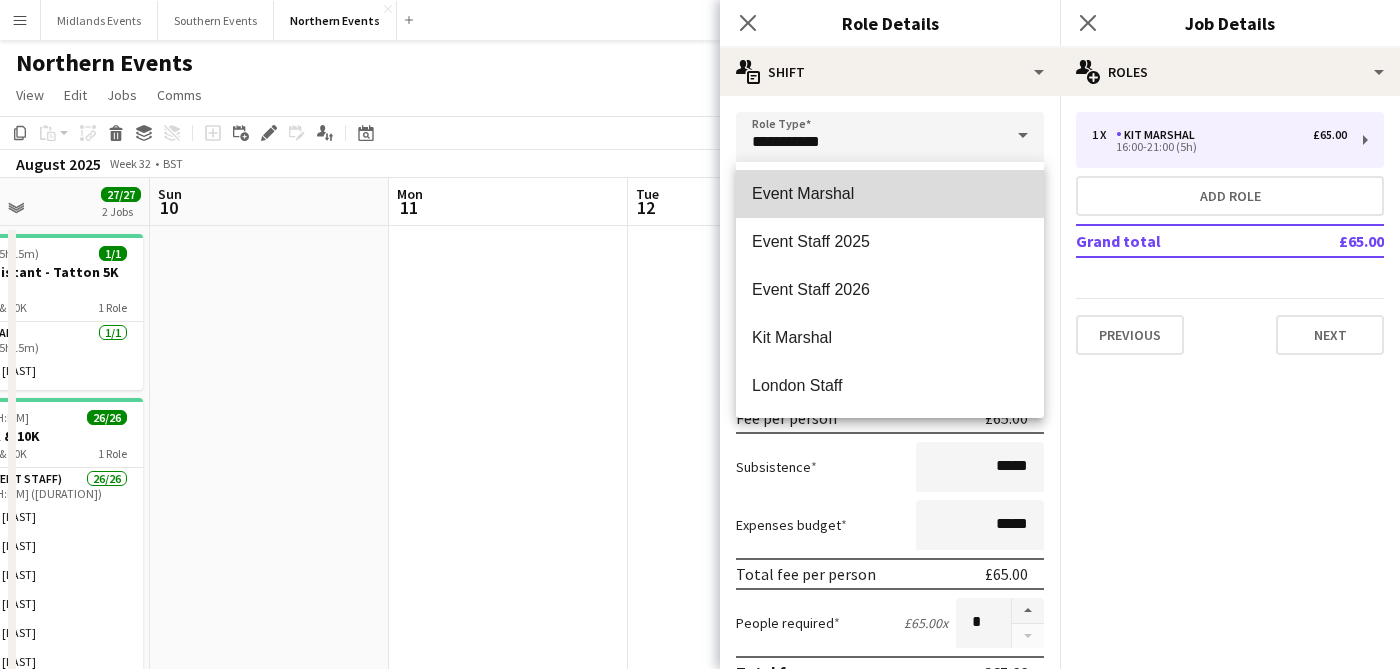 click on "Event Marshal" at bounding box center (890, 193) 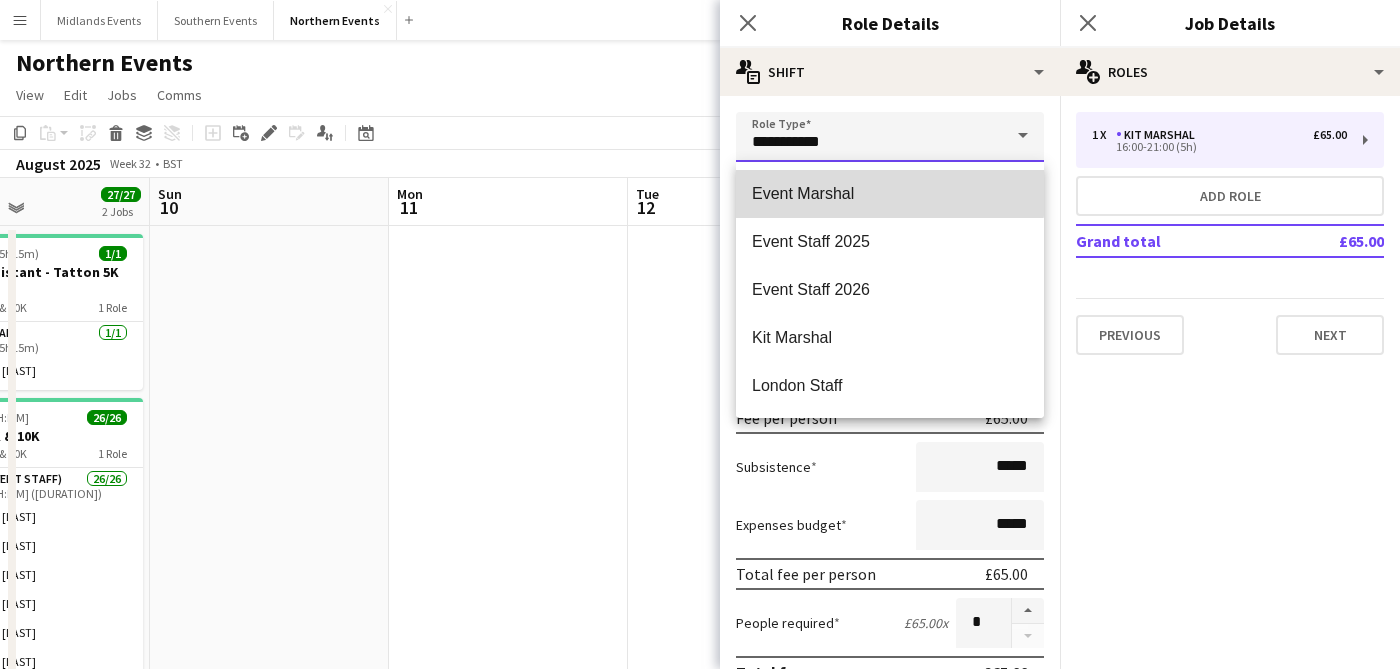 type on "**********" 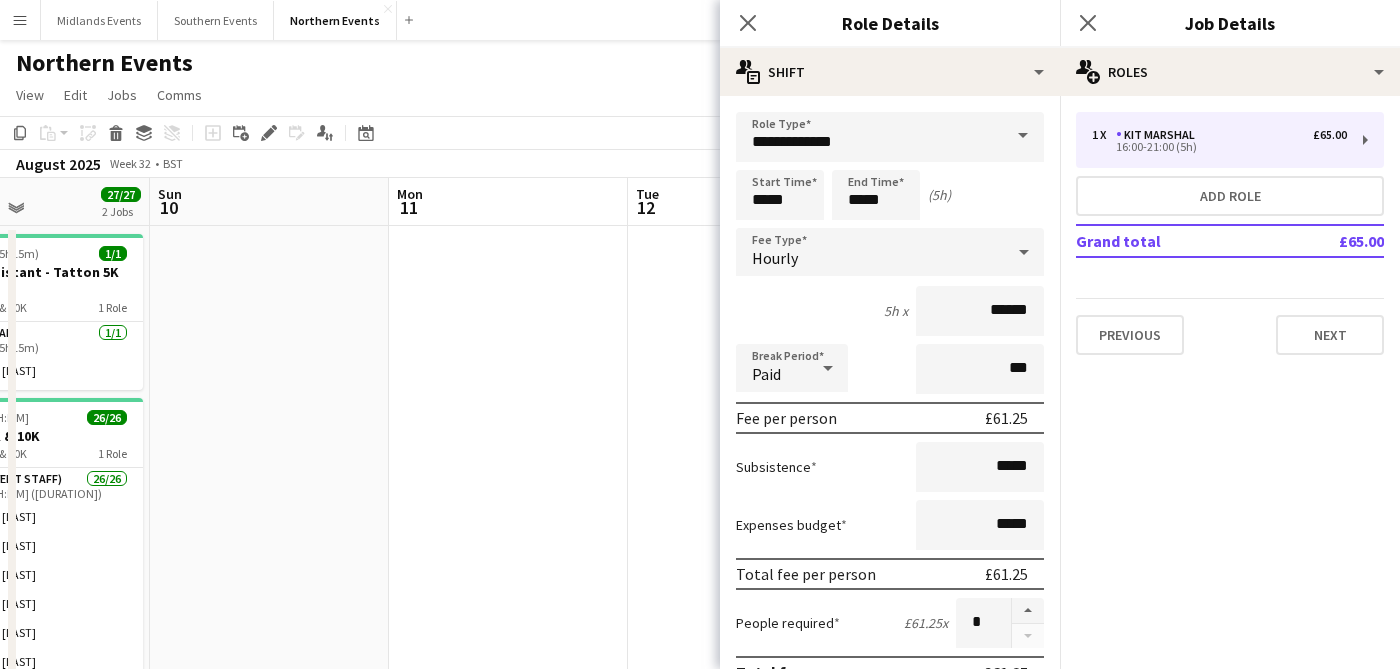 click on "**********" at bounding box center (890, 733) 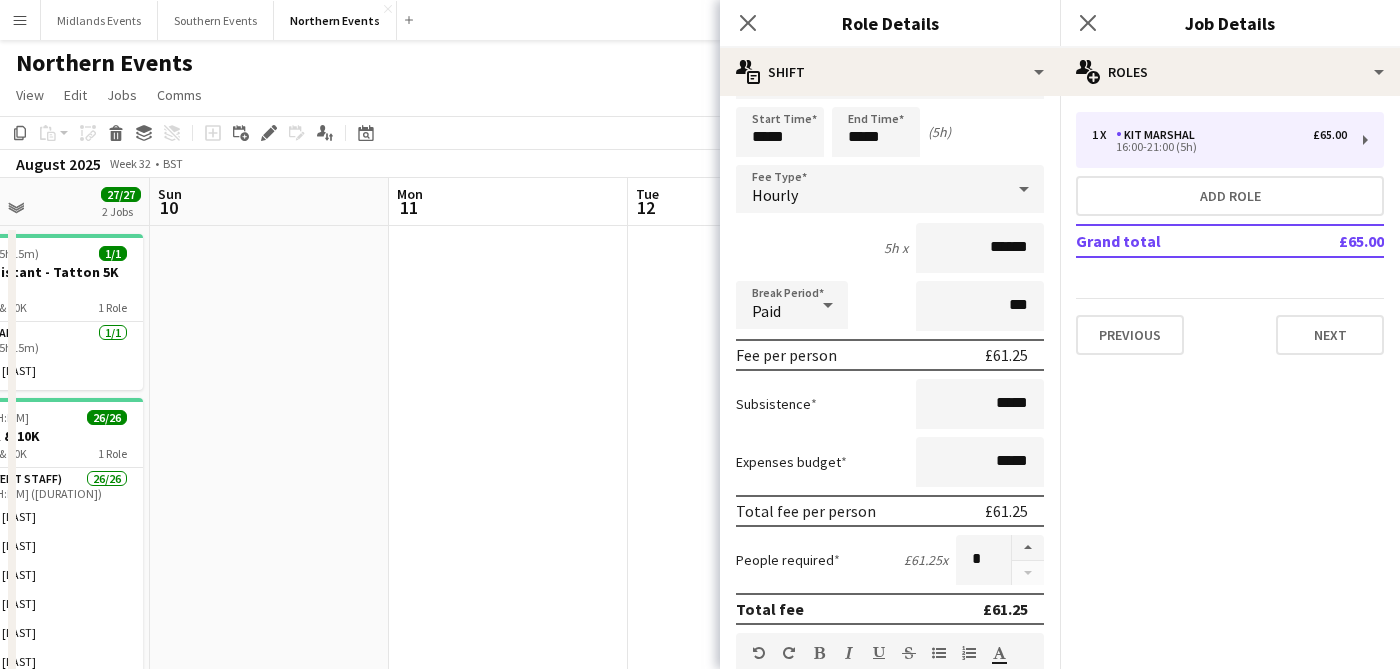 scroll, scrollTop: 70, scrollLeft: 0, axis: vertical 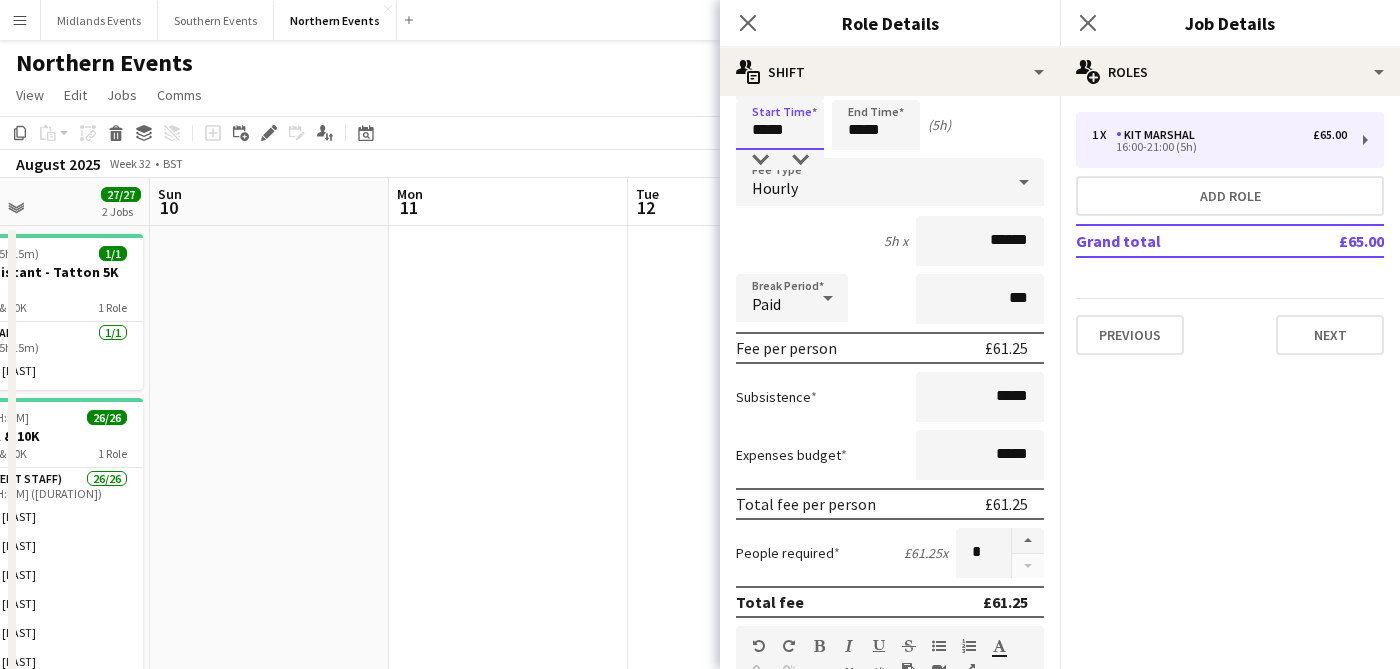 click on "*****" at bounding box center (780, 125) 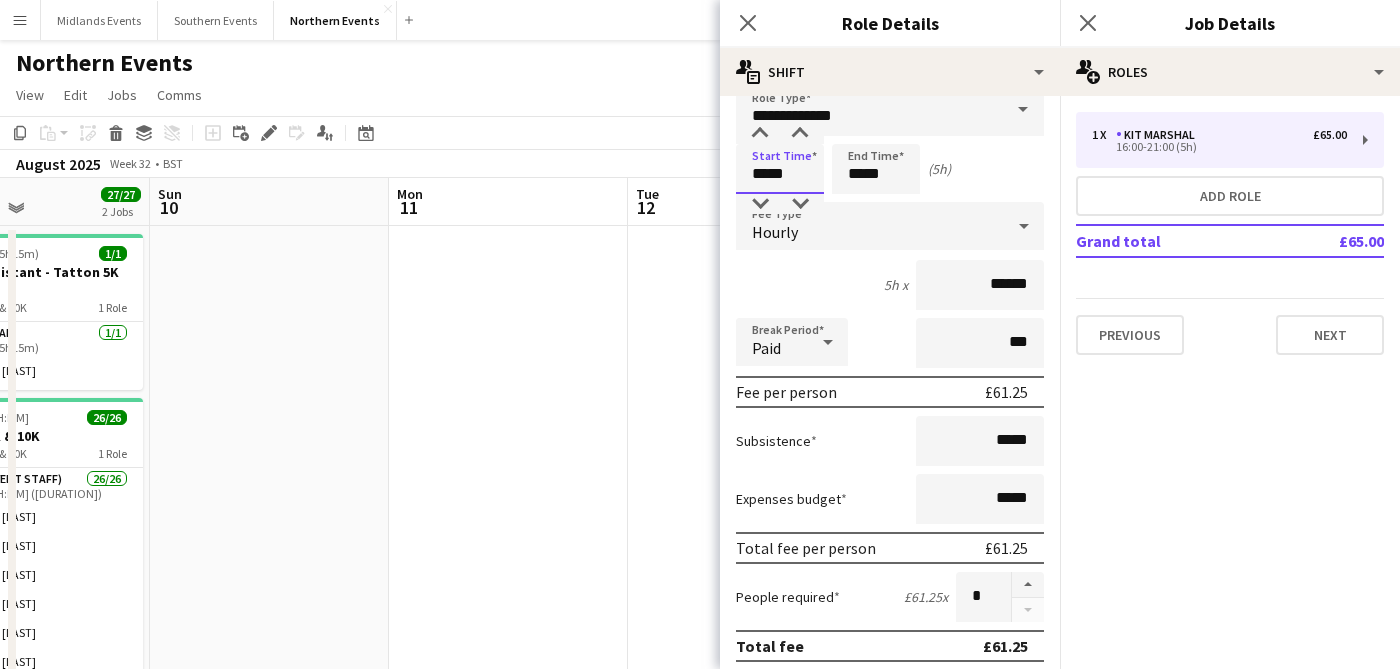 scroll, scrollTop: 17, scrollLeft: 0, axis: vertical 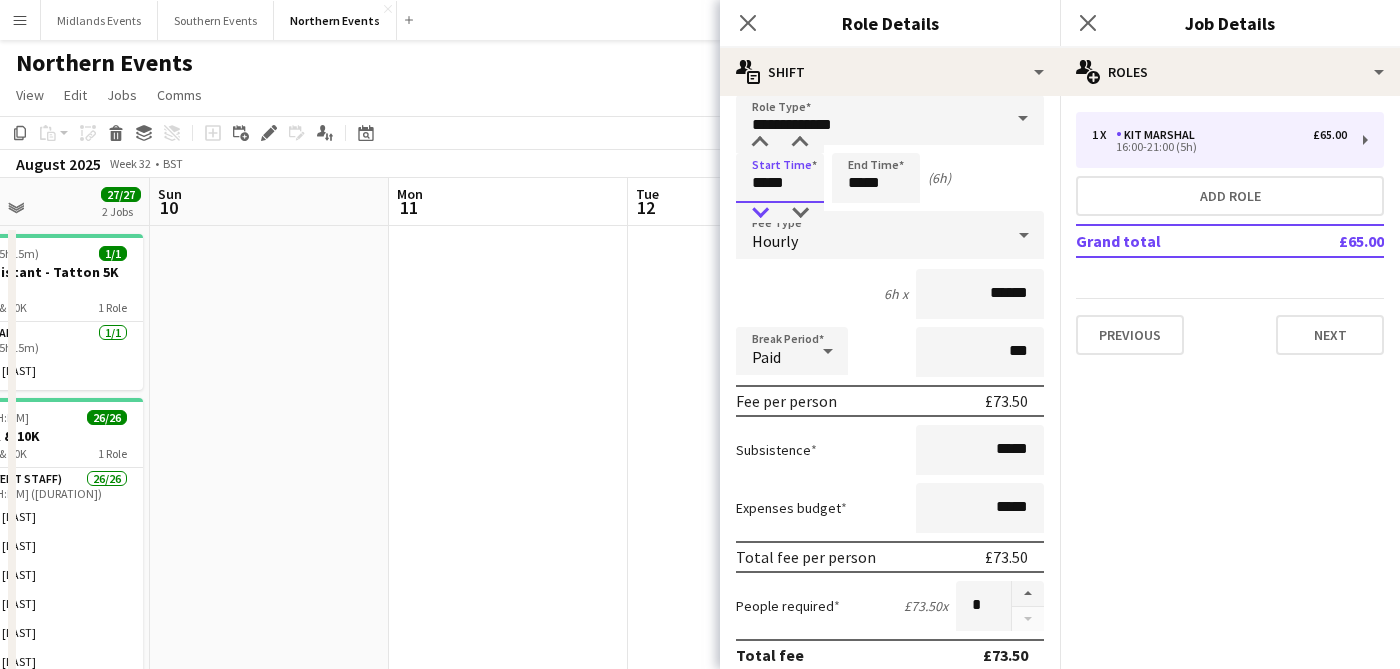 click at bounding box center (760, 213) 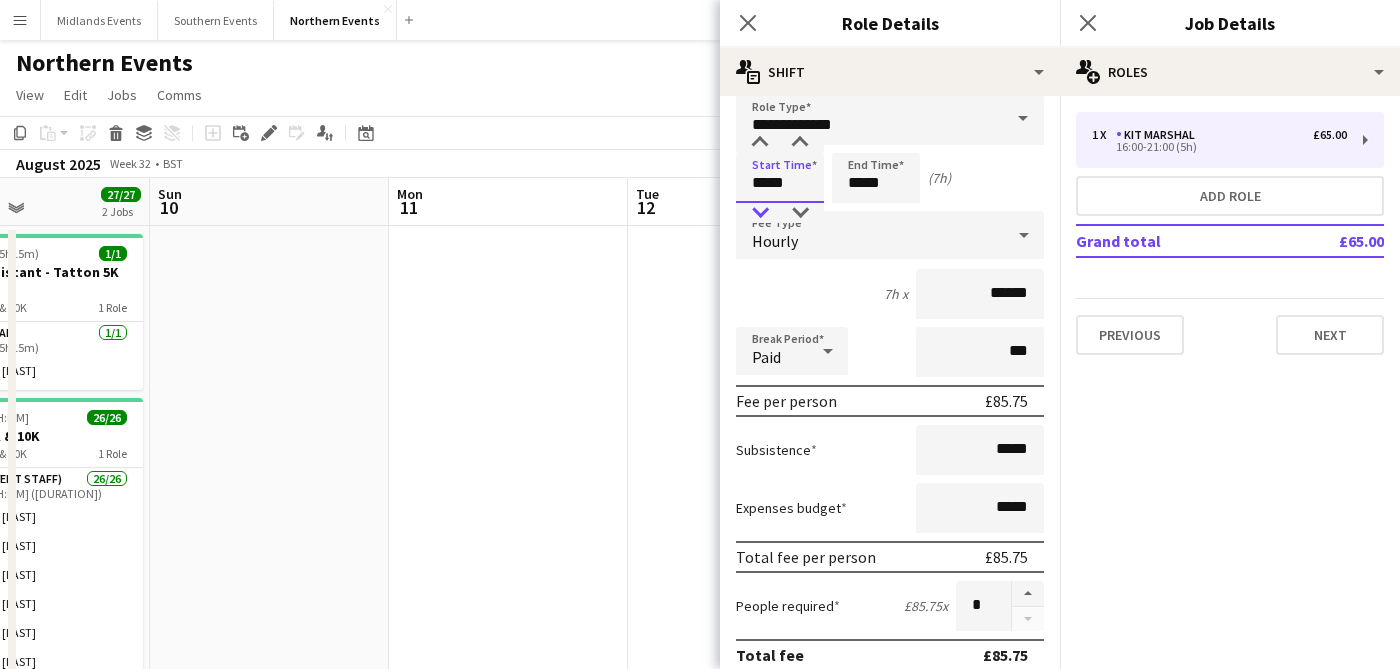 click at bounding box center [760, 213] 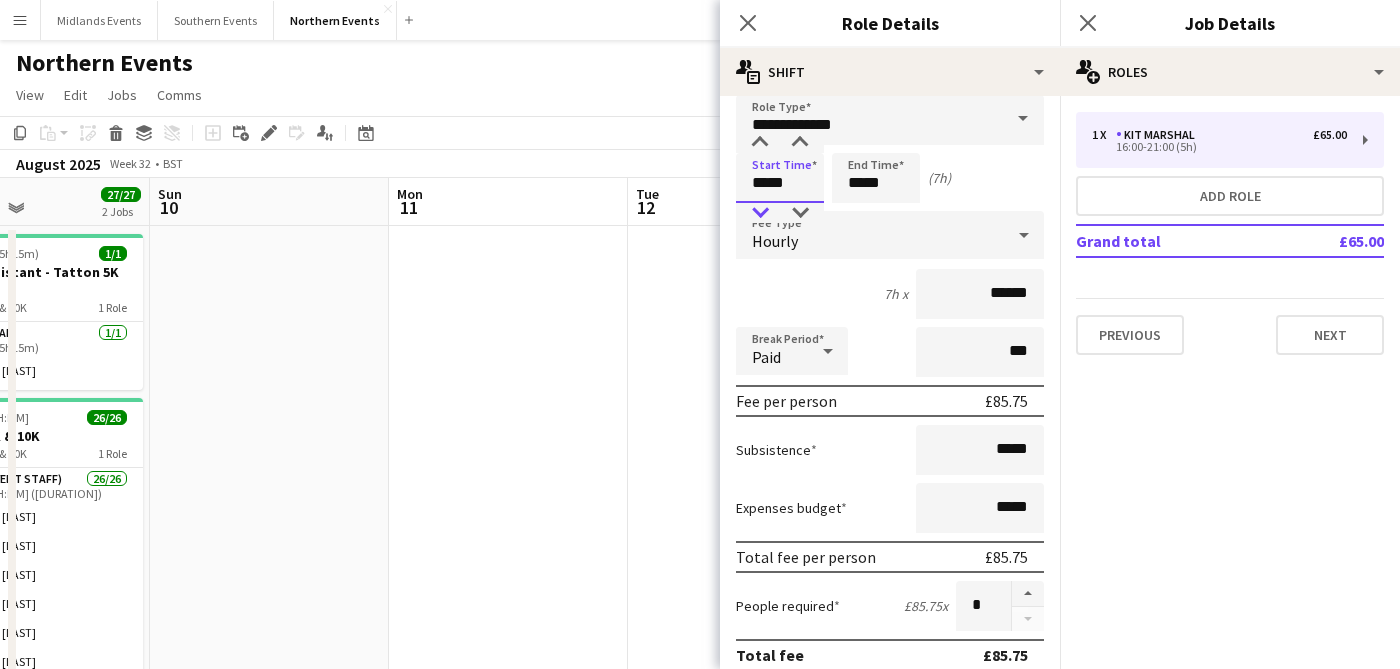 click at bounding box center (760, 213) 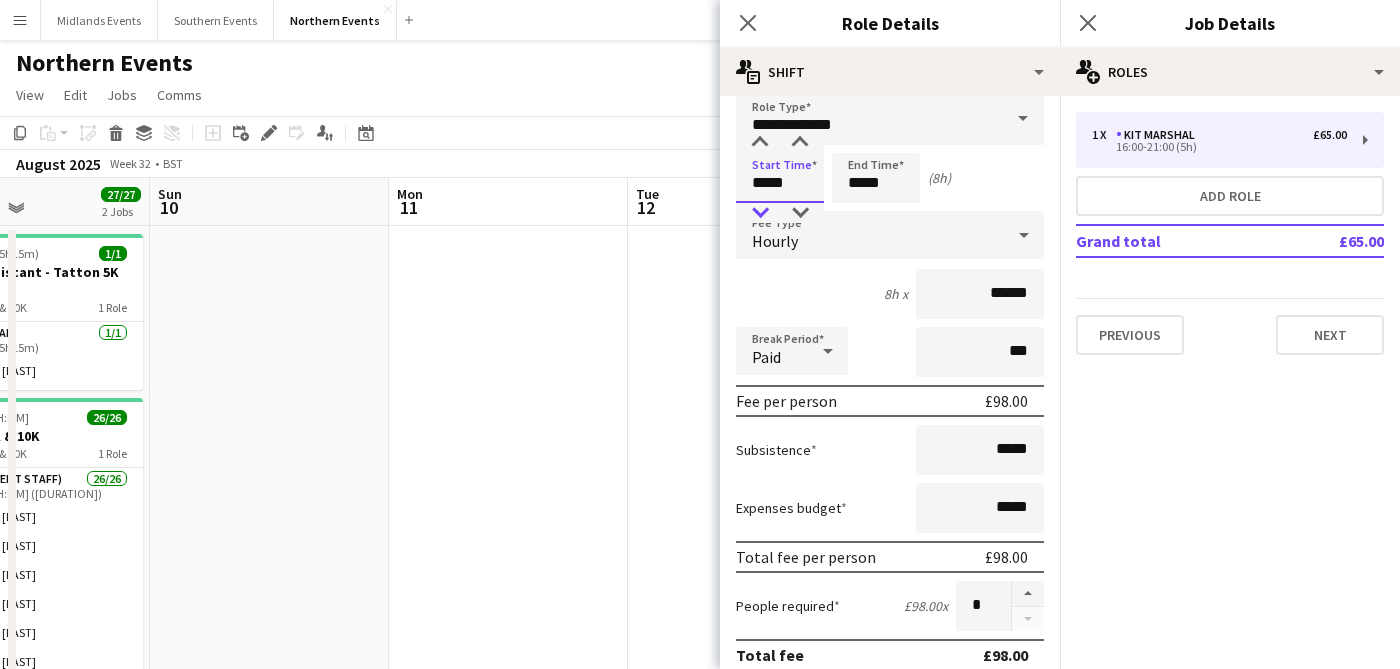 click at bounding box center [760, 213] 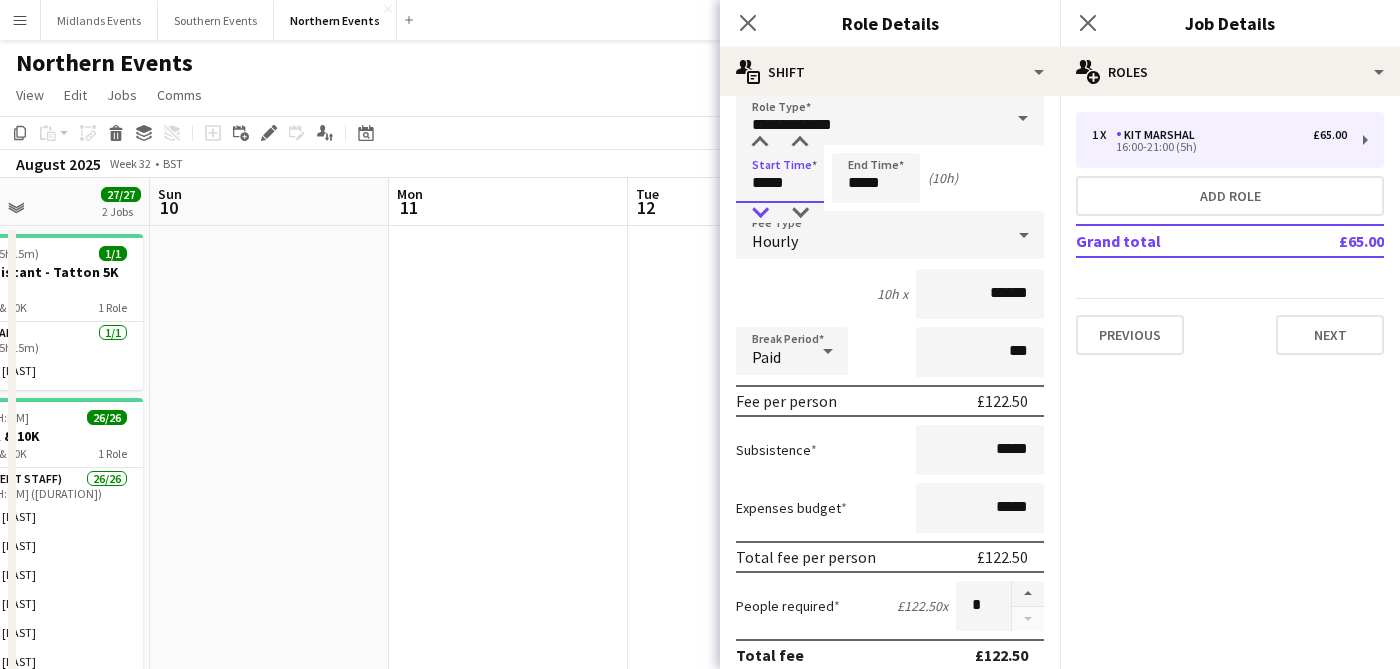 click at bounding box center (760, 213) 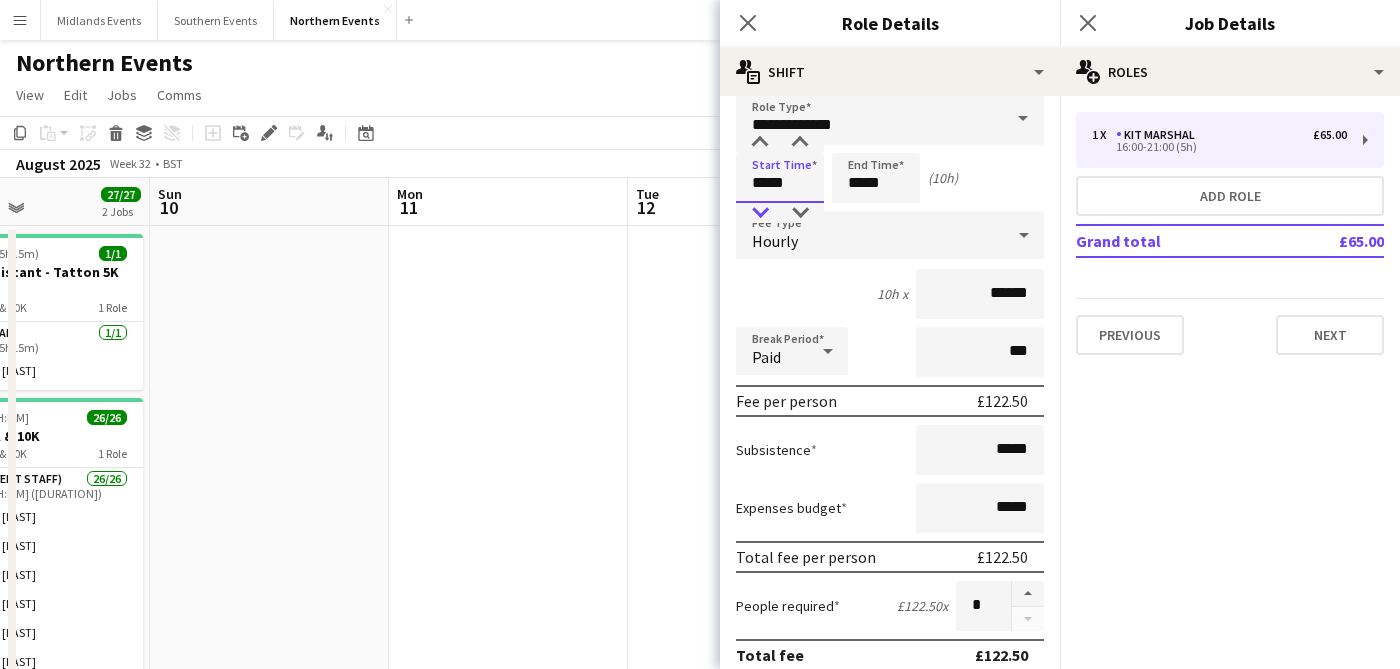 click at bounding box center (760, 213) 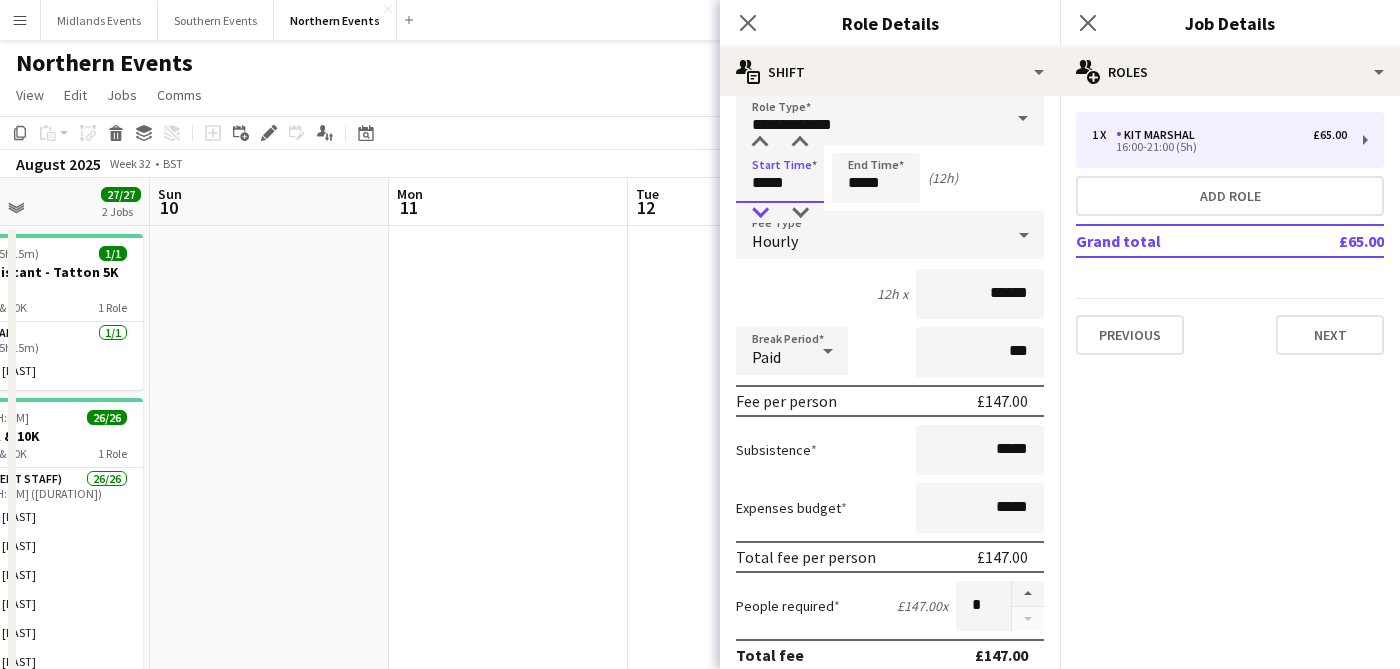 click at bounding box center (760, 213) 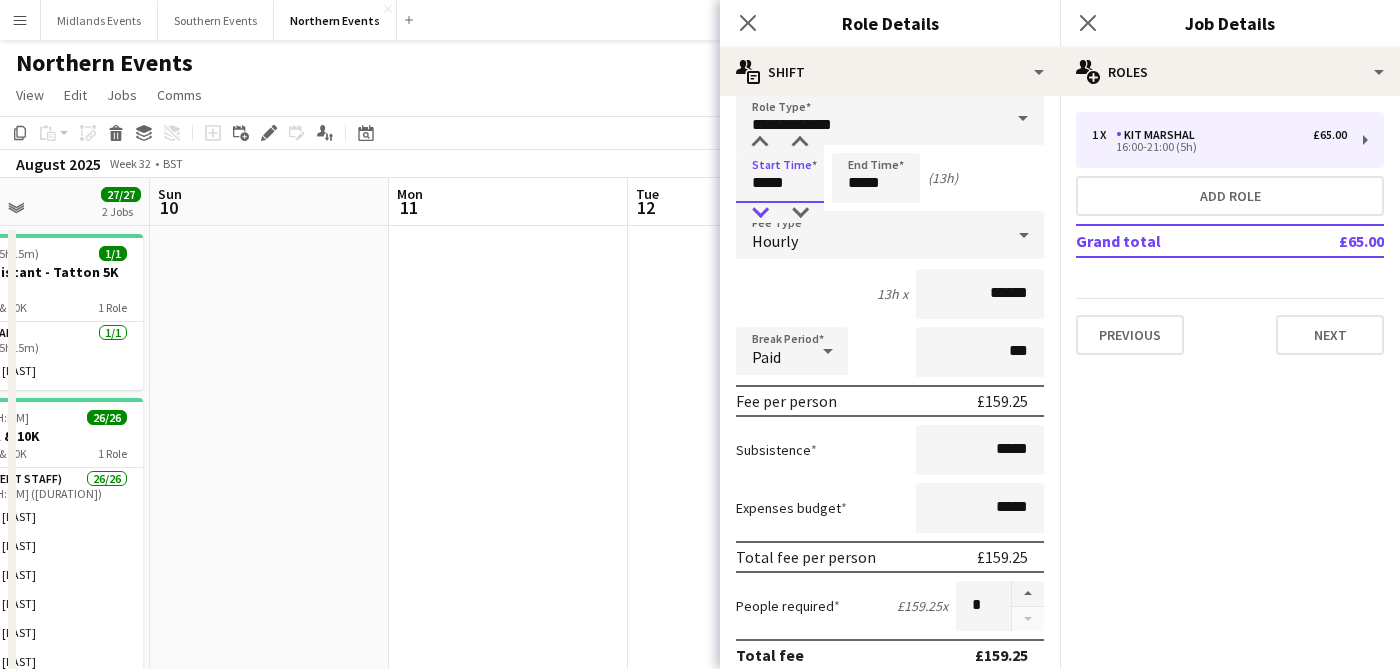 click at bounding box center (760, 213) 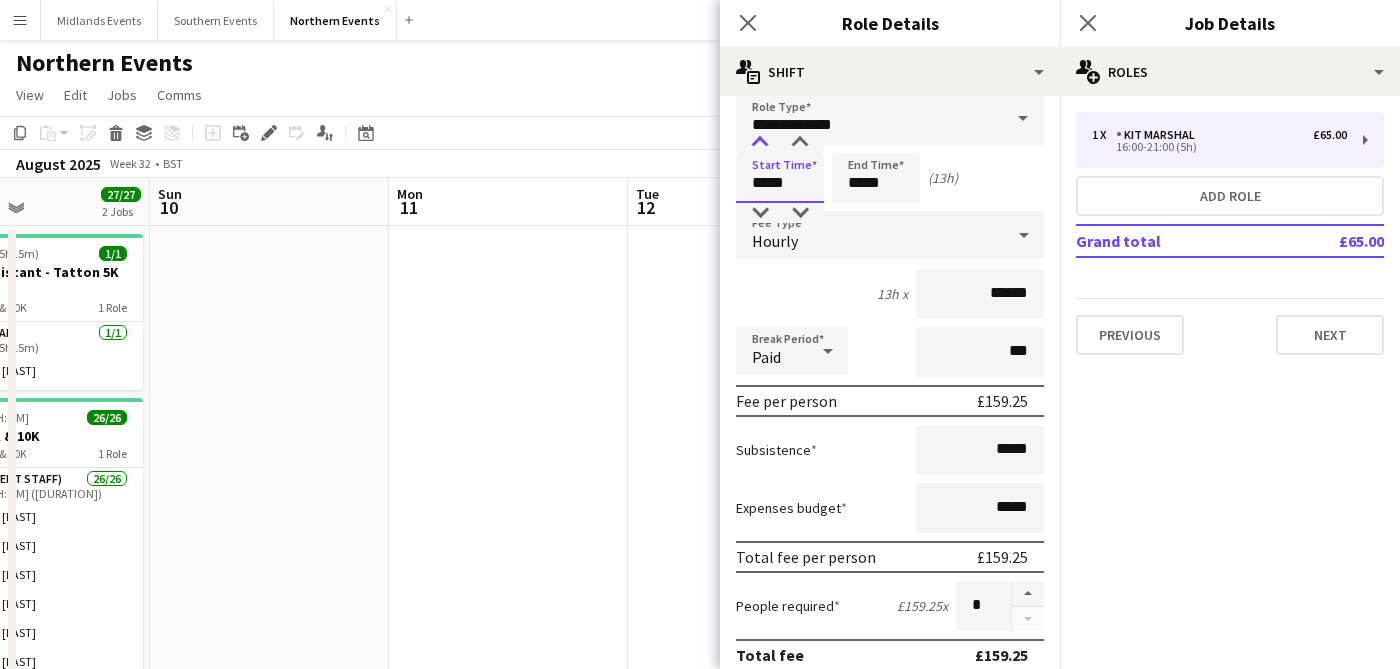 type on "*****" 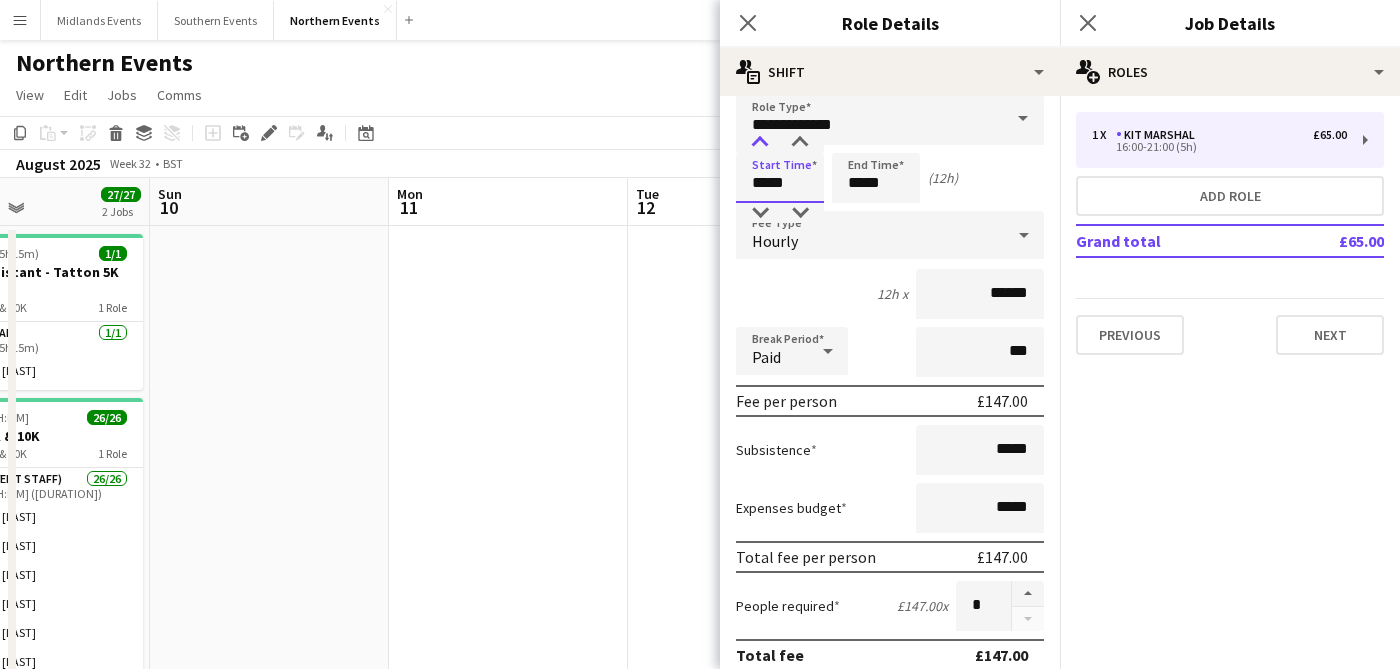 click at bounding box center [760, 143] 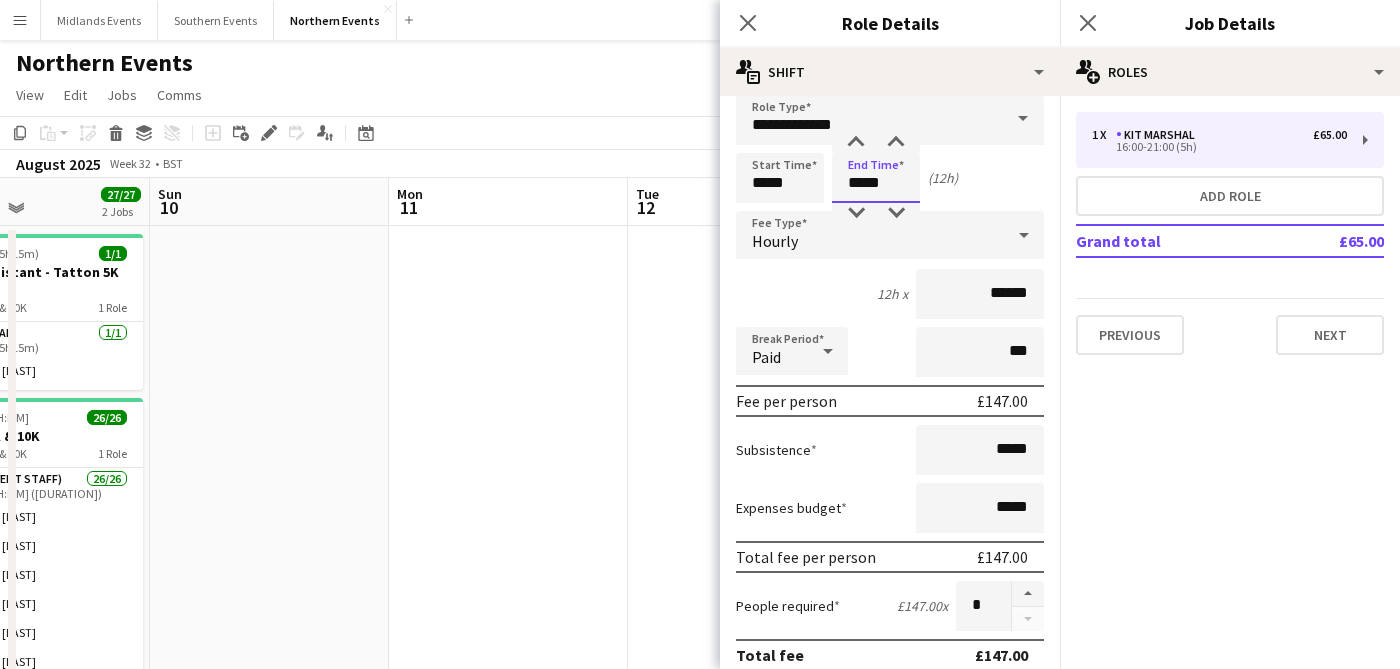 click on "*****" at bounding box center (876, 178) 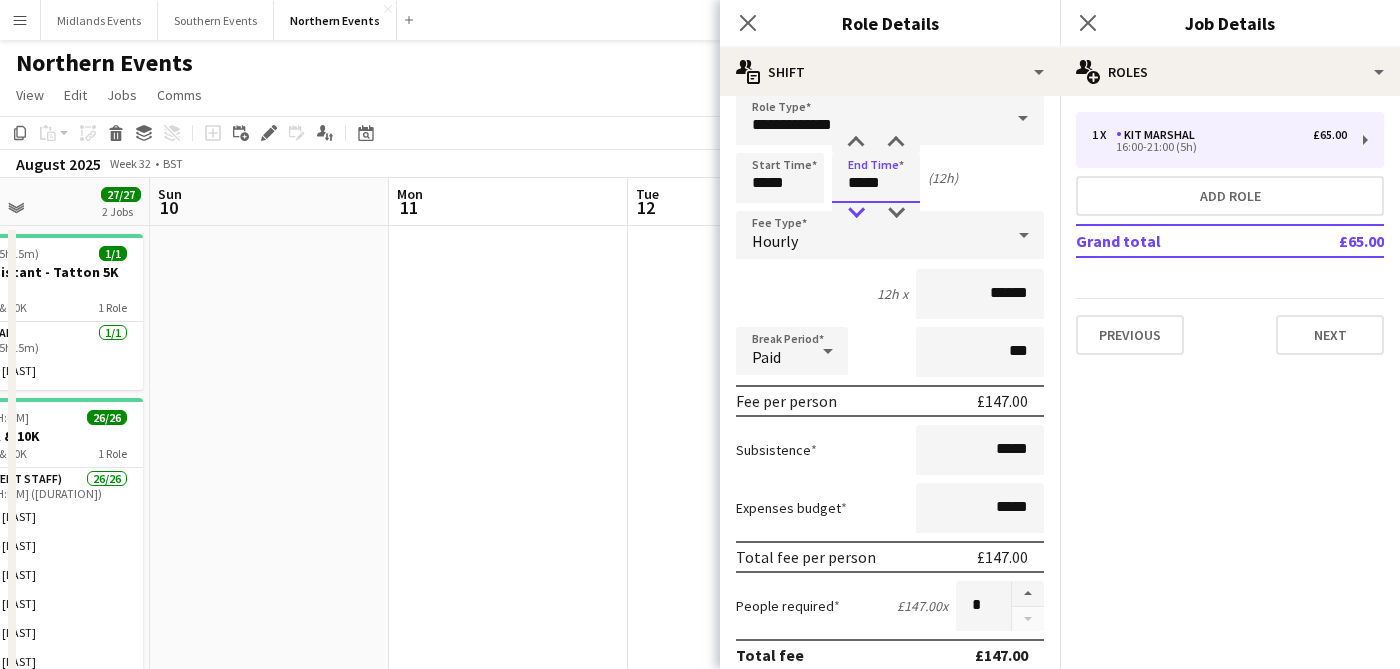 click at bounding box center [856, 213] 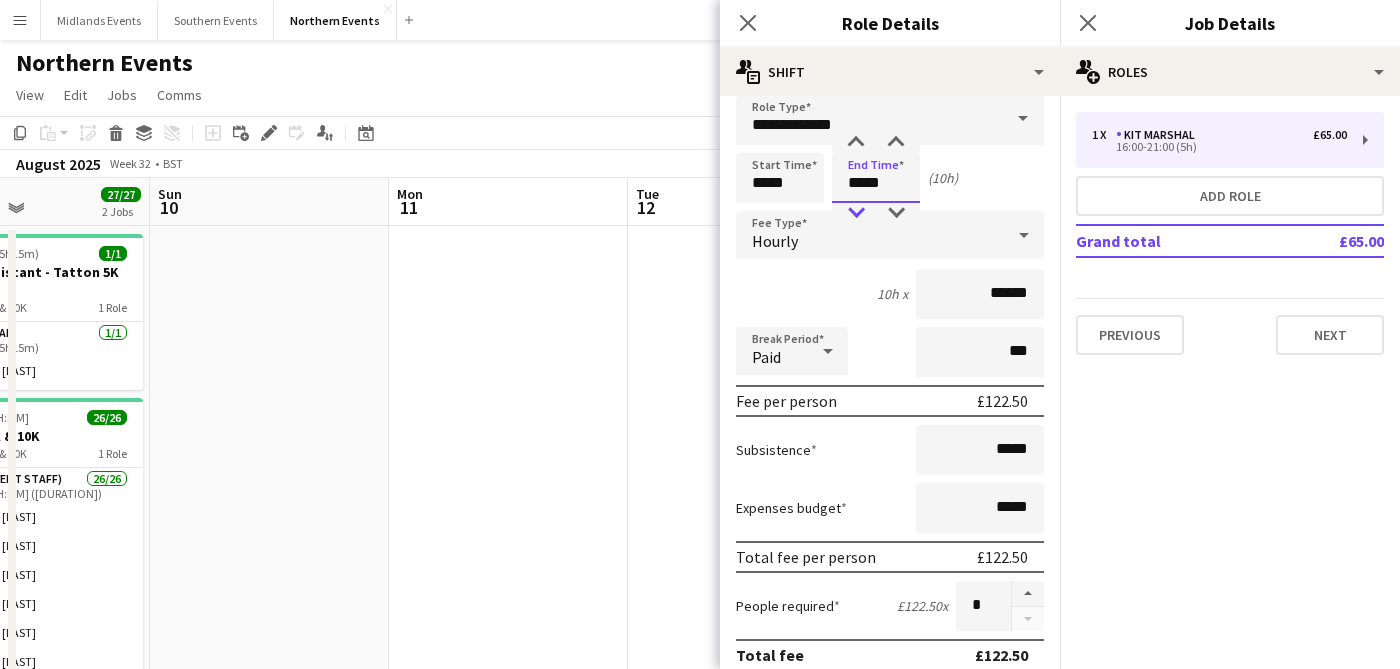 click at bounding box center (856, 213) 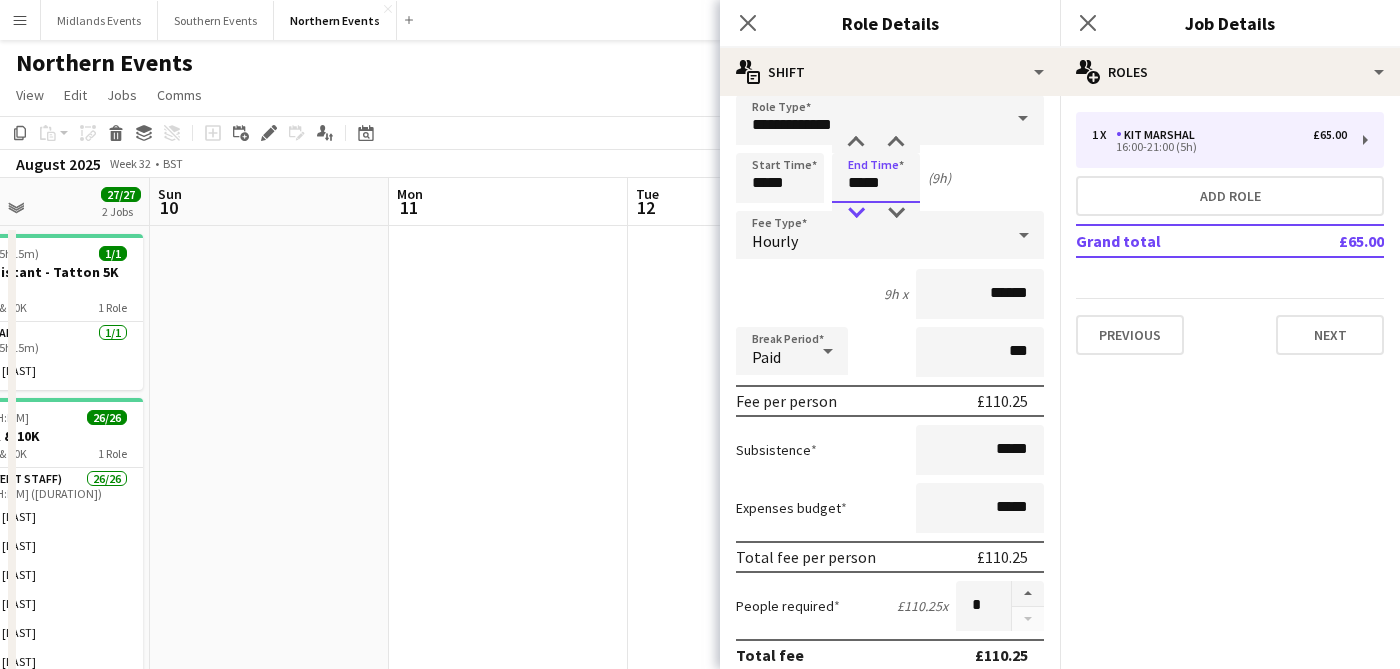 click at bounding box center (856, 213) 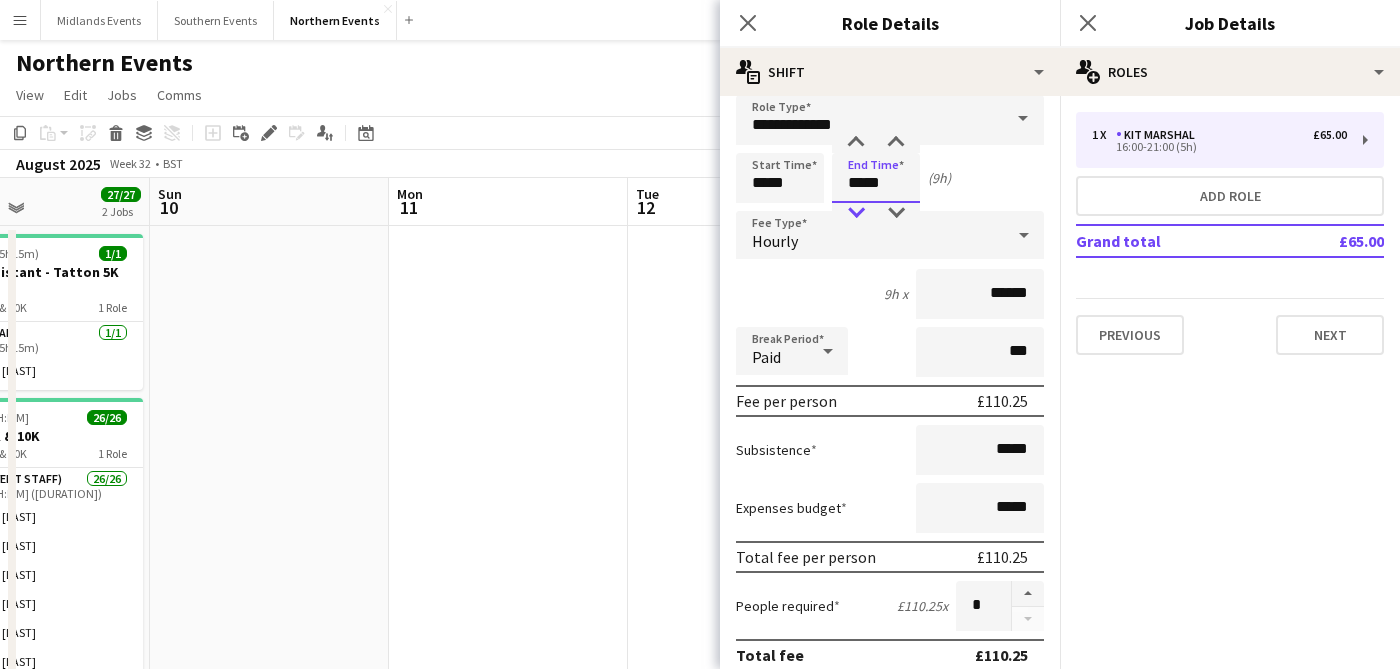 click at bounding box center [856, 213] 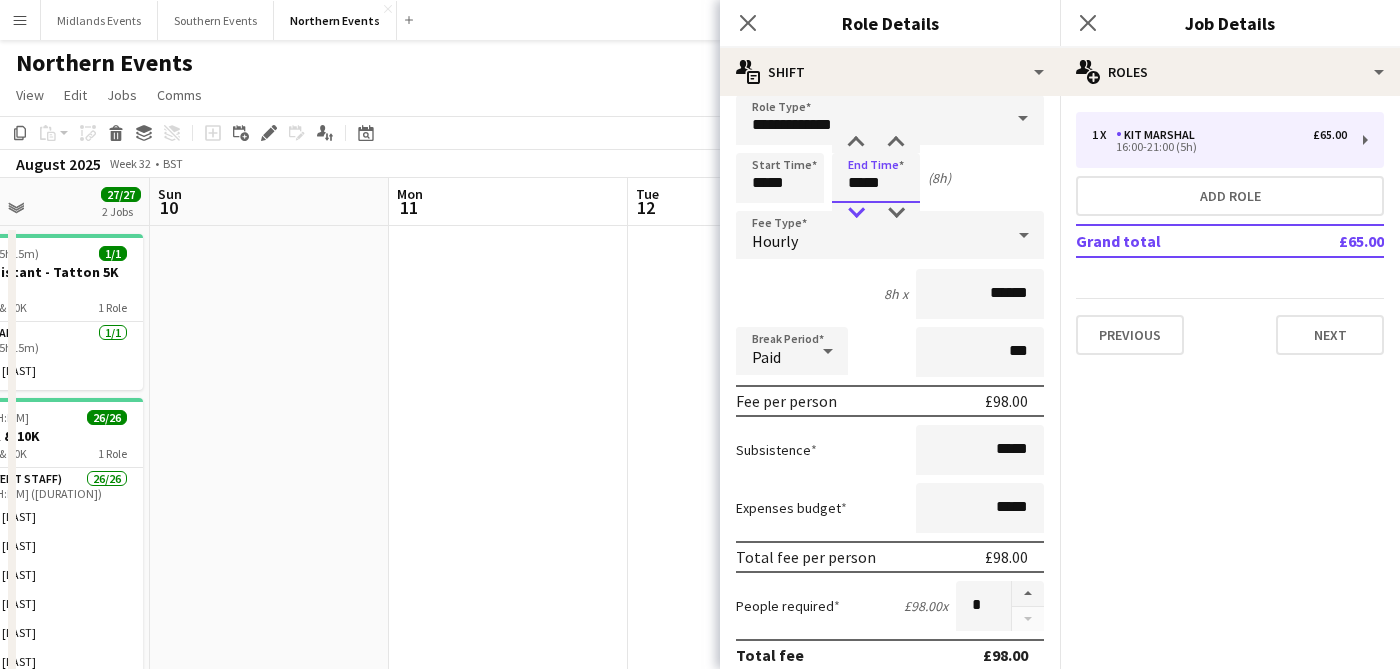 click at bounding box center [856, 213] 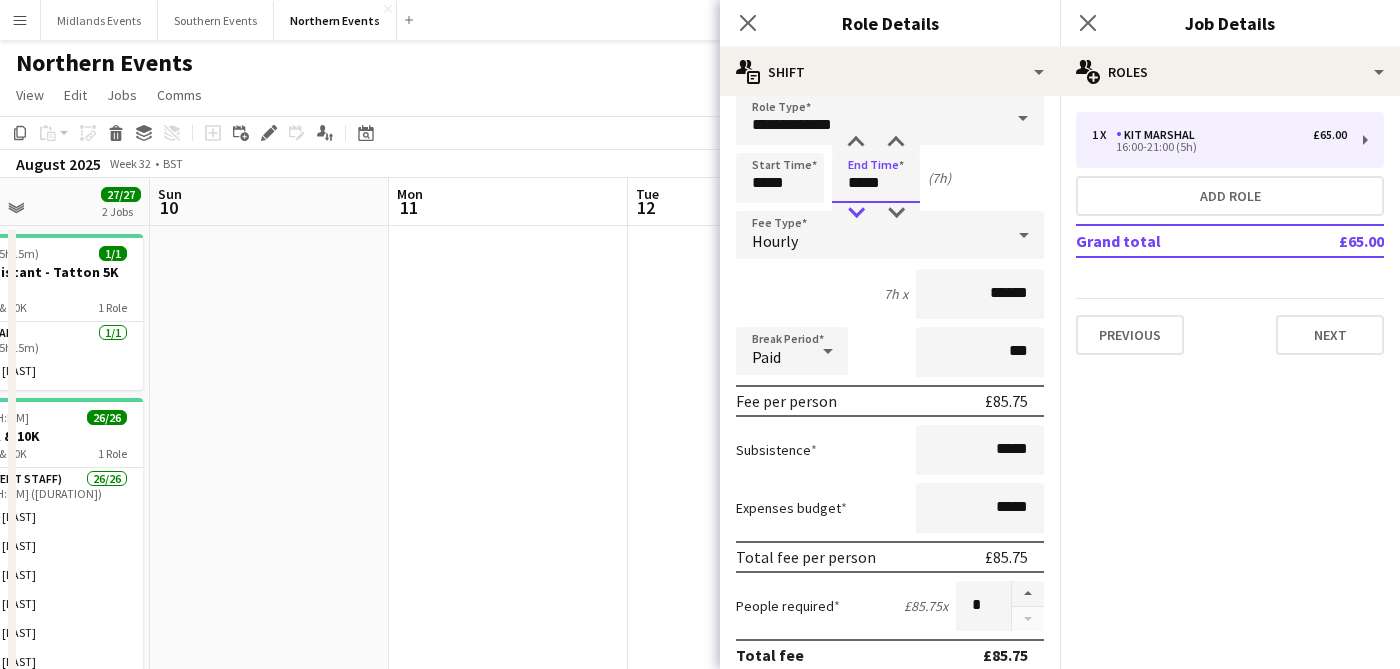 click at bounding box center (856, 213) 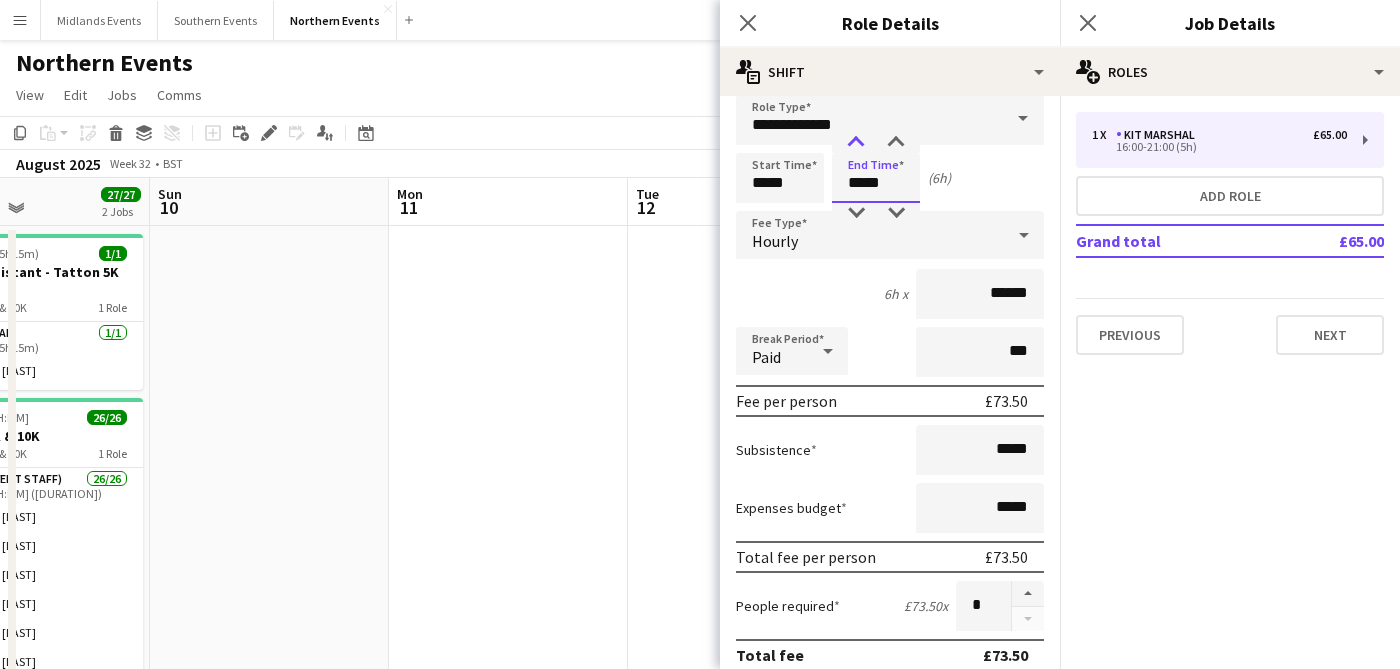 type on "*****" 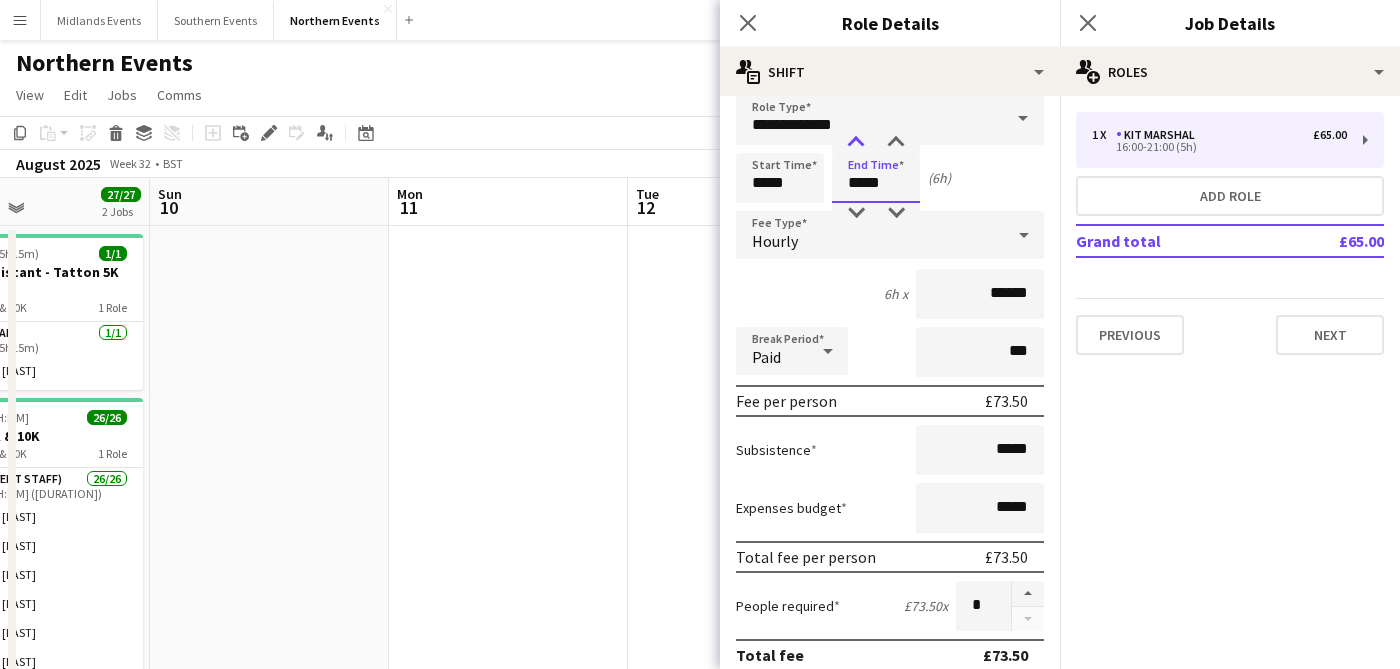 click at bounding box center [856, 143] 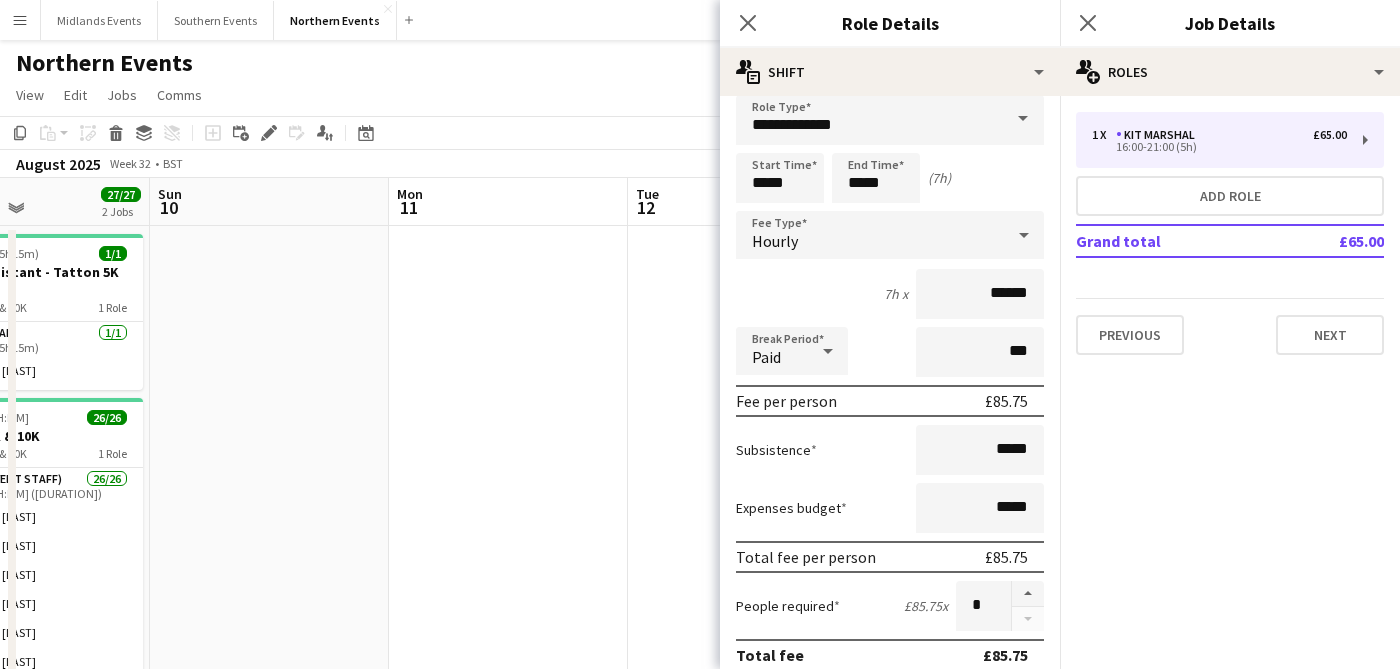 click on "7h x  ******" at bounding box center (890, 294) 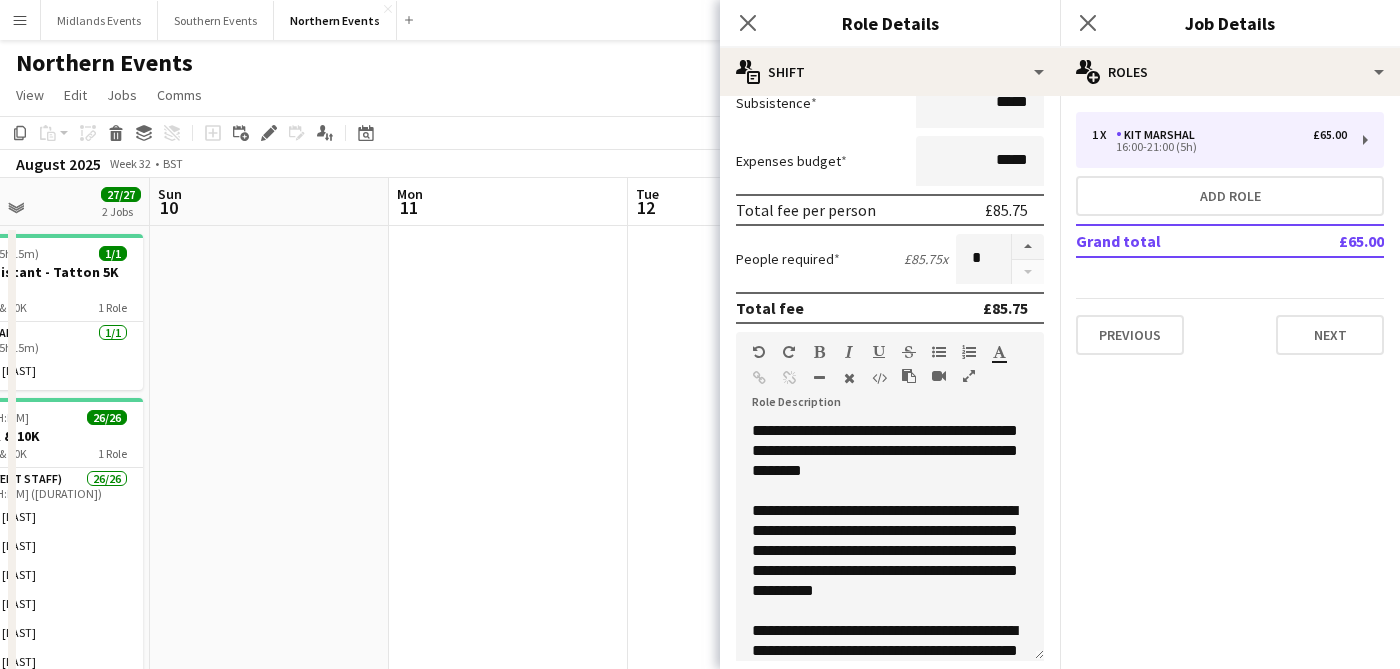 scroll, scrollTop: 363, scrollLeft: 0, axis: vertical 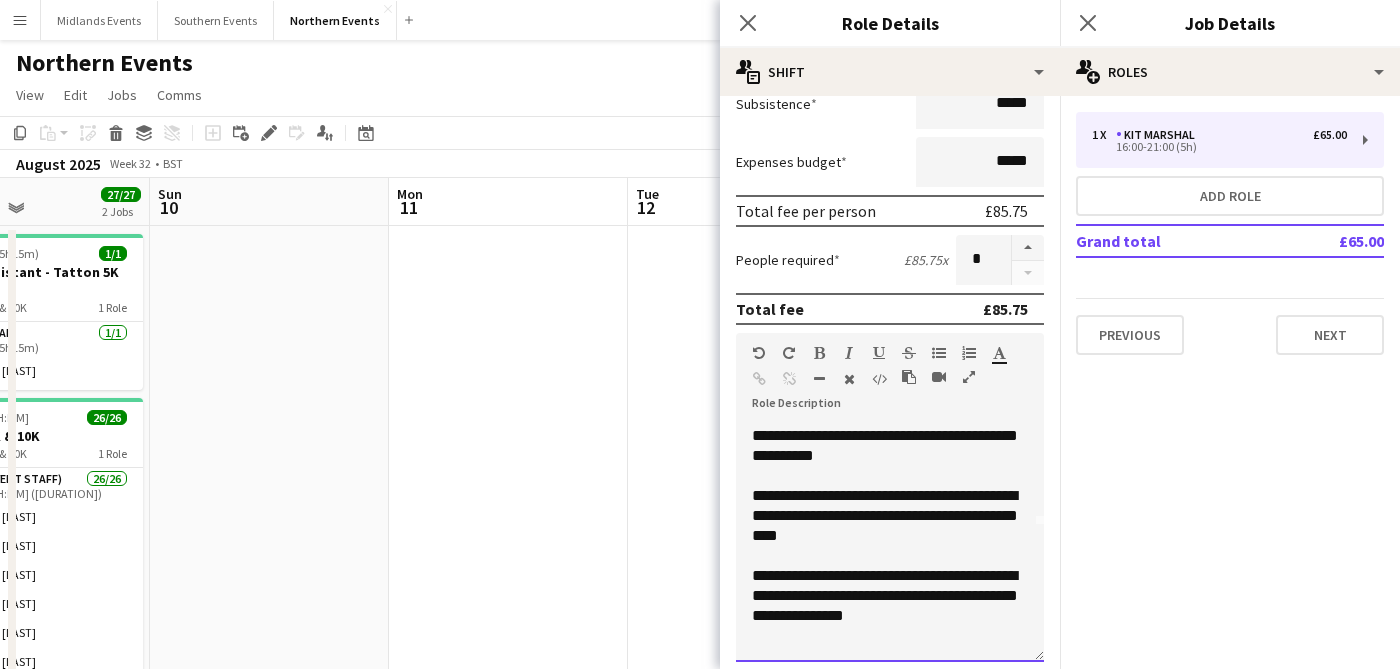 click on "**********" at bounding box center (890, 506) 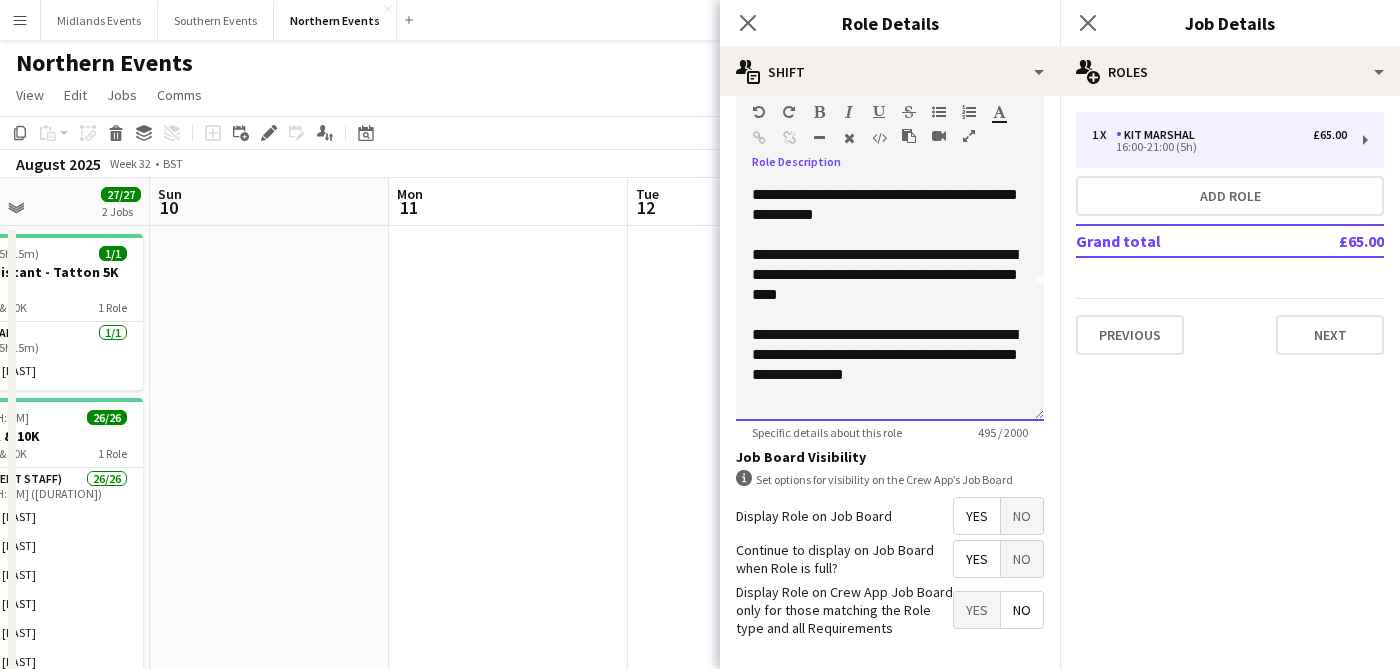 scroll, scrollTop: 685, scrollLeft: 0, axis: vertical 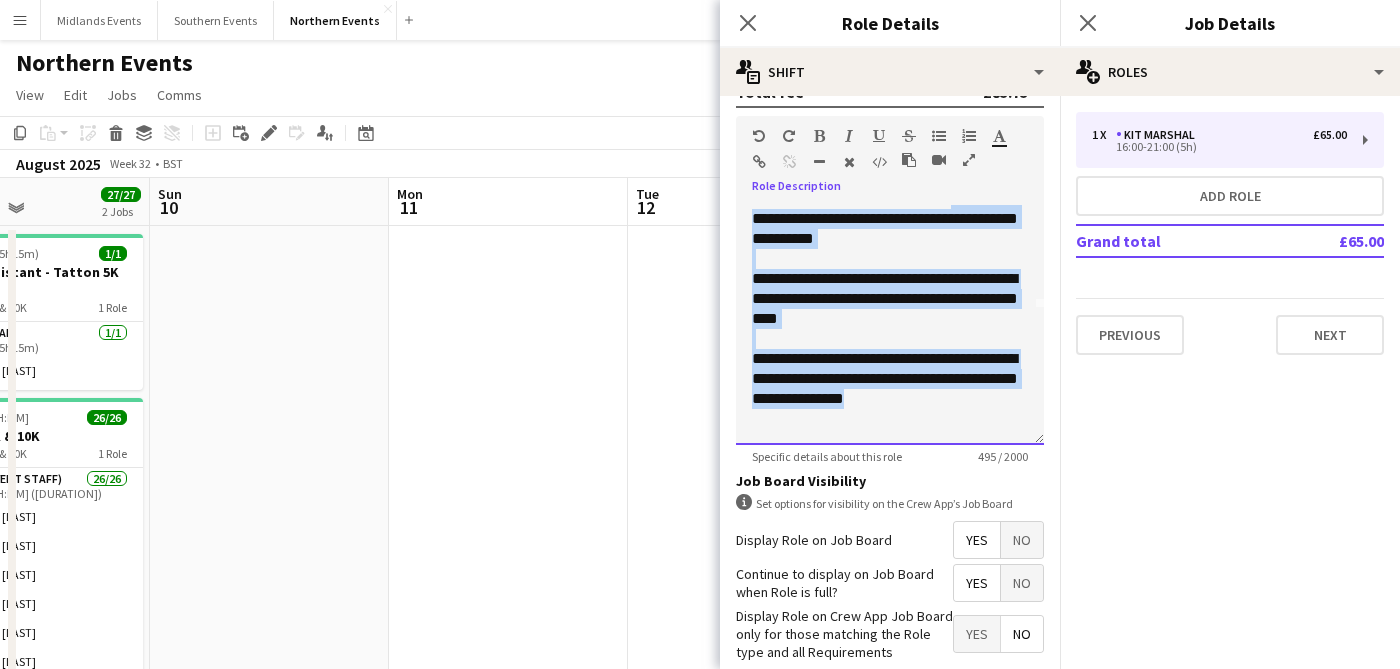 drag, startPoint x: 958, startPoint y: 301, endPoint x: 752, endPoint y: 224, distance: 219.92044 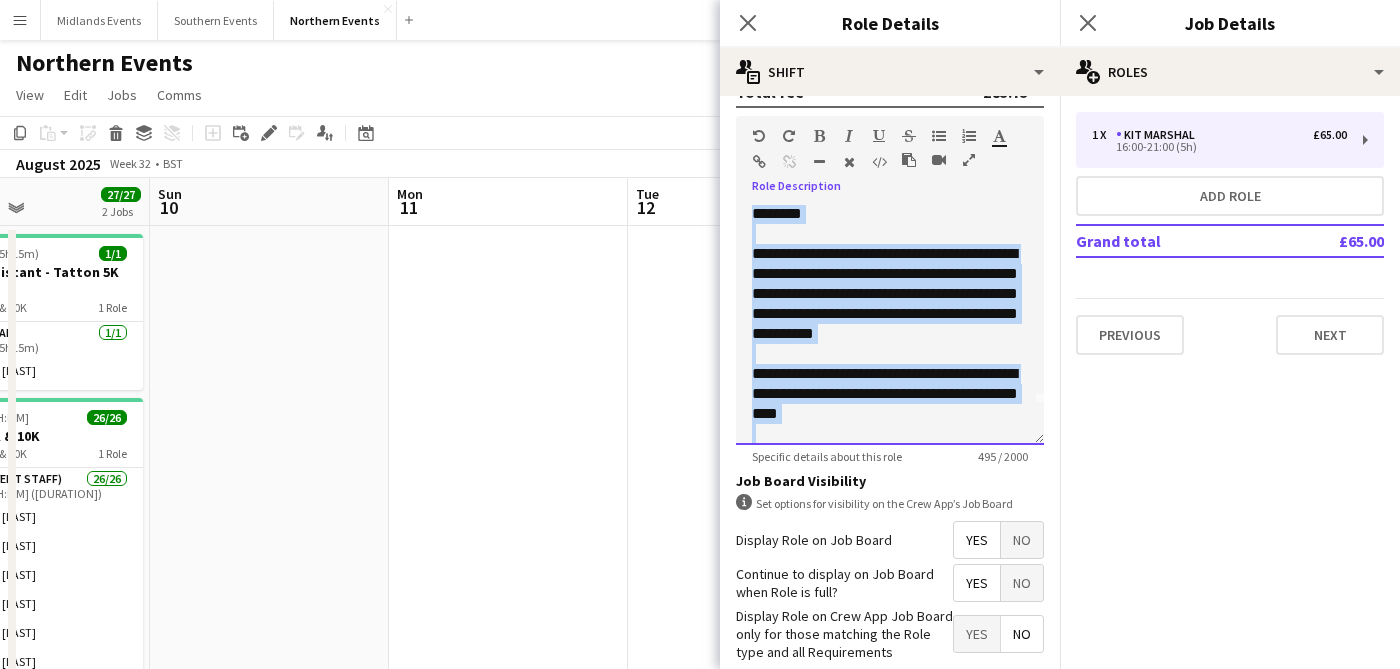 scroll, scrollTop: 0, scrollLeft: 0, axis: both 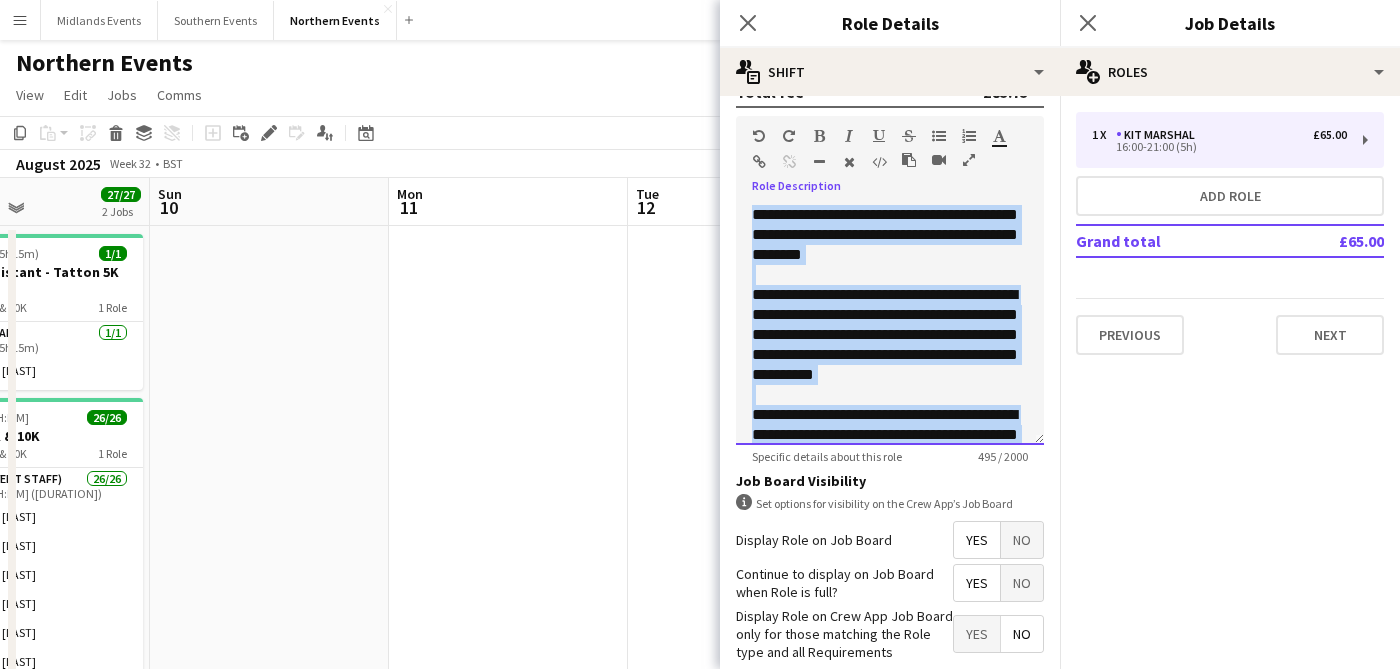 paste 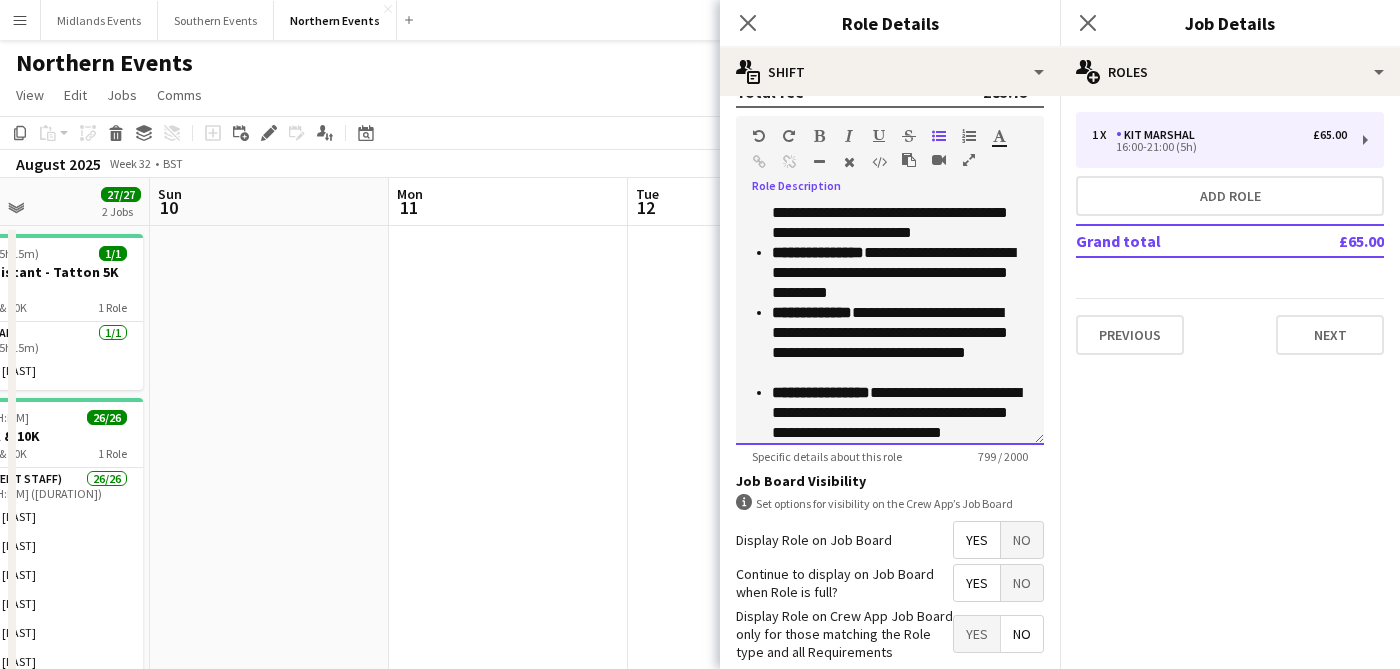 scroll, scrollTop: 0, scrollLeft: 0, axis: both 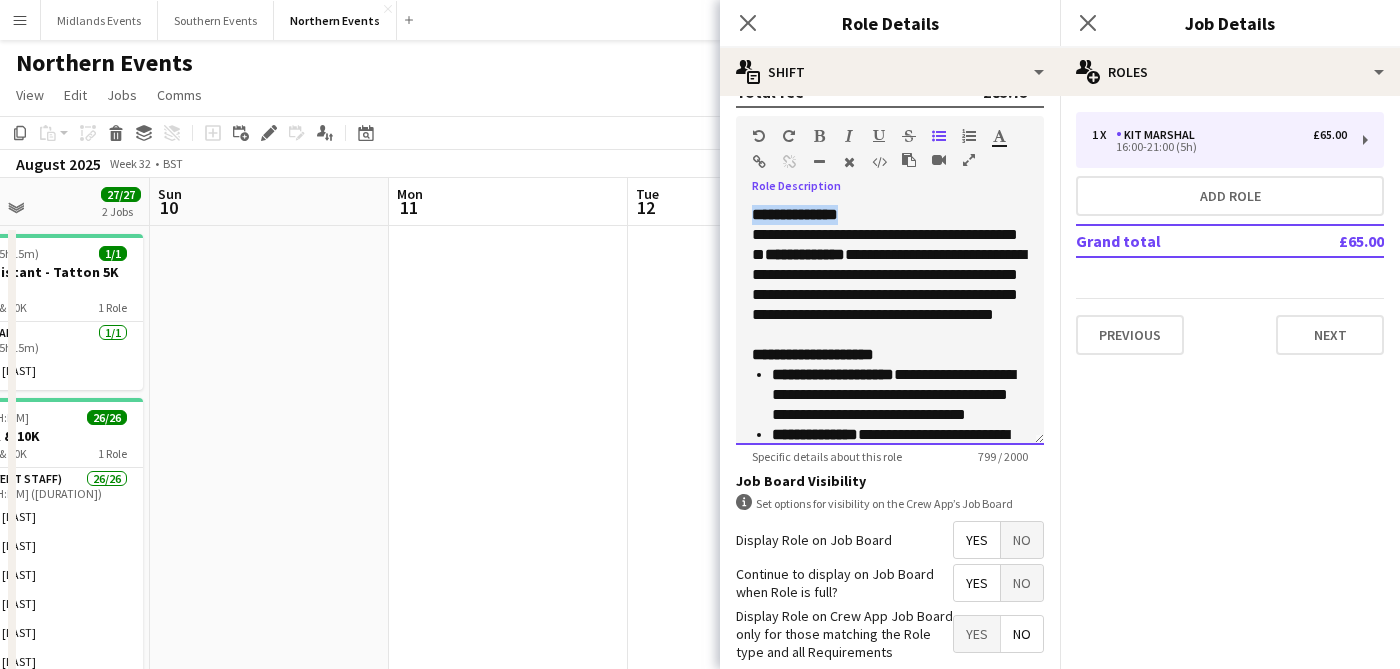 drag, startPoint x: 868, startPoint y: 212, endPoint x: 708, endPoint y: 212, distance: 160 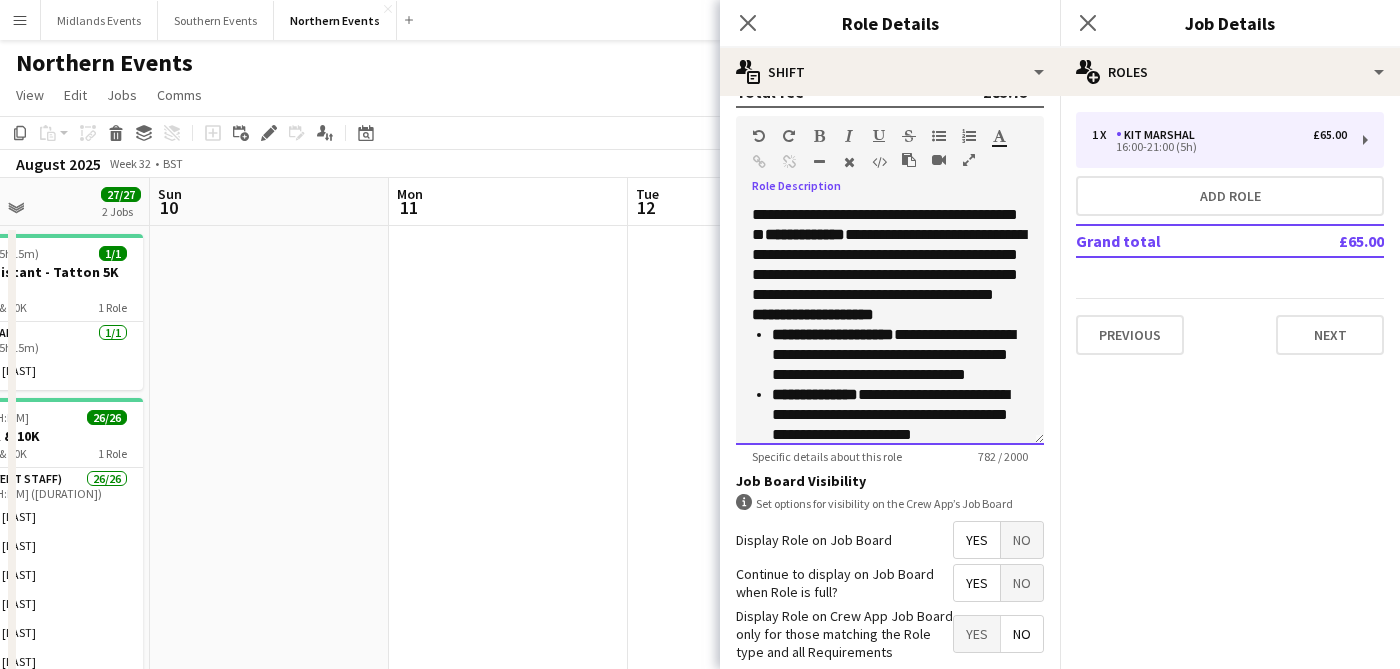 click on "**********" at bounding box center (805, 234) 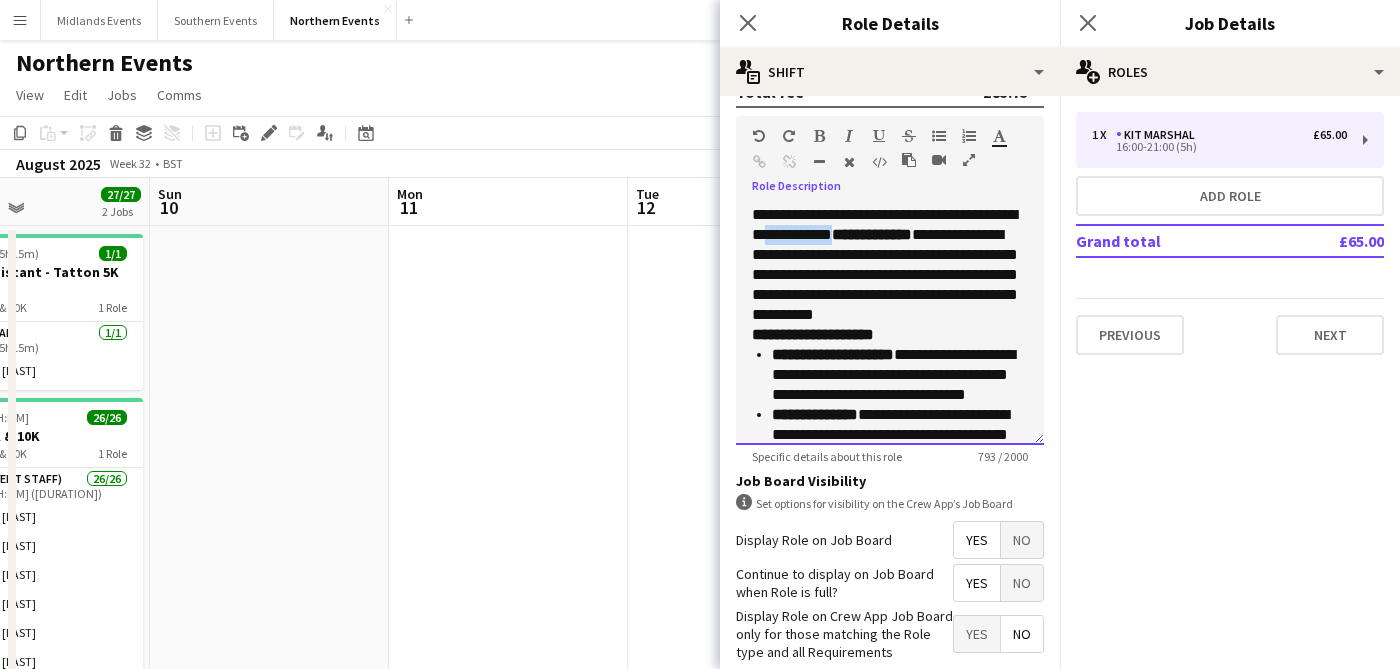 drag, startPoint x: 890, startPoint y: 234, endPoint x: 805, endPoint y: 230, distance: 85.09406 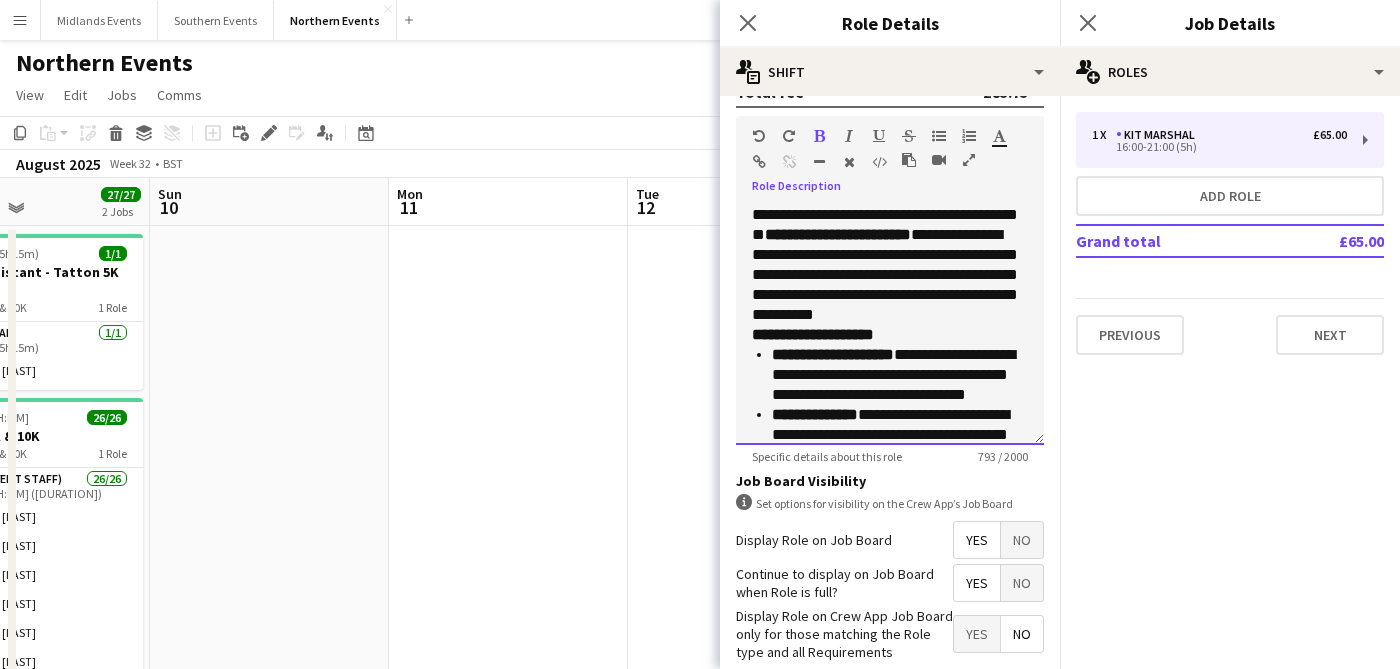 click on "**********" at bounding box center [885, 274] 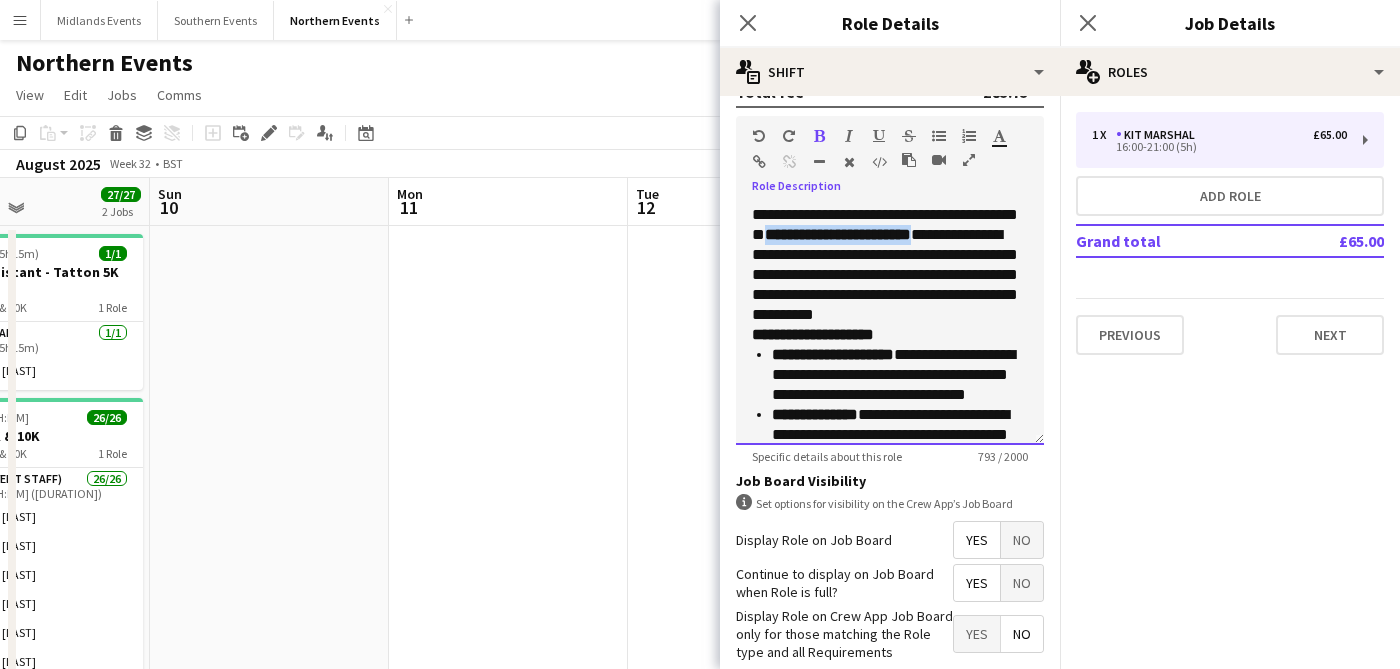 drag, startPoint x: 985, startPoint y: 236, endPoint x: 807, endPoint y: 238, distance: 178.01123 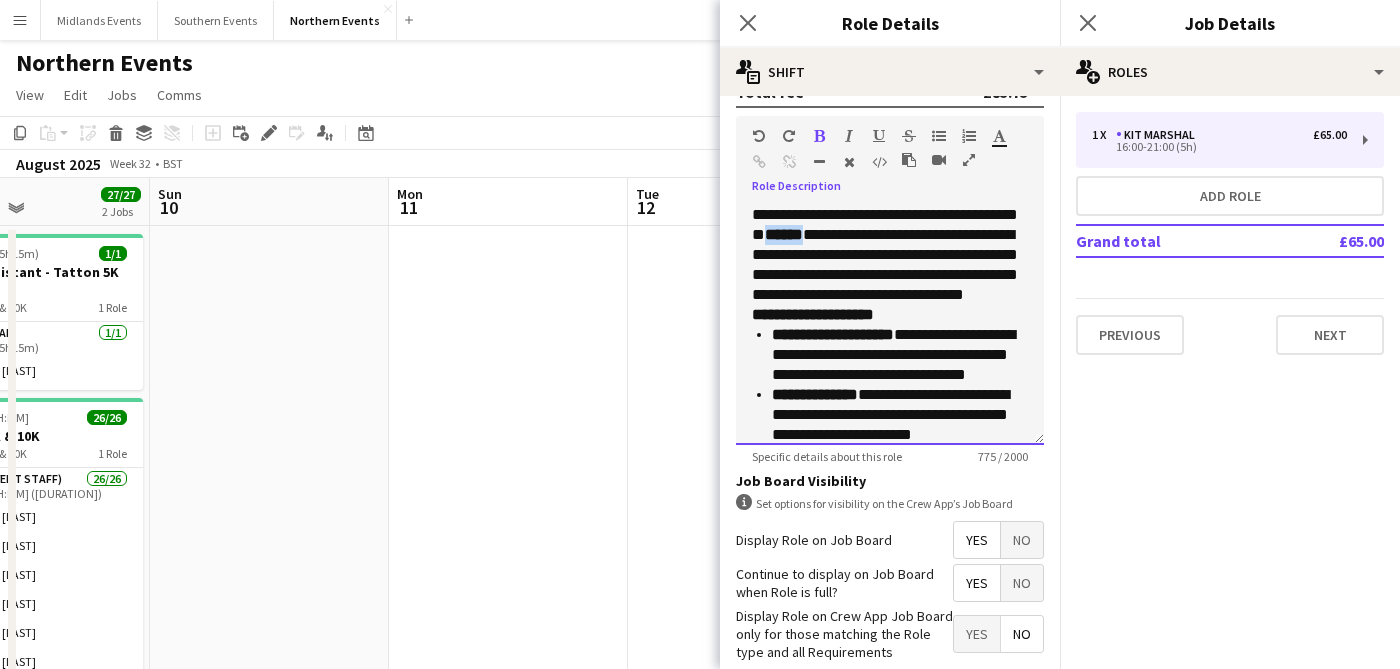 drag, startPoint x: 864, startPoint y: 235, endPoint x: 809, endPoint y: 231, distance: 55.145264 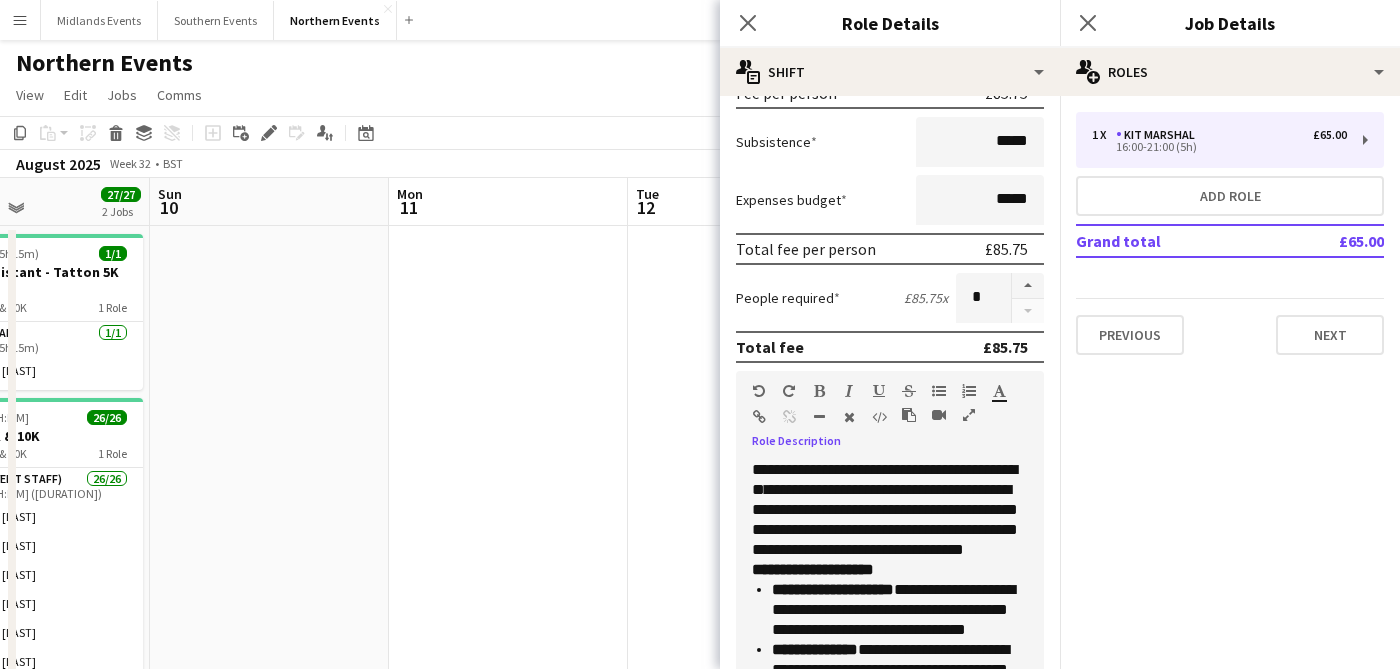 scroll, scrollTop: 610, scrollLeft: 0, axis: vertical 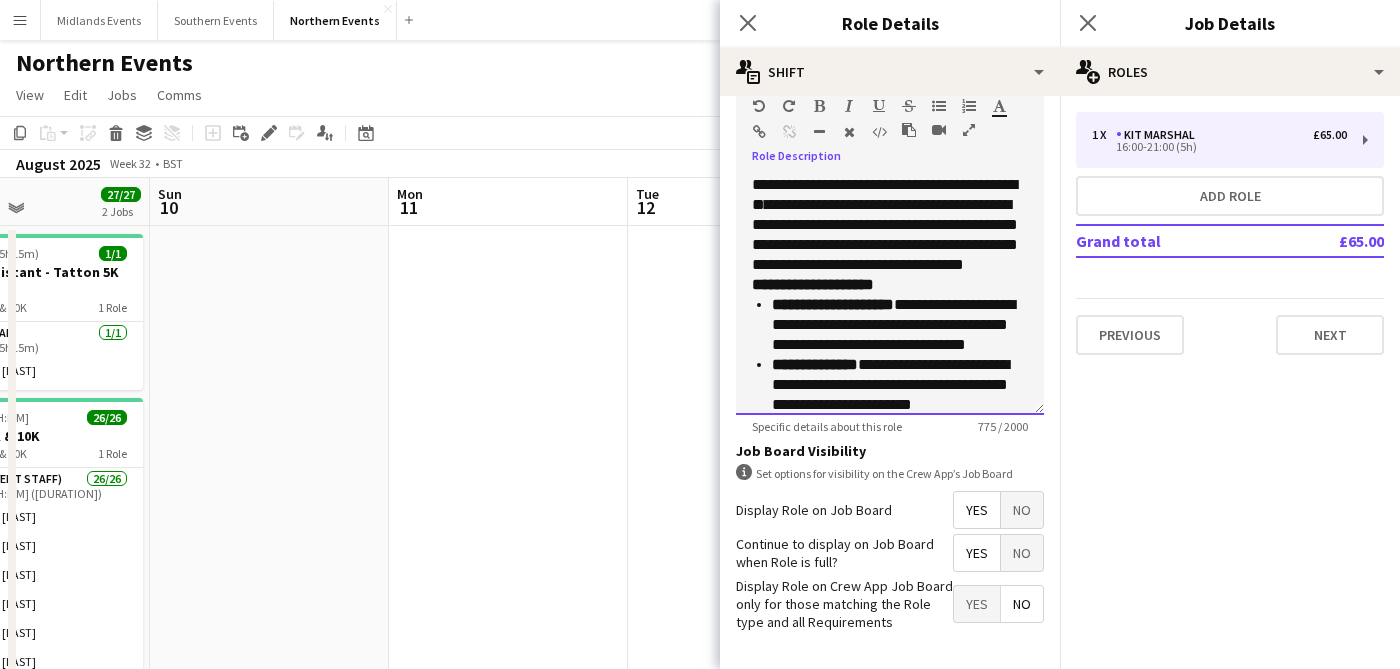 click on "**********" at bounding box center (890, 225) 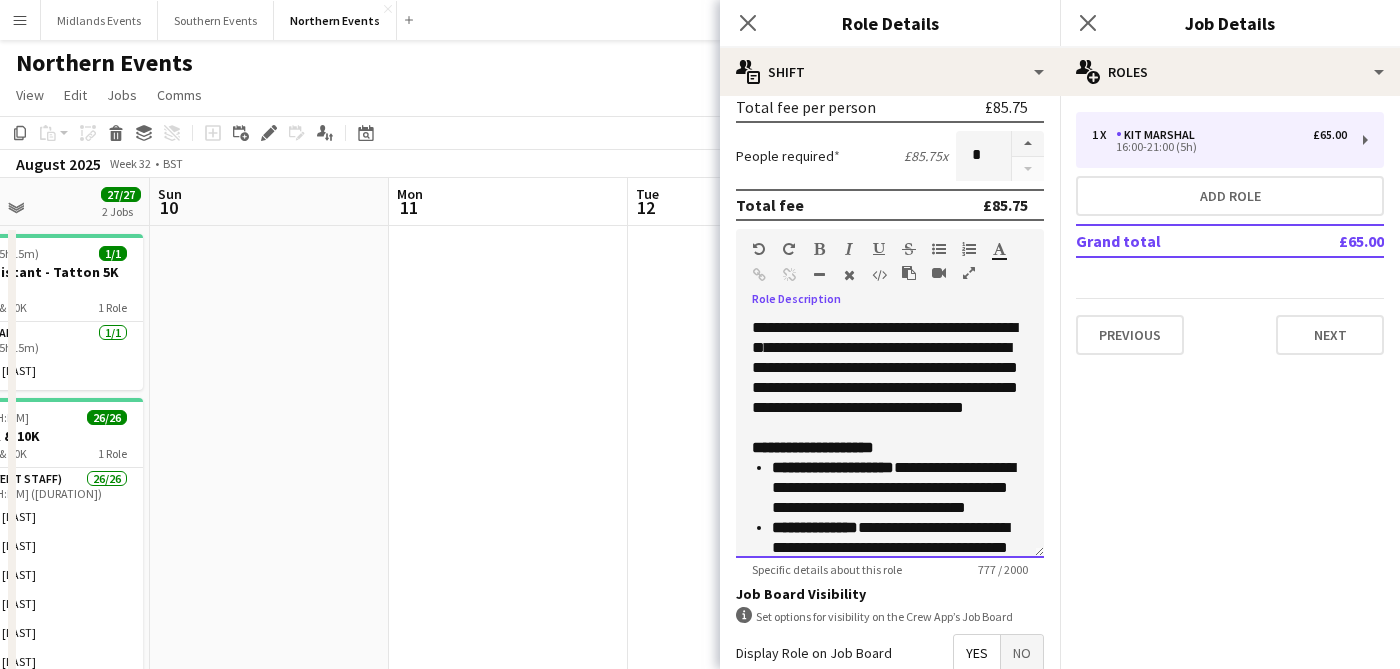 scroll, scrollTop: 465, scrollLeft: 0, axis: vertical 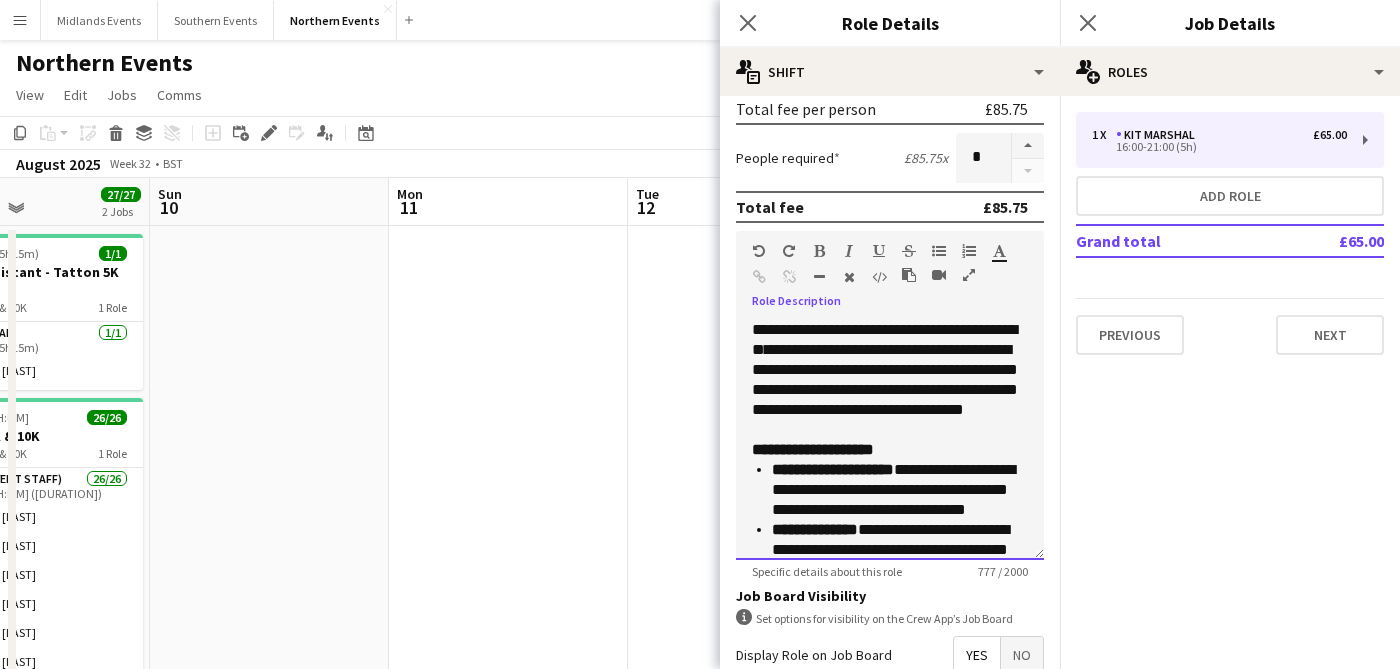 click on "**********" at bounding box center (885, 379) 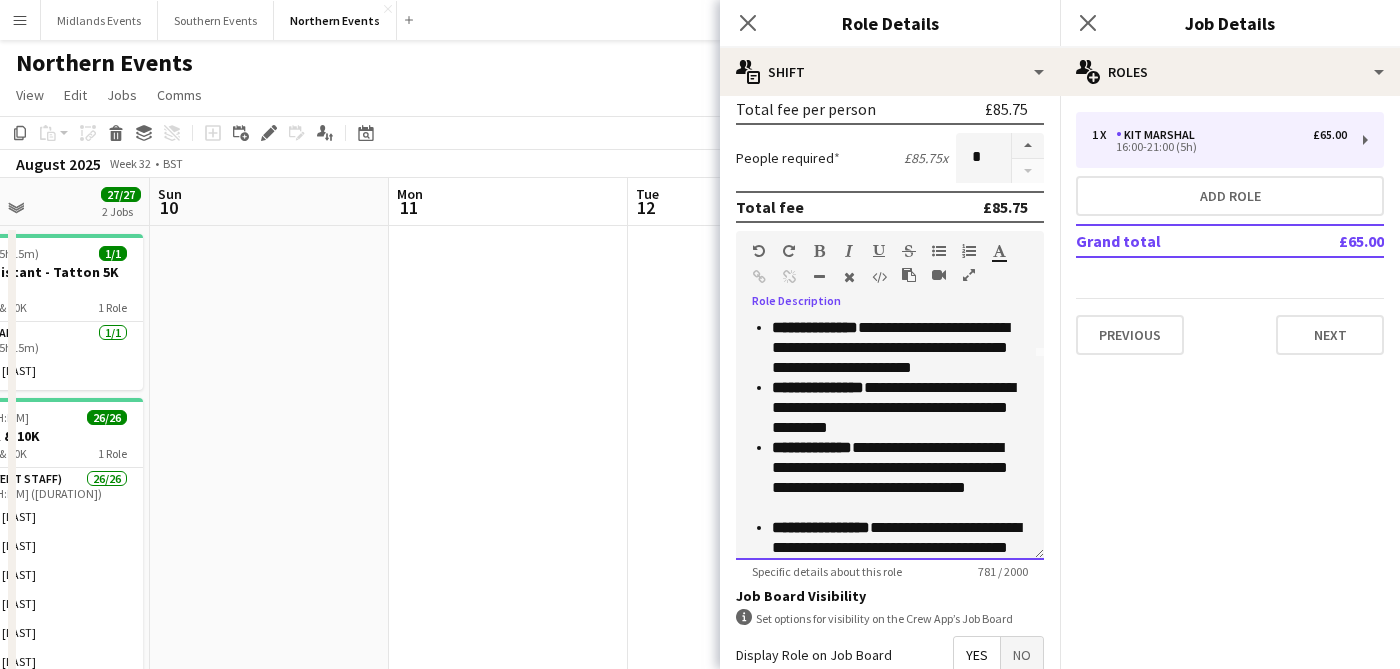 scroll, scrollTop: 276, scrollLeft: 0, axis: vertical 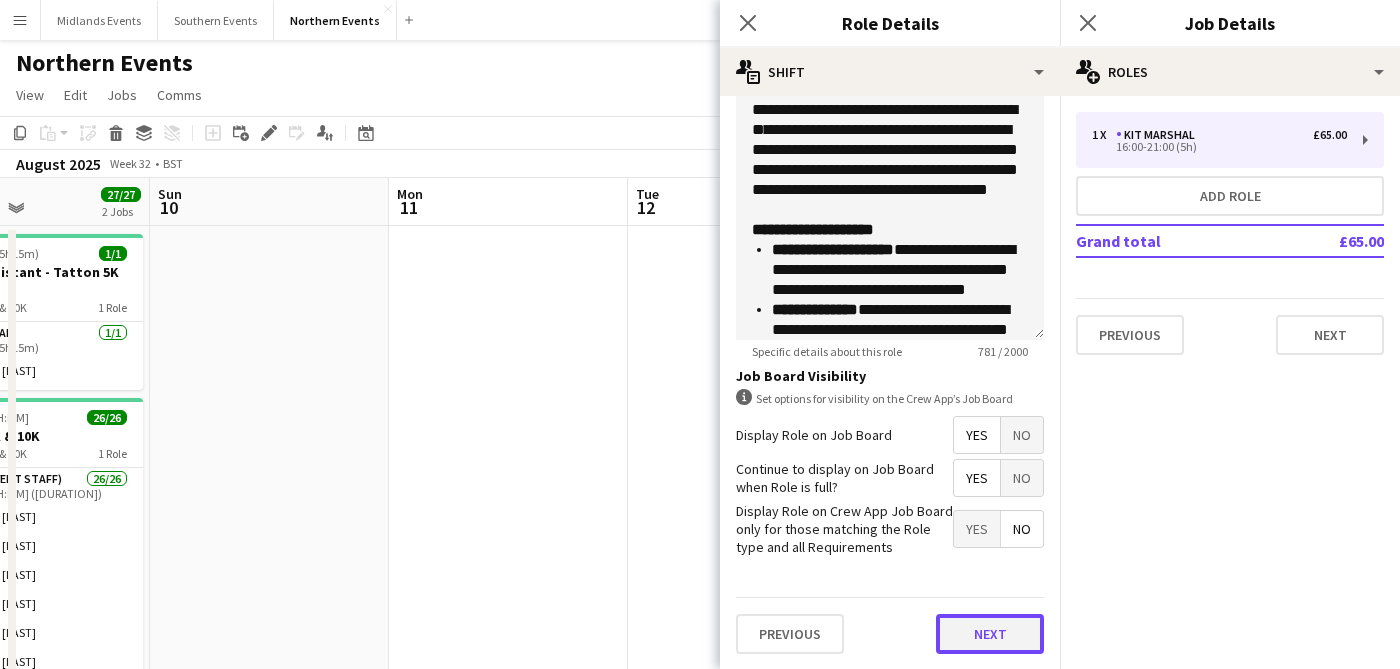 click on "Next" at bounding box center [990, 634] 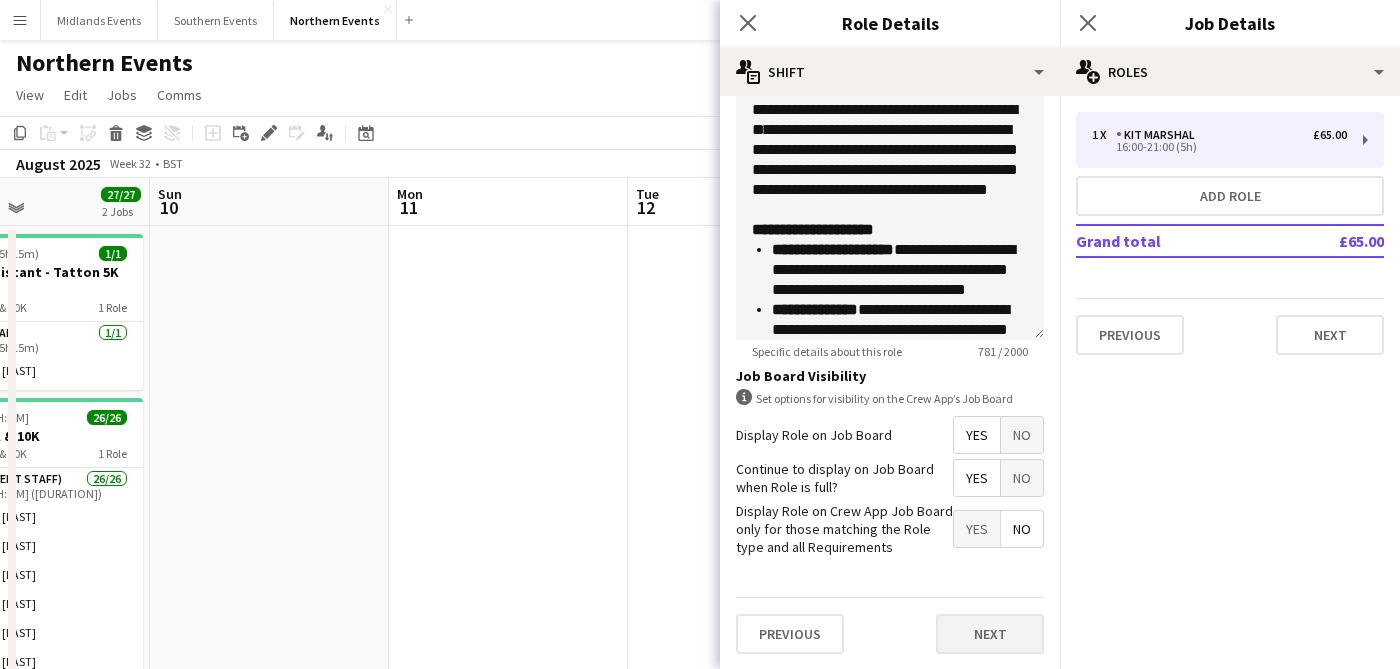 scroll, scrollTop: 0, scrollLeft: 0, axis: both 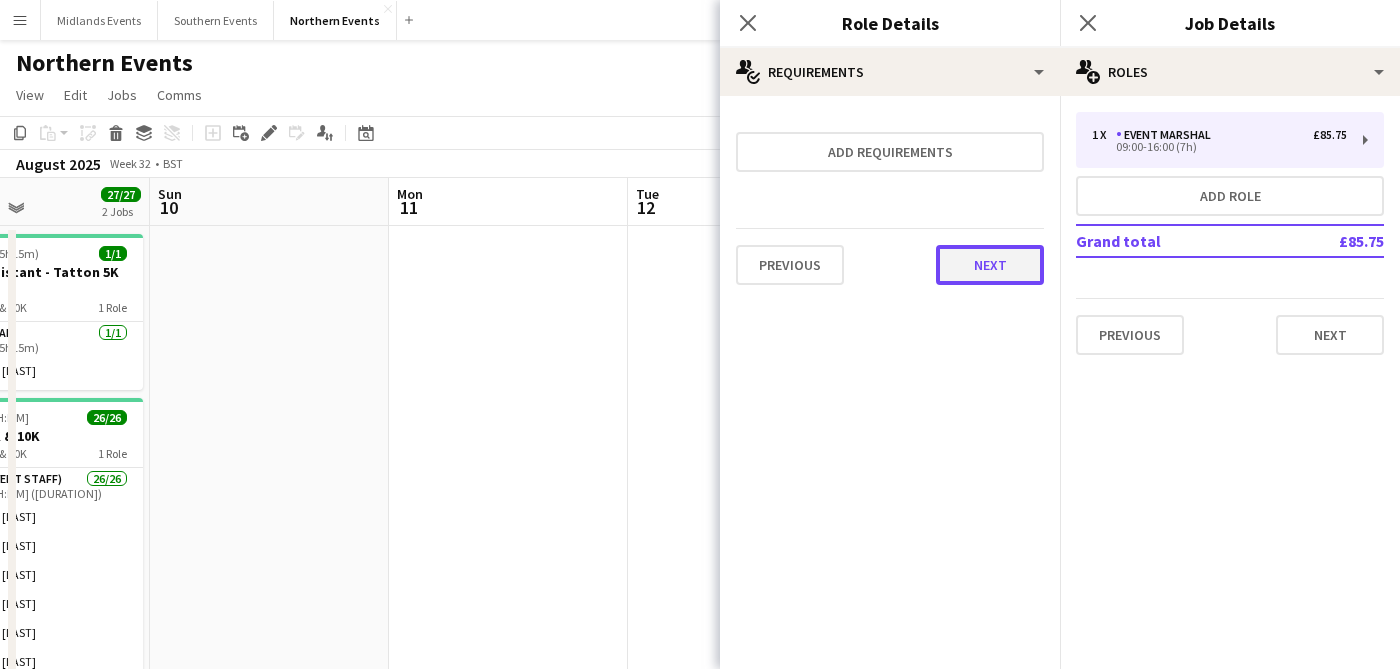click on "Next" at bounding box center (990, 265) 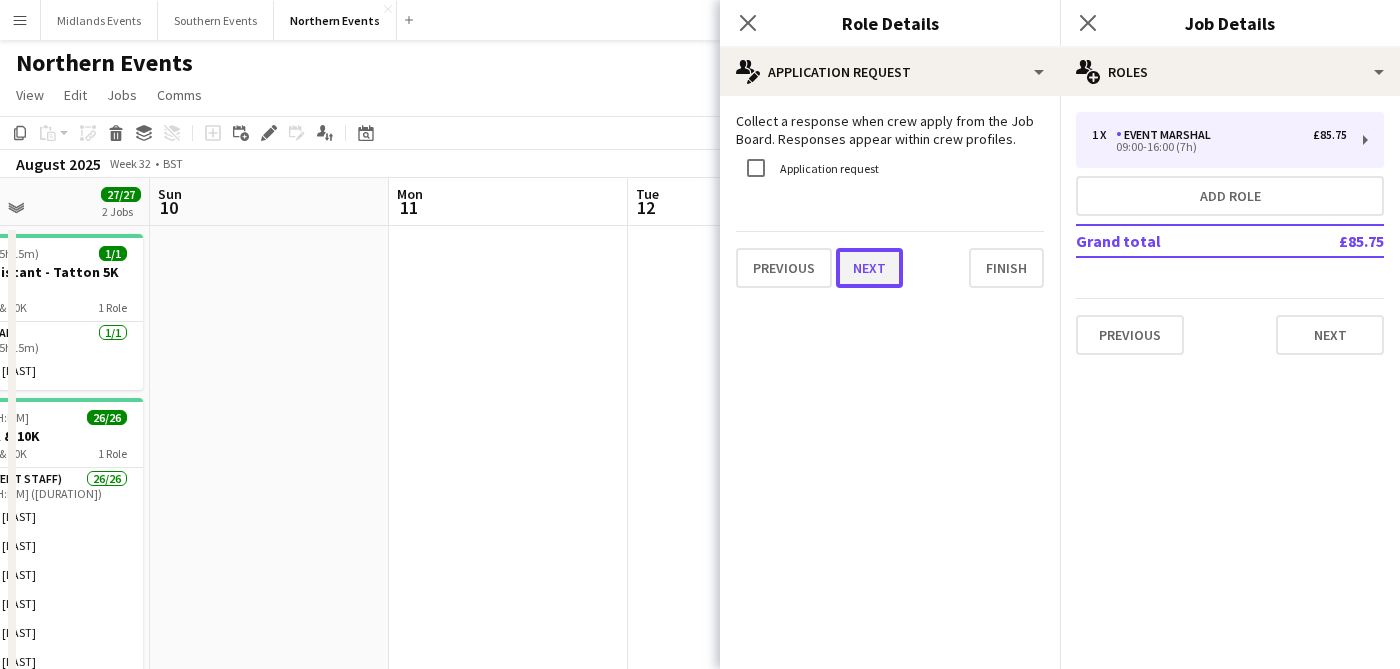 click on "Next" at bounding box center [869, 268] 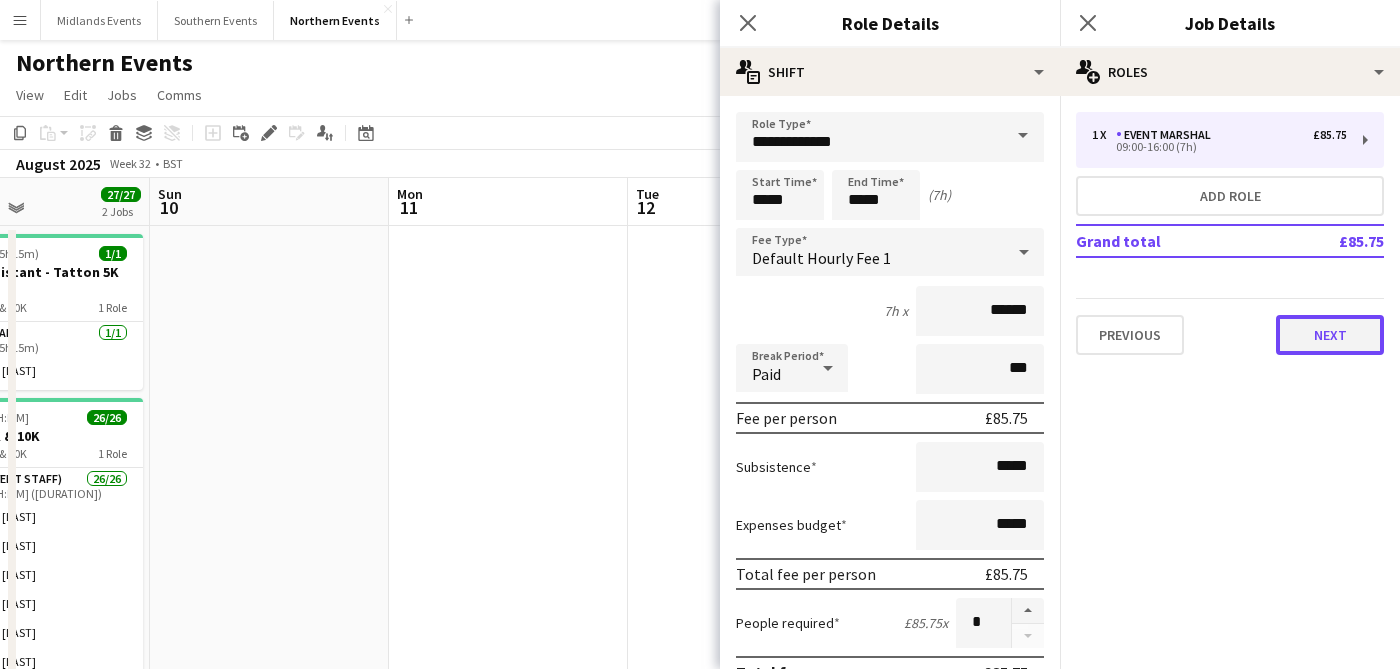 click on "Next" at bounding box center [1330, 335] 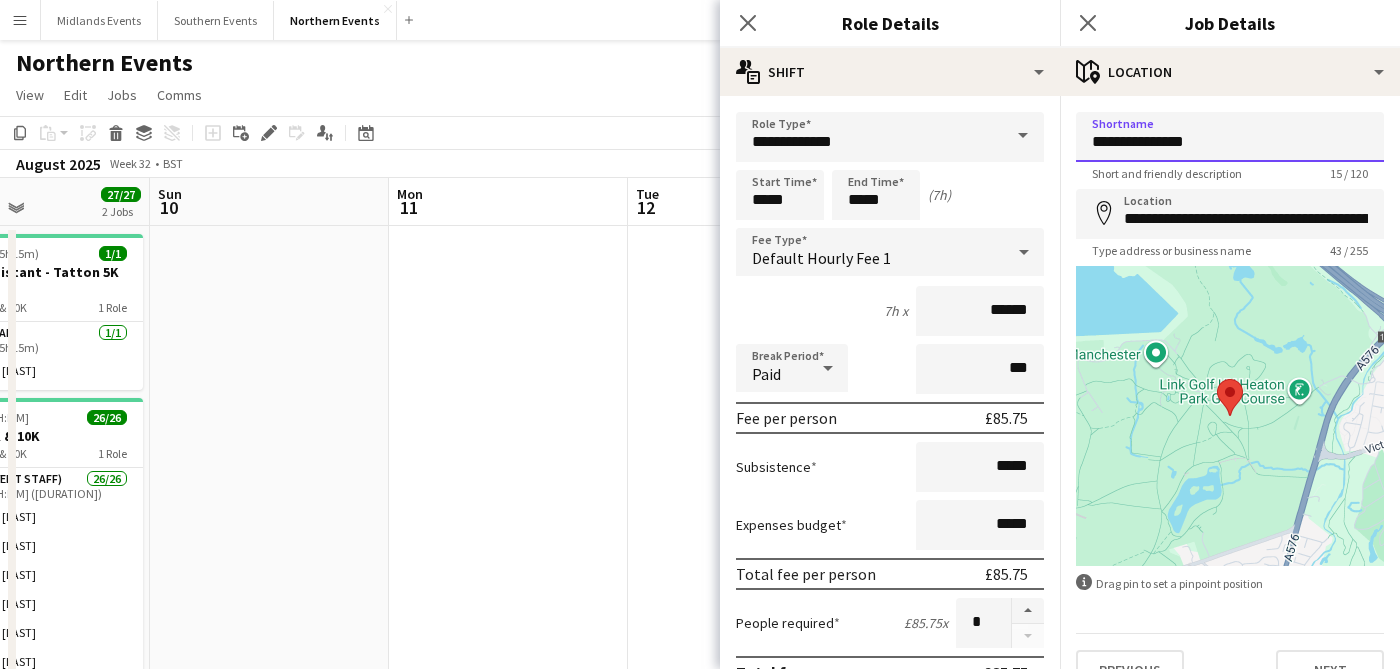 click on "**********" at bounding box center (1230, 137) 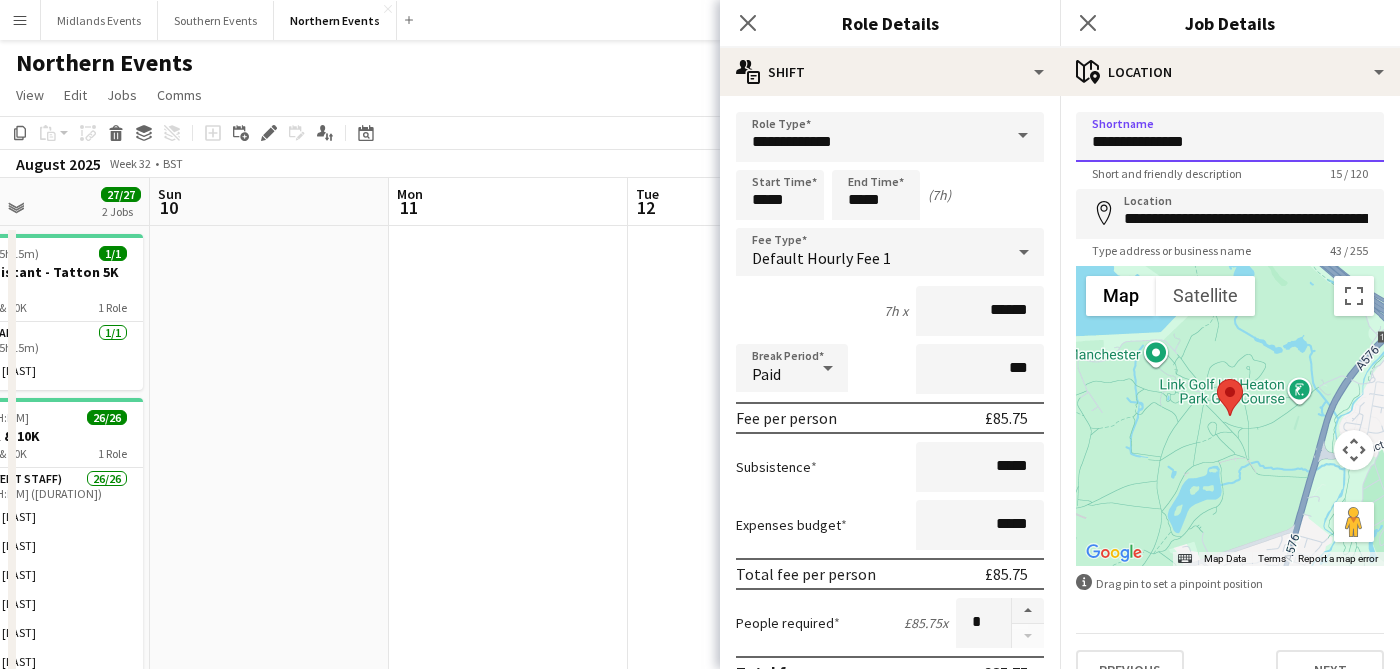 click on "**********" at bounding box center [1230, 137] 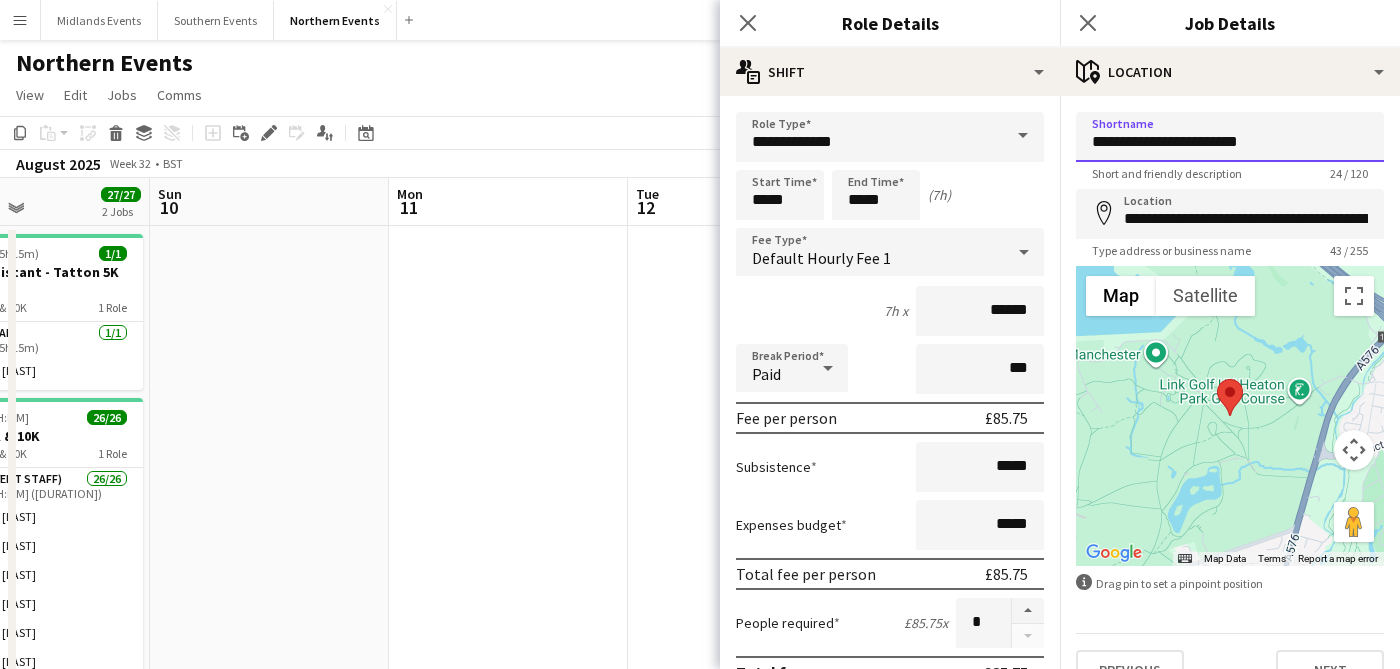 click on "**********" at bounding box center (1230, 137) 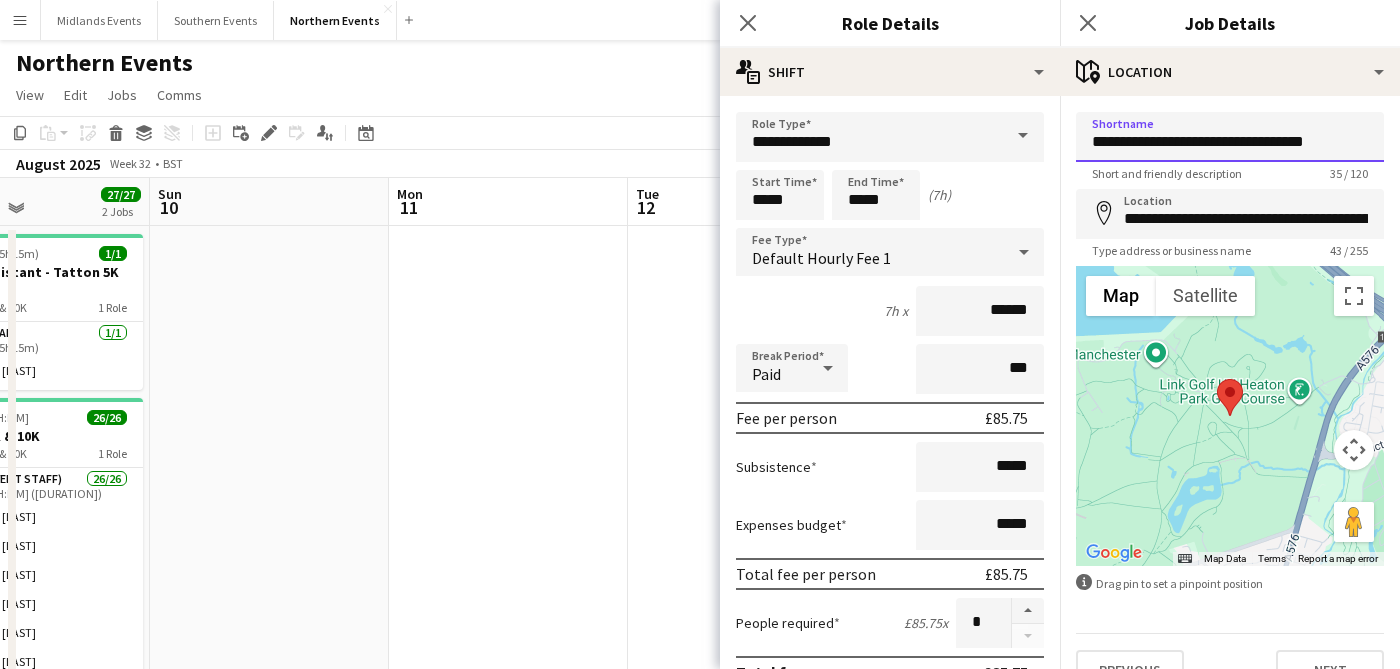 type on "**********" 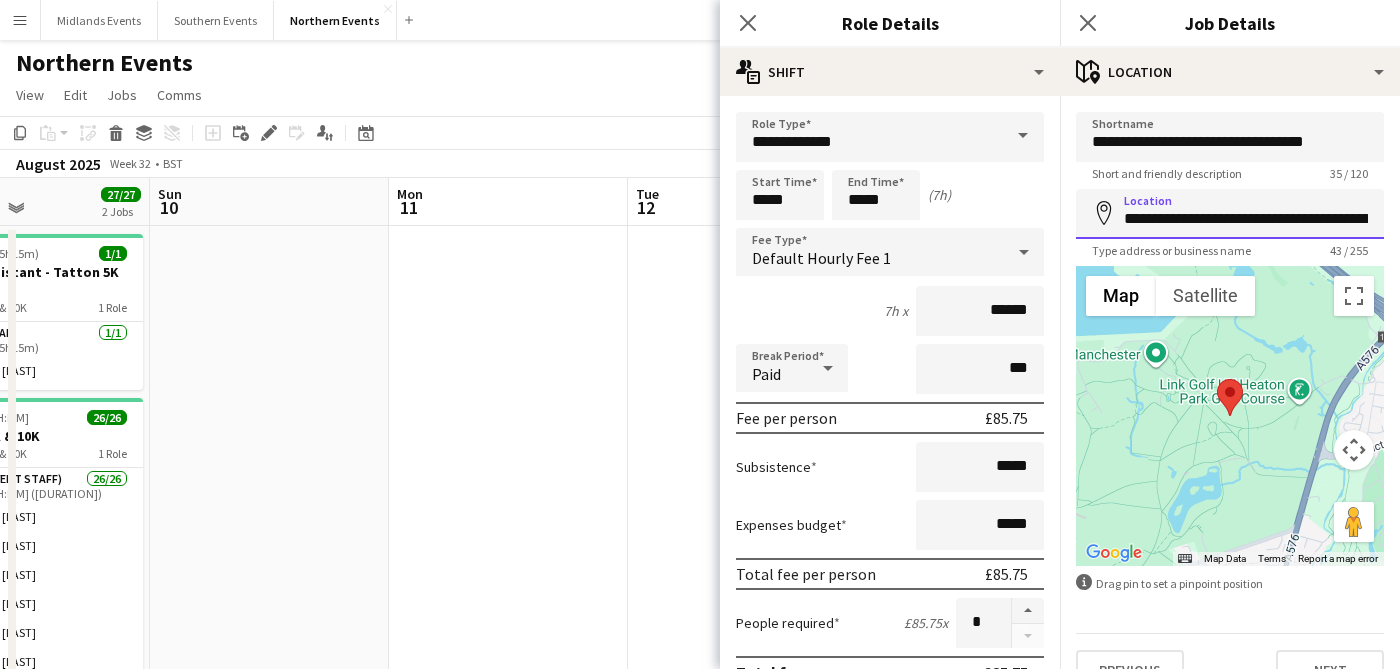 click on "**********" at bounding box center [1230, 214] 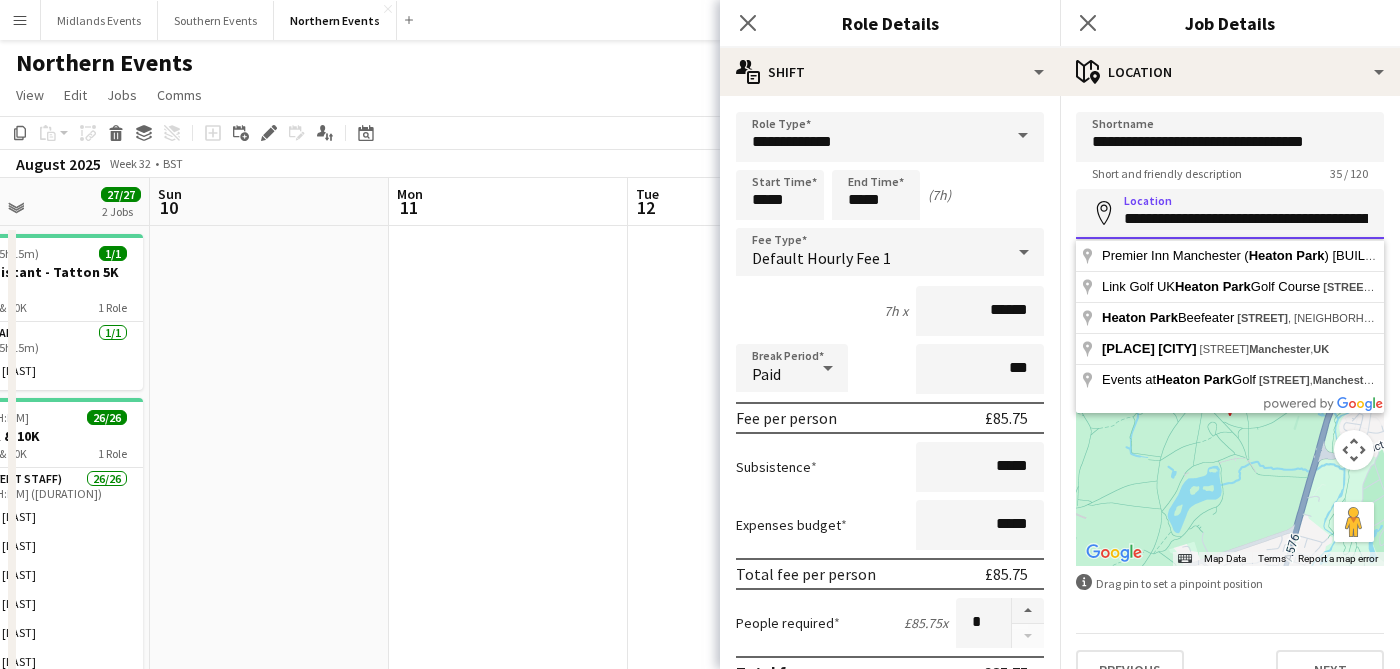click on "**********" at bounding box center (1230, 214) 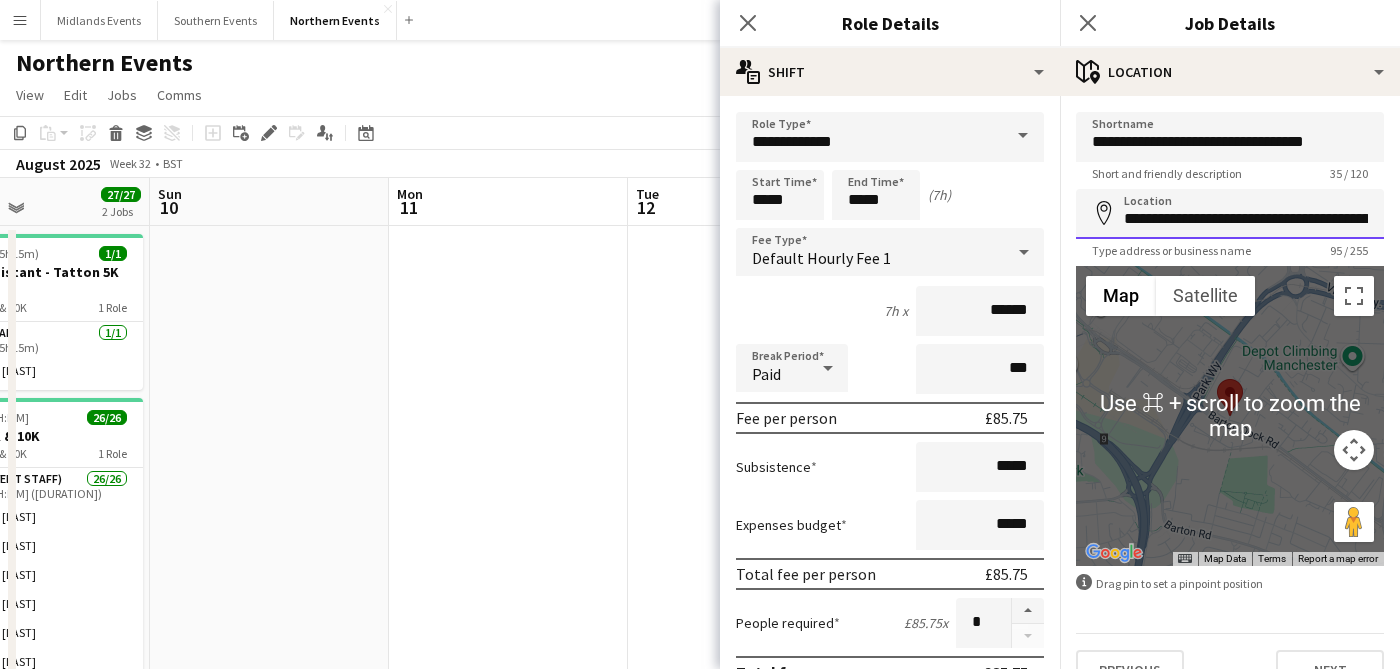 click on "**********" at bounding box center [1230, 214] 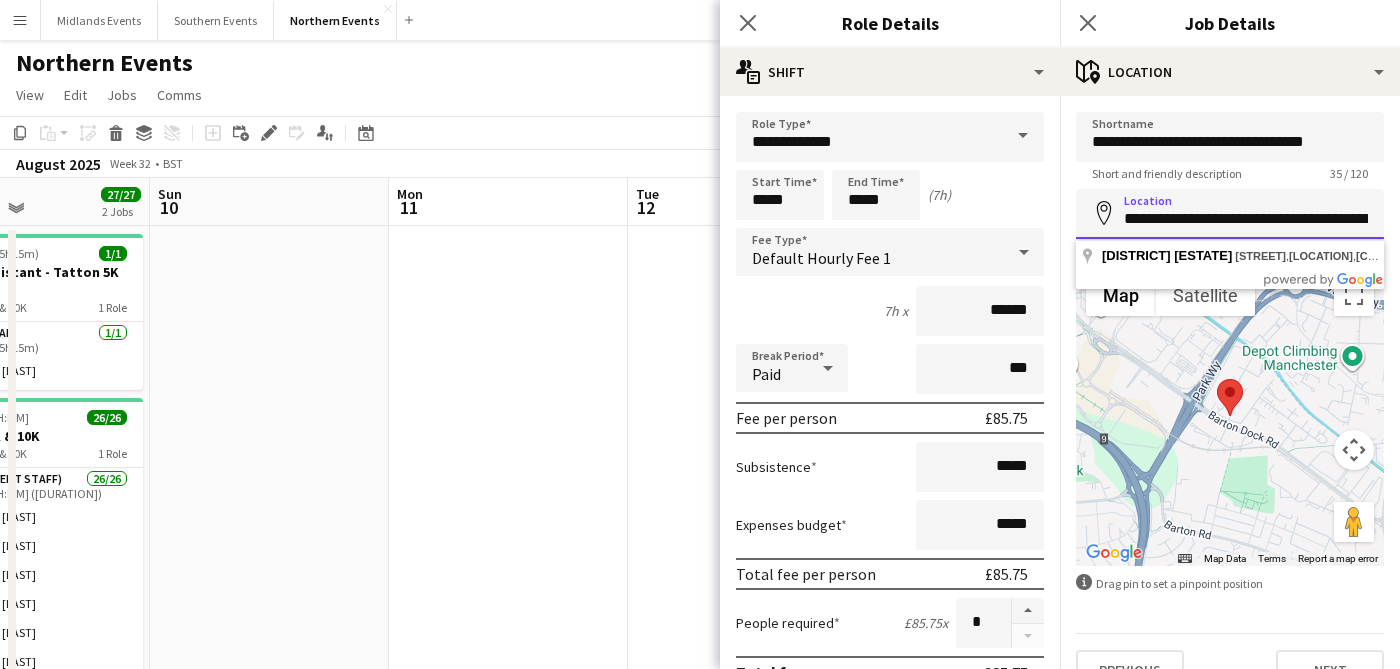 click on "**********" at bounding box center [1230, 214] 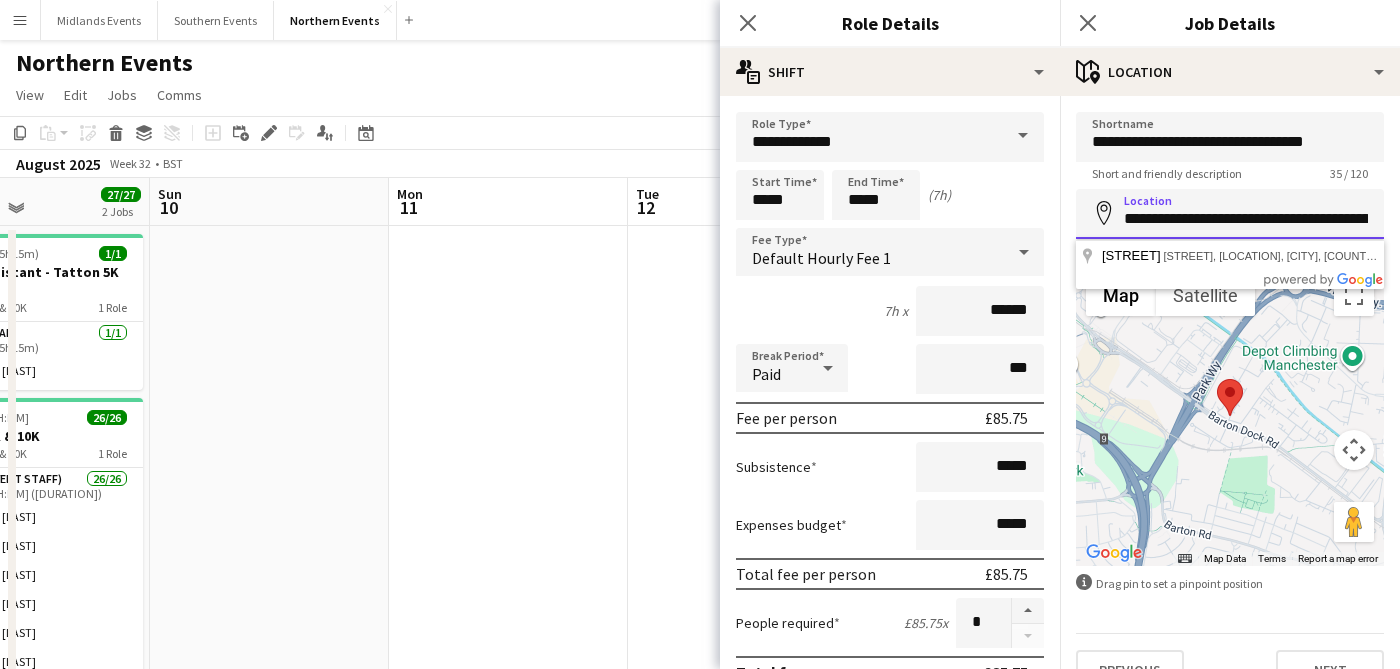 type on "**********" 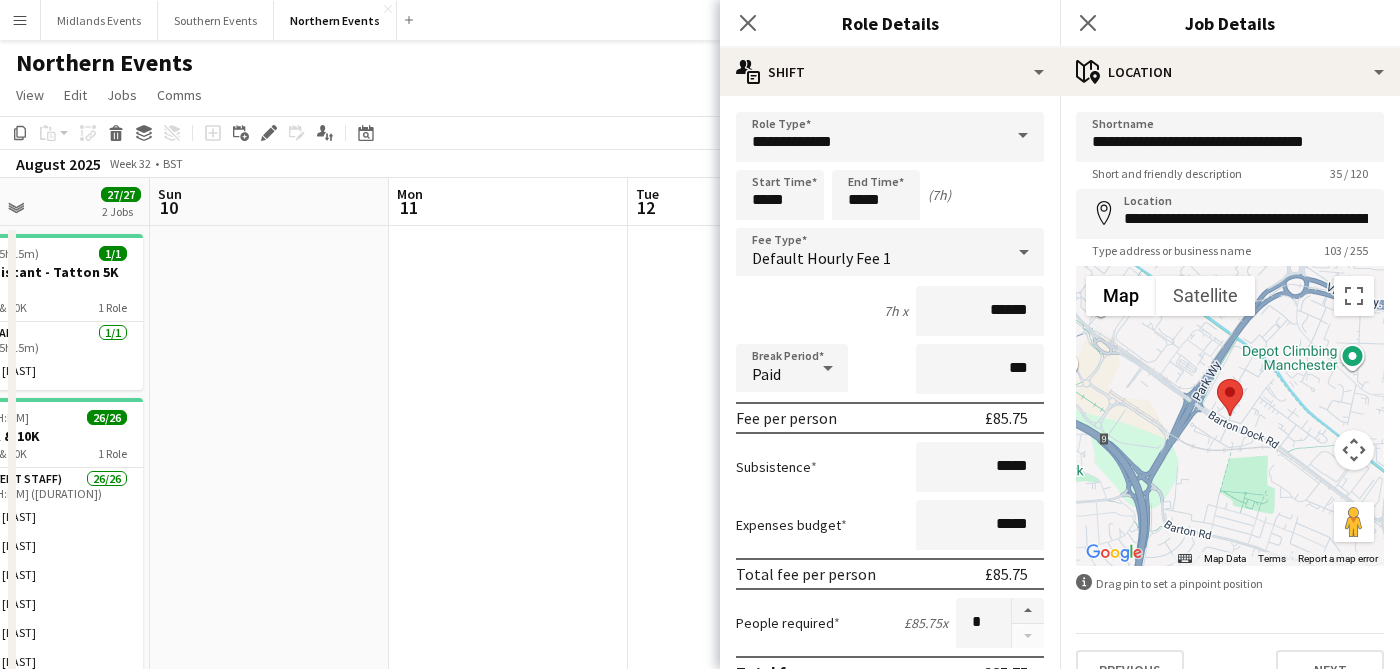 click on "information-circle" at bounding box center [1230, 401] 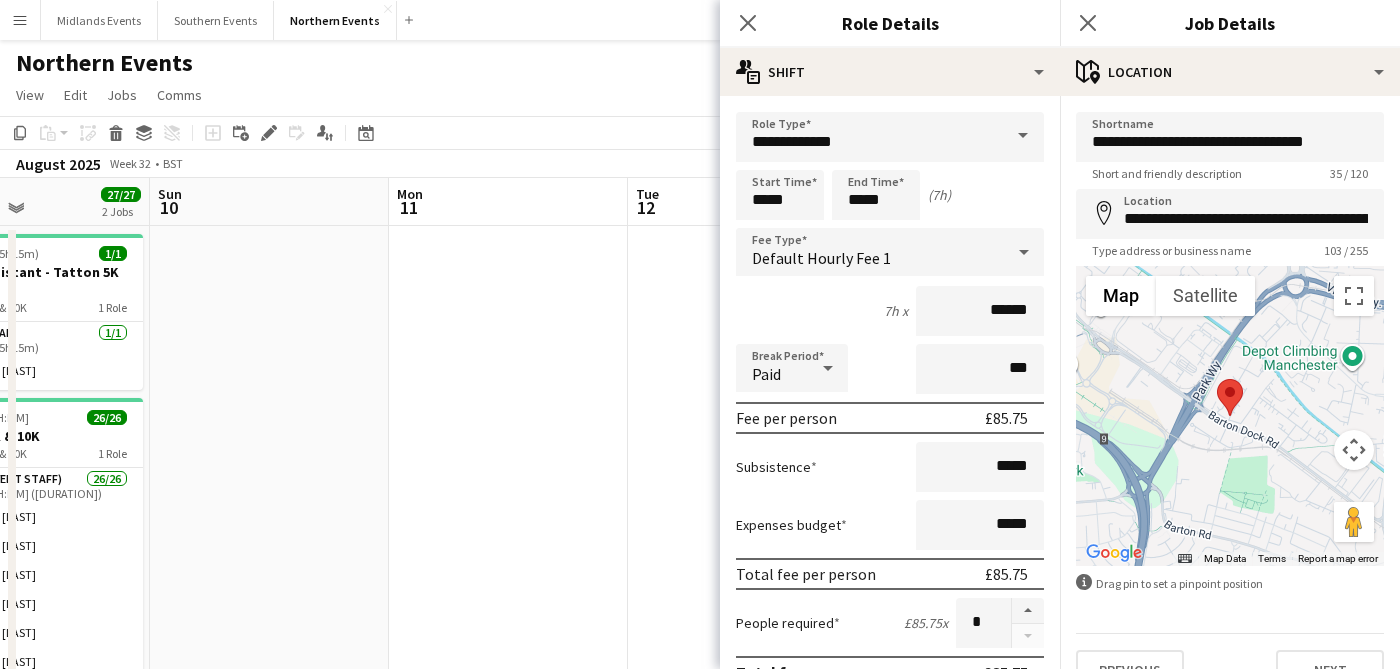 scroll, scrollTop: 37, scrollLeft: 0, axis: vertical 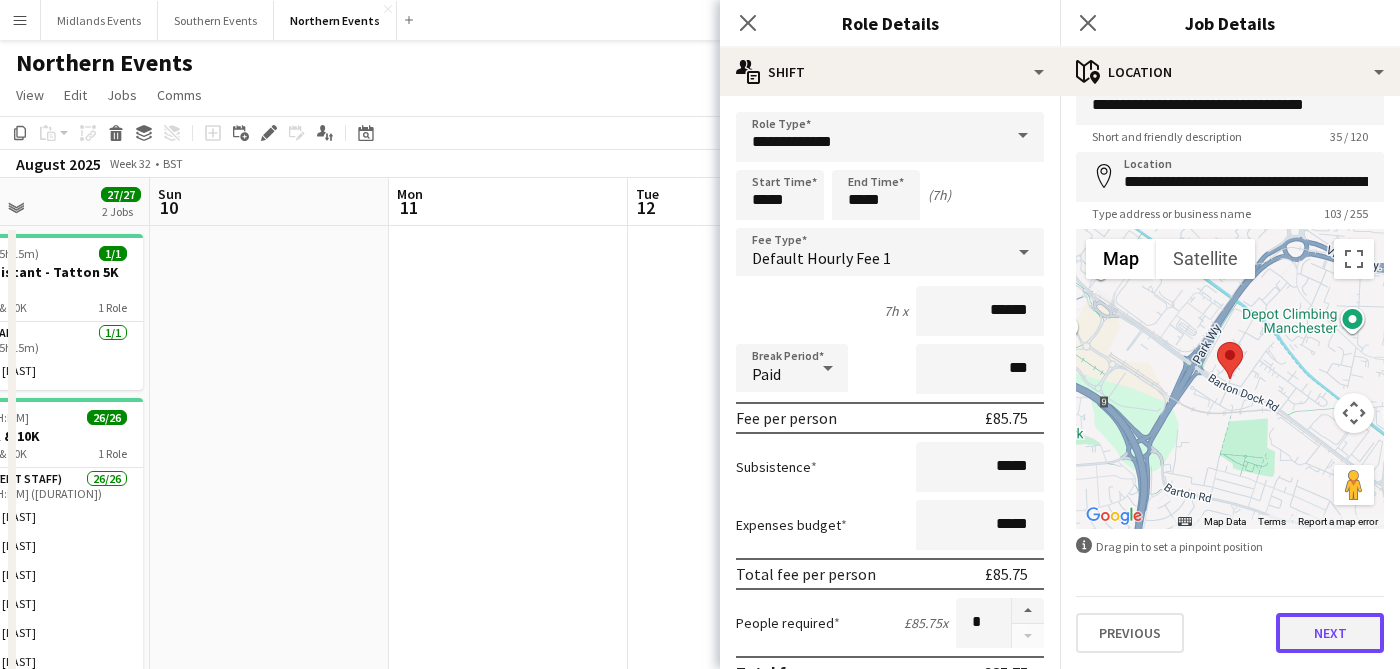 click on "Next" at bounding box center (1330, 633) 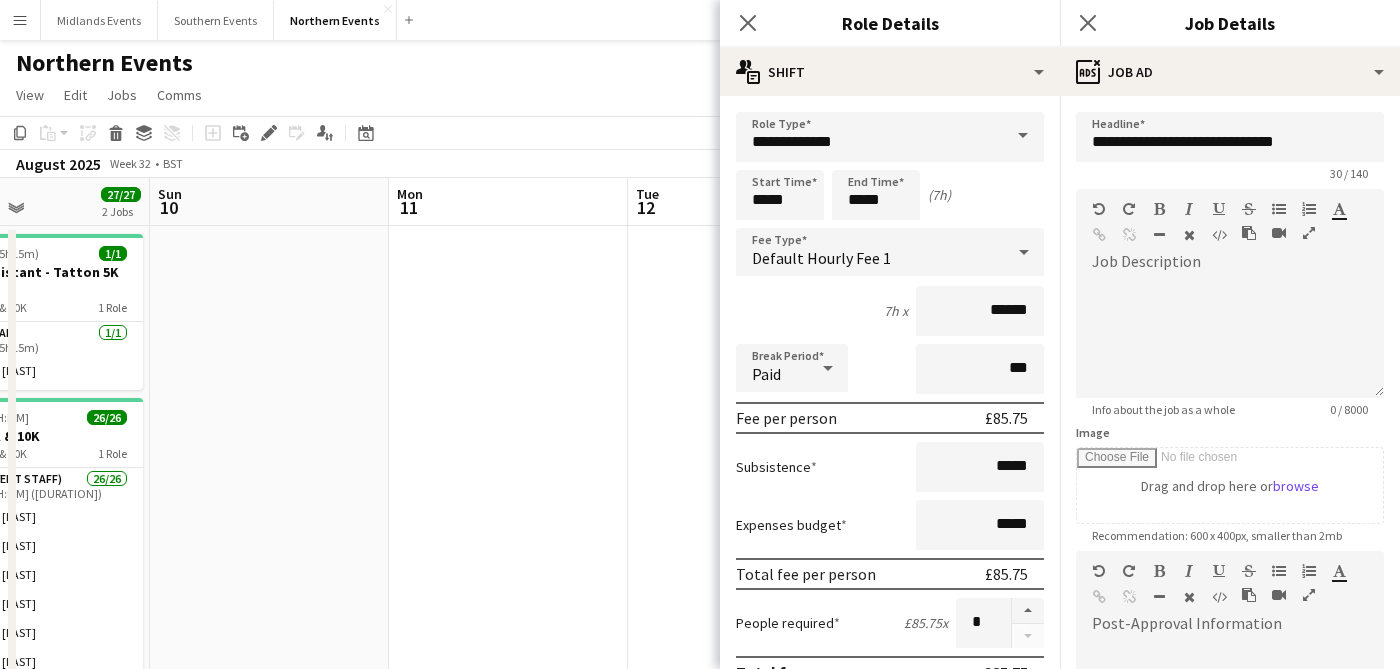 scroll, scrollTop: 0, scrollLeft: 0, axis: both 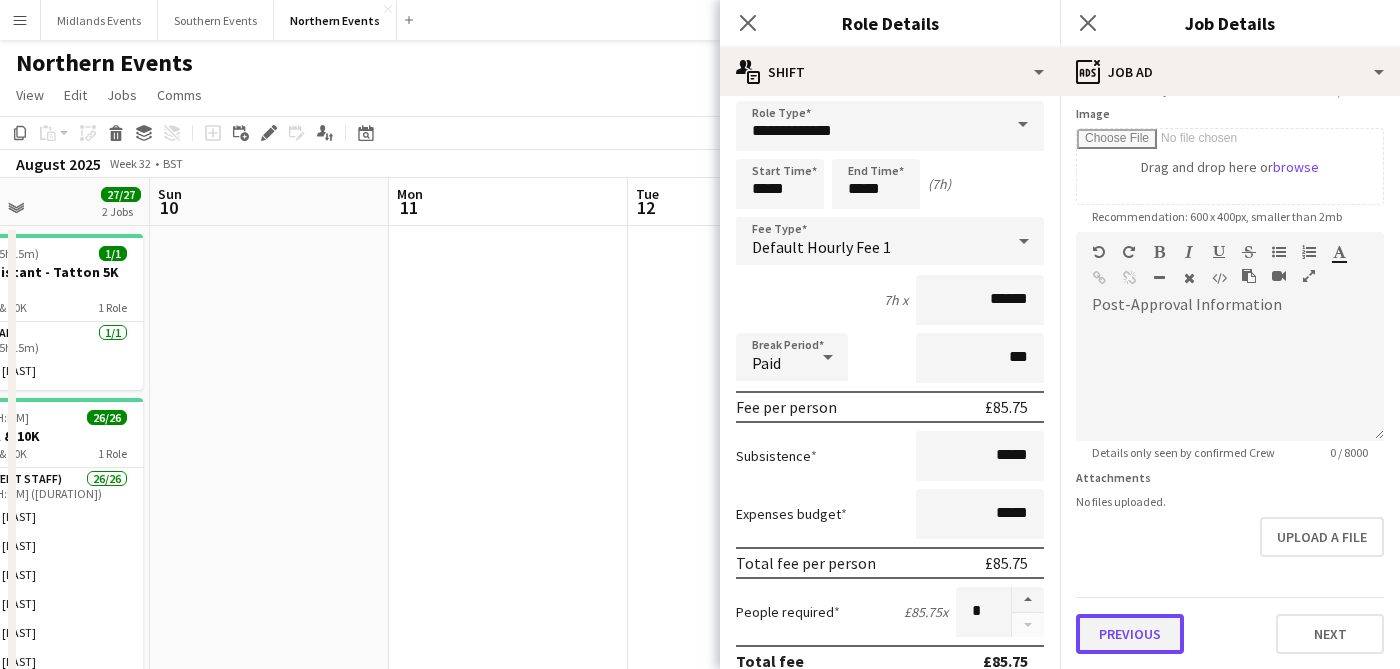 click on "Previous" at bounding box center [1130, 634] 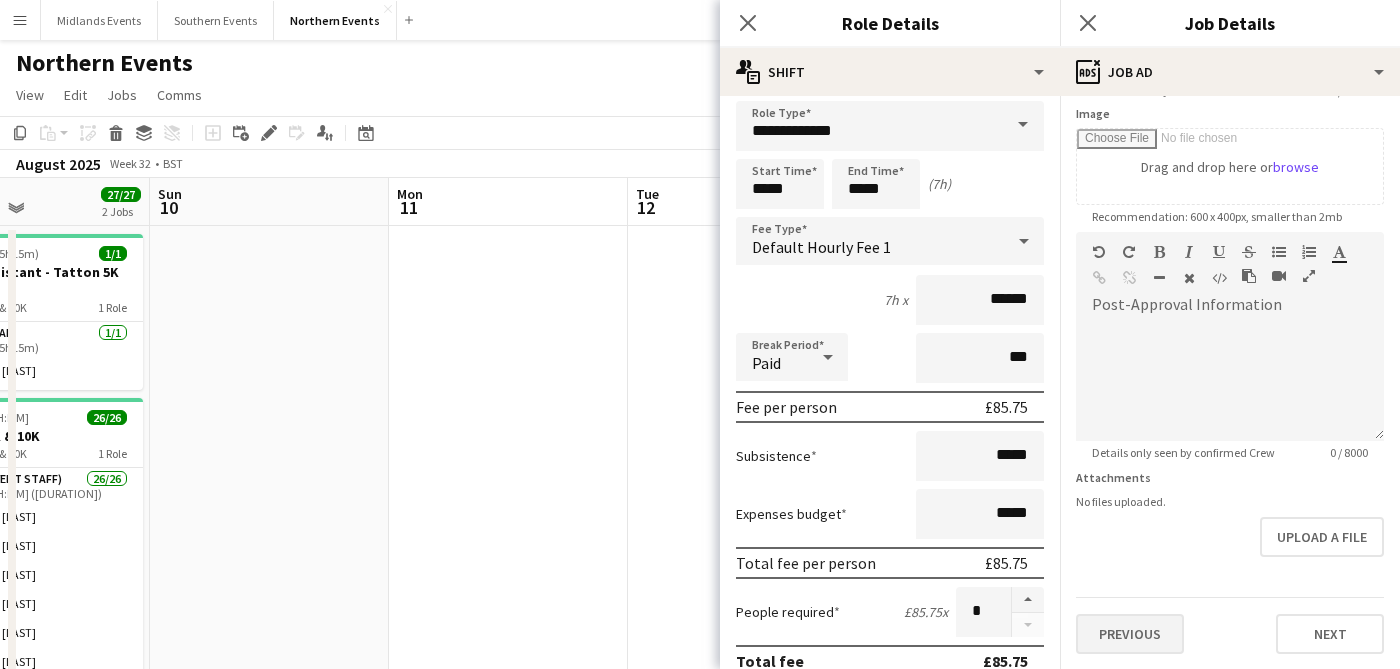 scroll, scrollTop: 0, scrollLeft: 0, axis: both 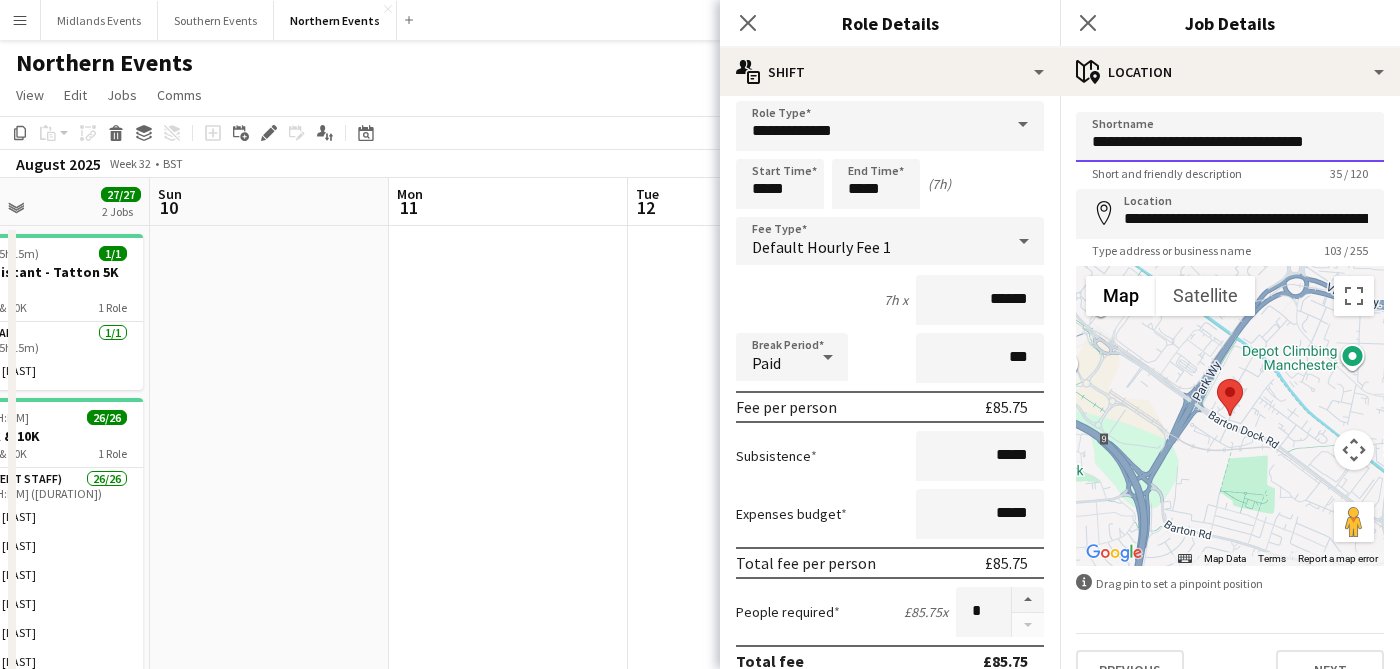 click on "**********" at bounding box center (1230, 137) 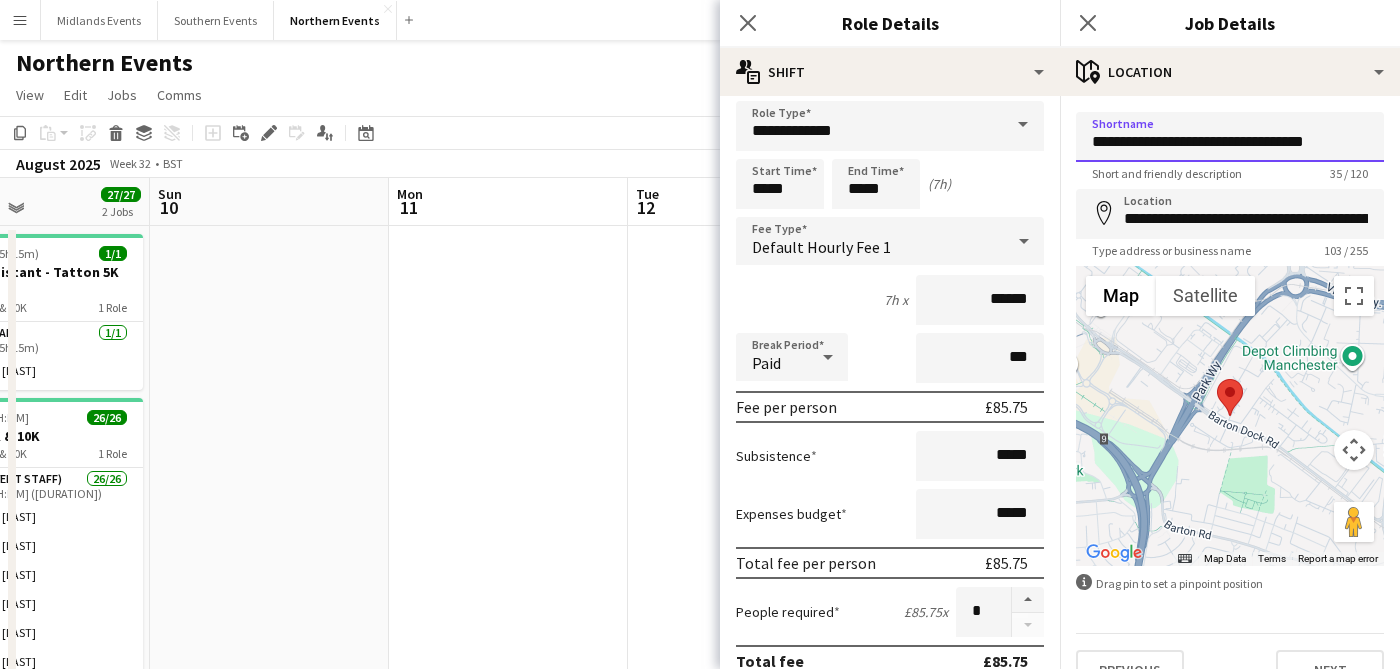 click on "**********" at bounding box center [1230, 137] 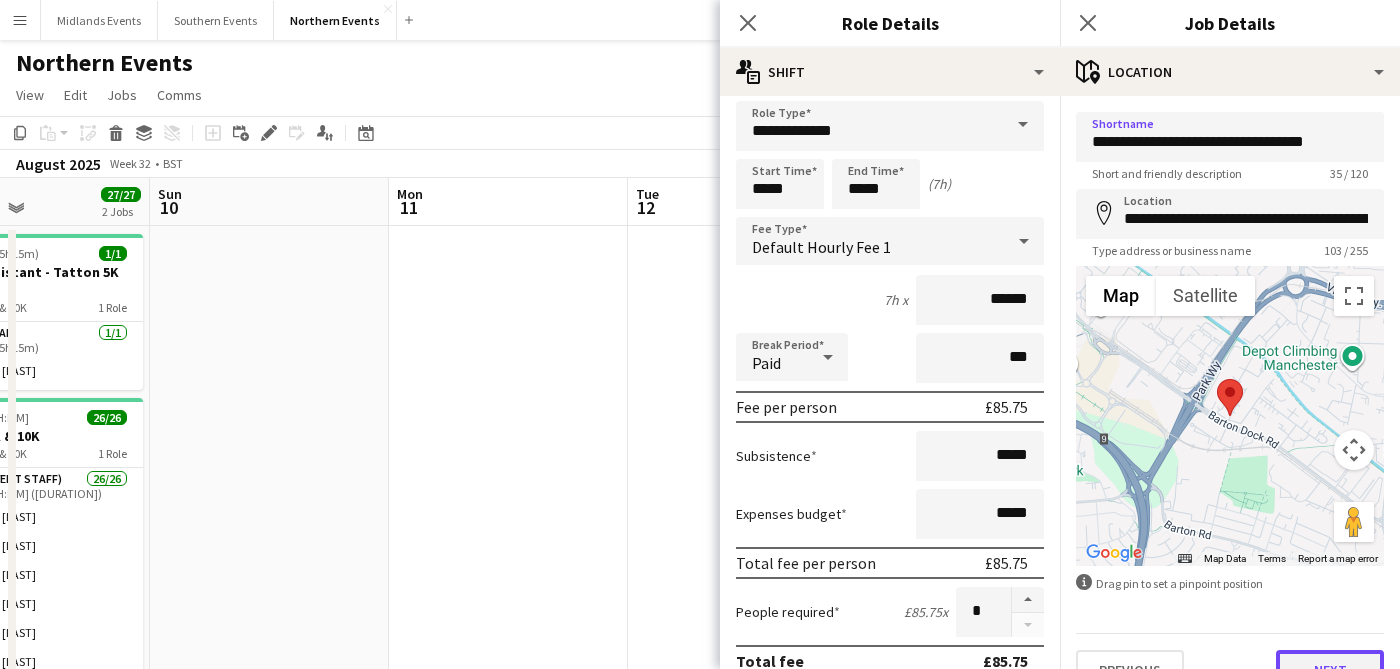 click on "Next" at bounding box center [1330, 670] 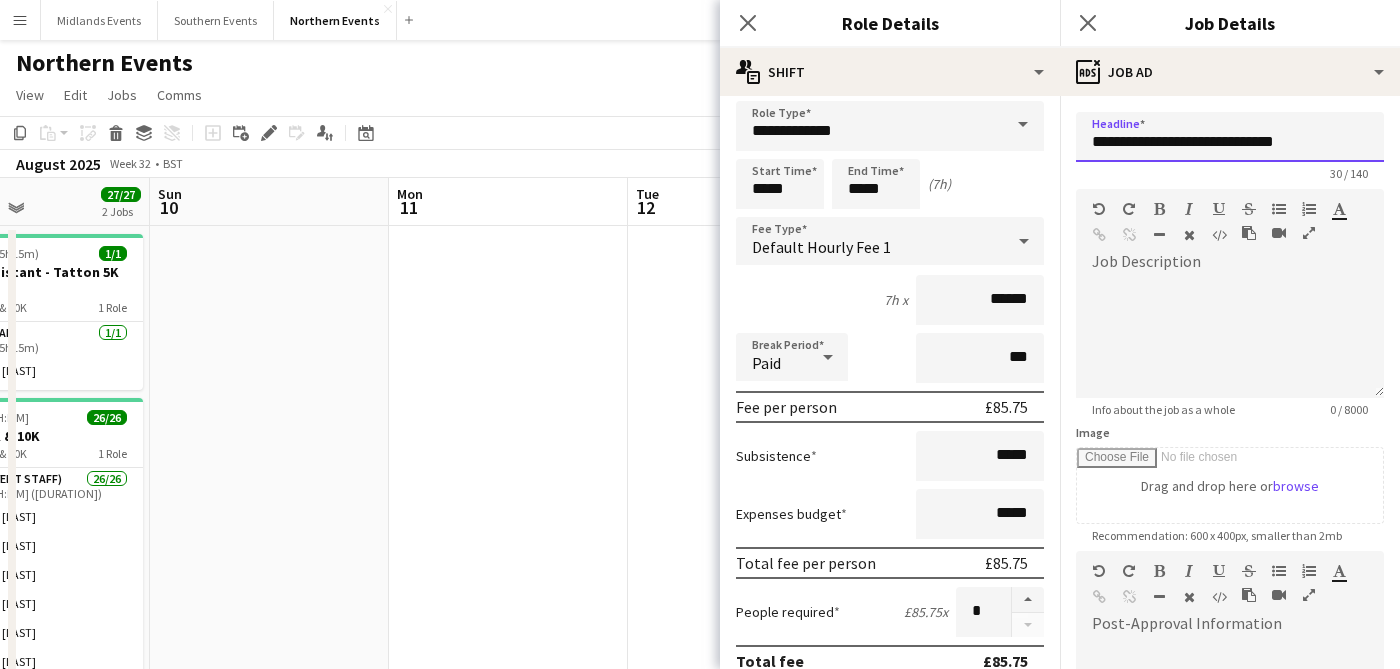 click on "**********" at bounding box center (1230, 137) 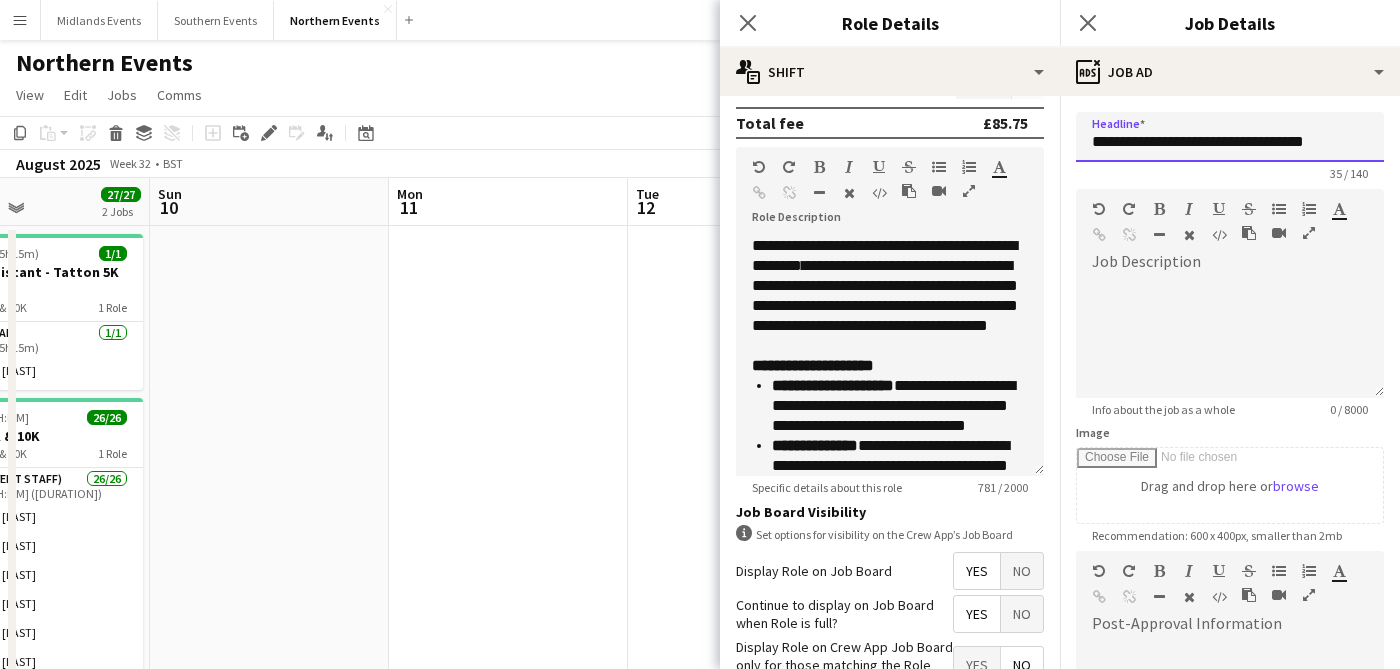 scroll, scrollTop: 550, scrollLeft: 0, axis: vertical 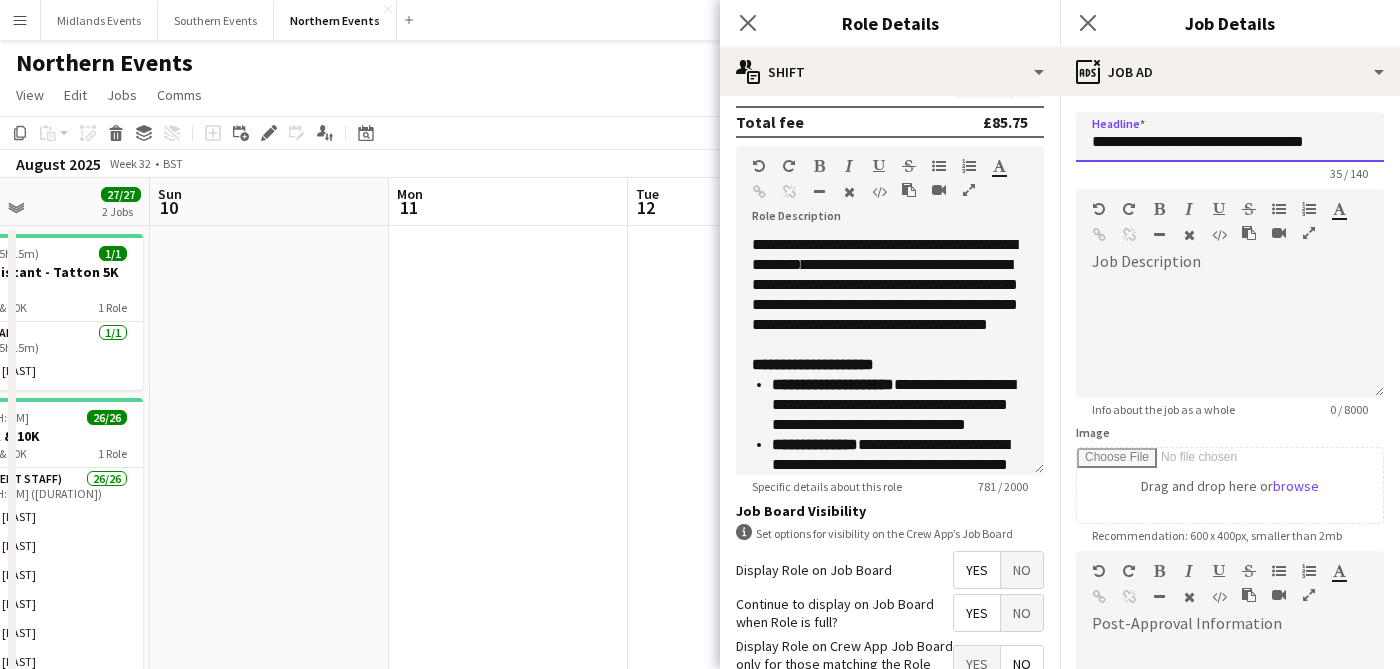 type on "**********" 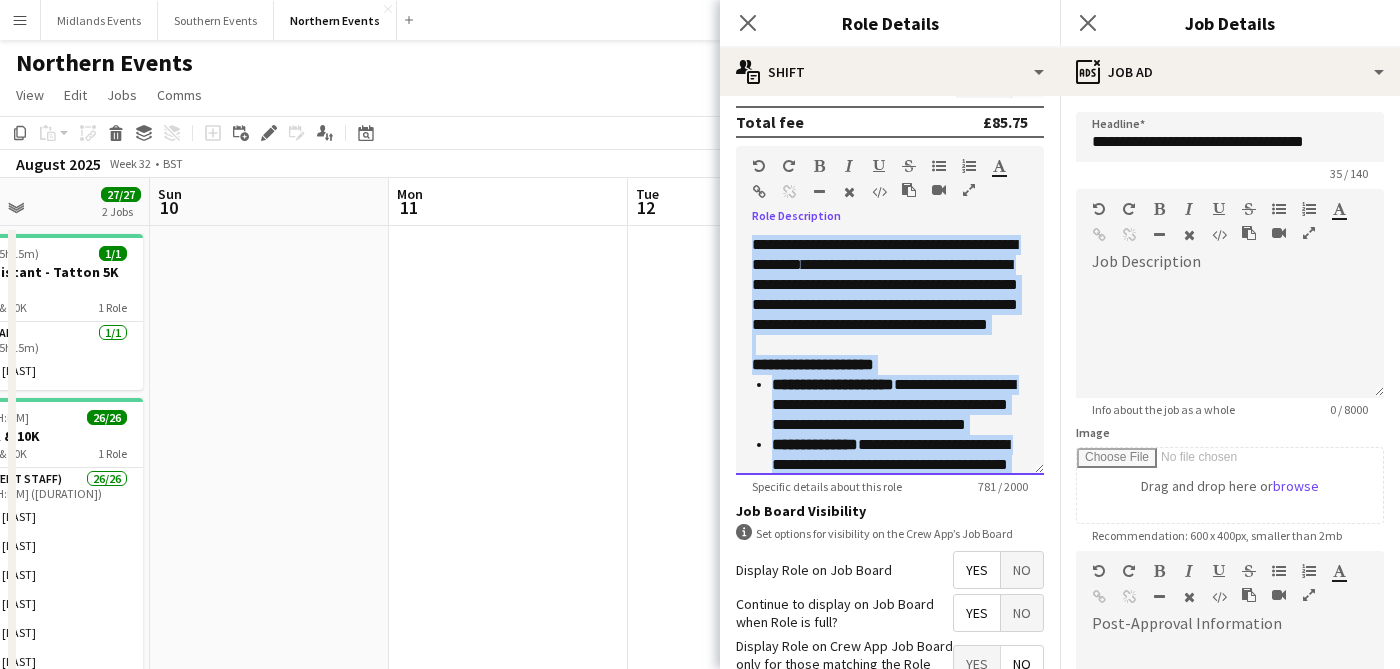 scroll, scrollTop: 276, scrollLeft: 0, axis: vertical 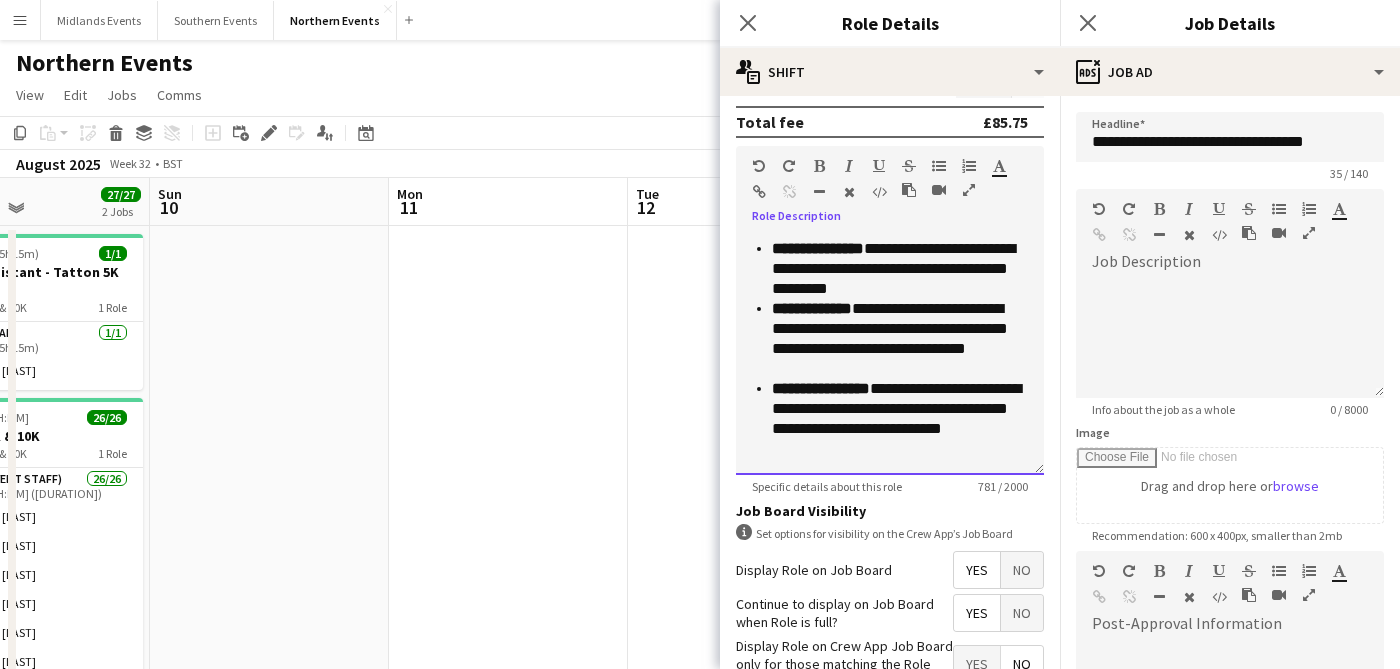 drag, startPoint x: 756, startPoint y: 242, endPoint x: 1063, endPoint y: 569, distance: 448.52872 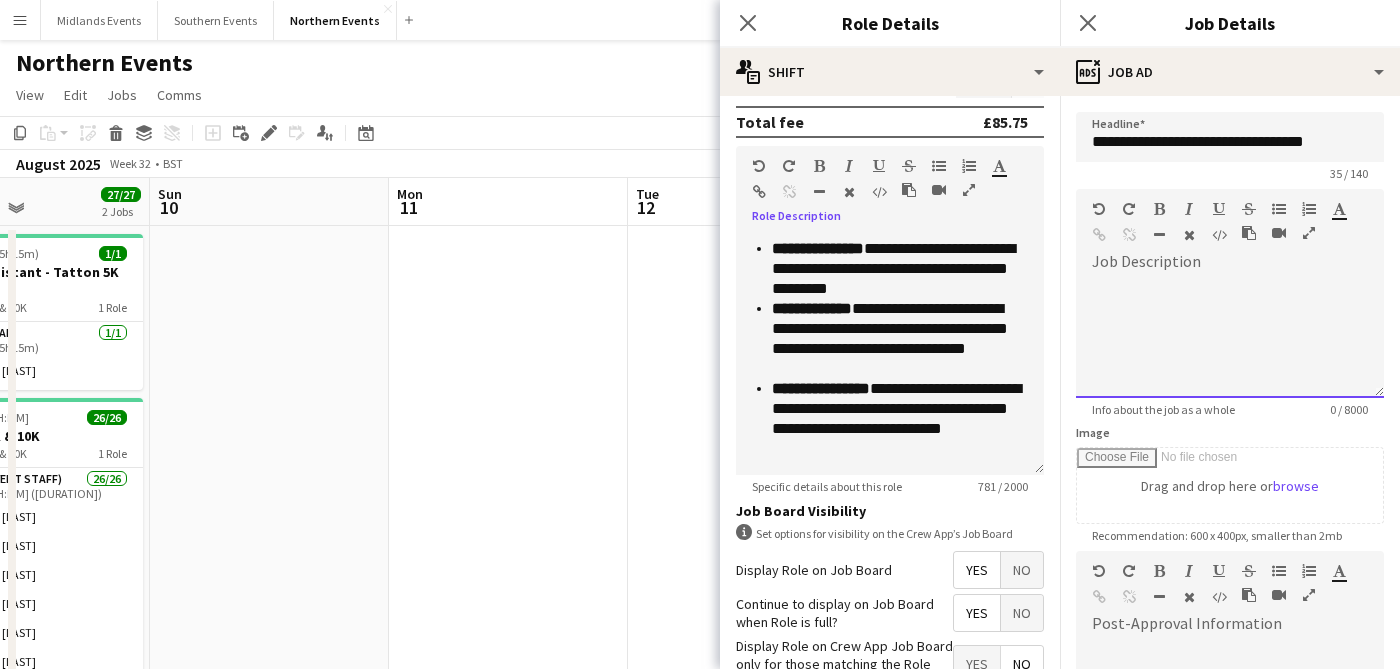 click at bounding box center [1230, 338] 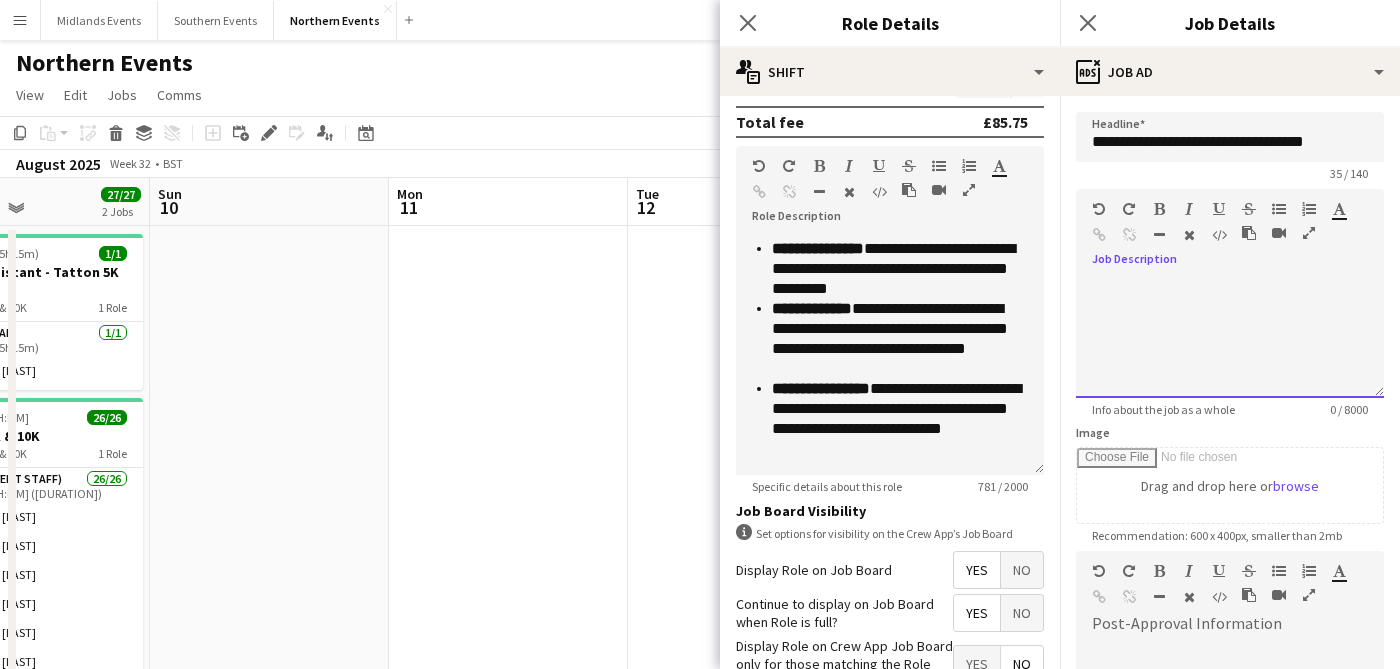 paste 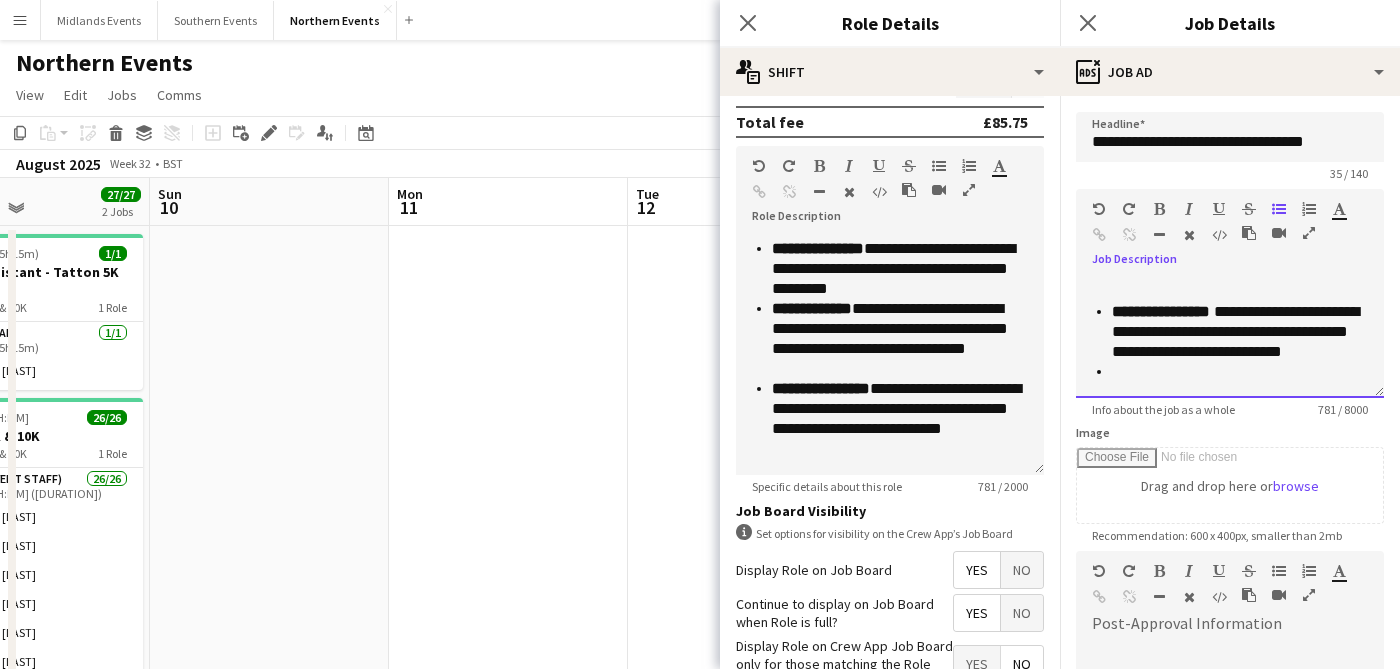 scroll, scrollTop: 376, scrollLeft: 0, axis: vertical 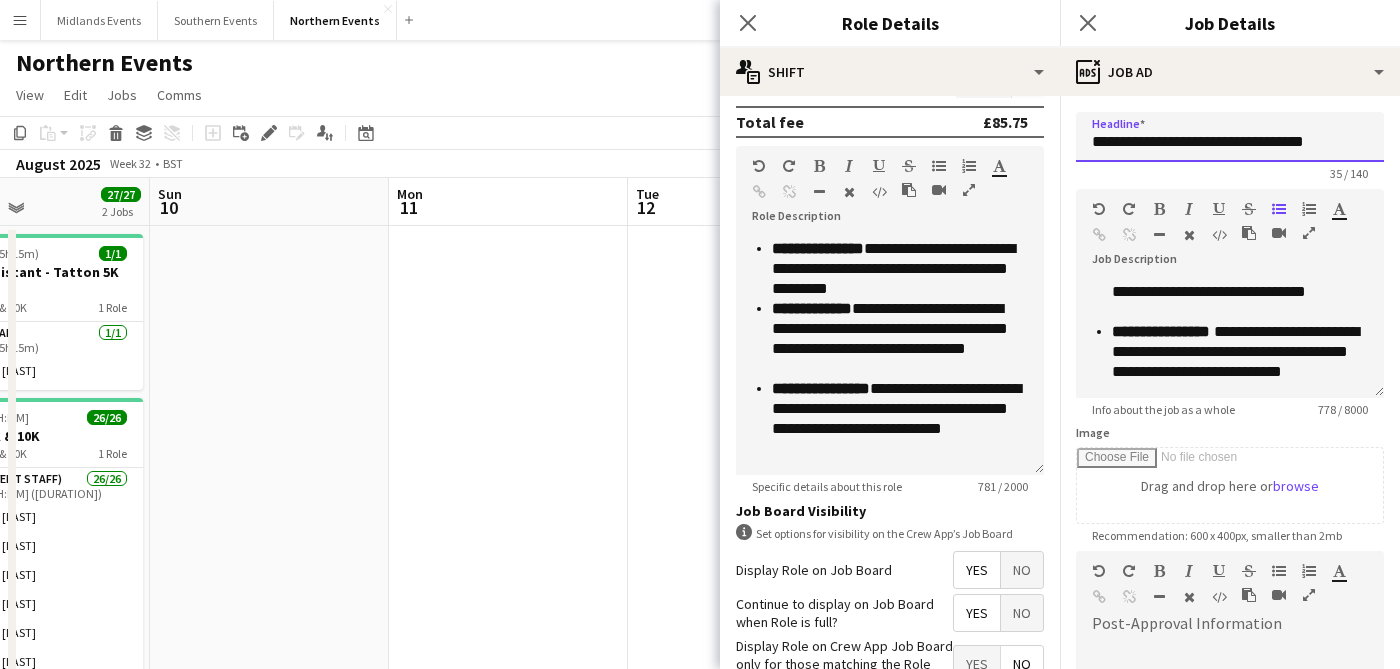 click on "**********" at bounding box center (1230, 137) 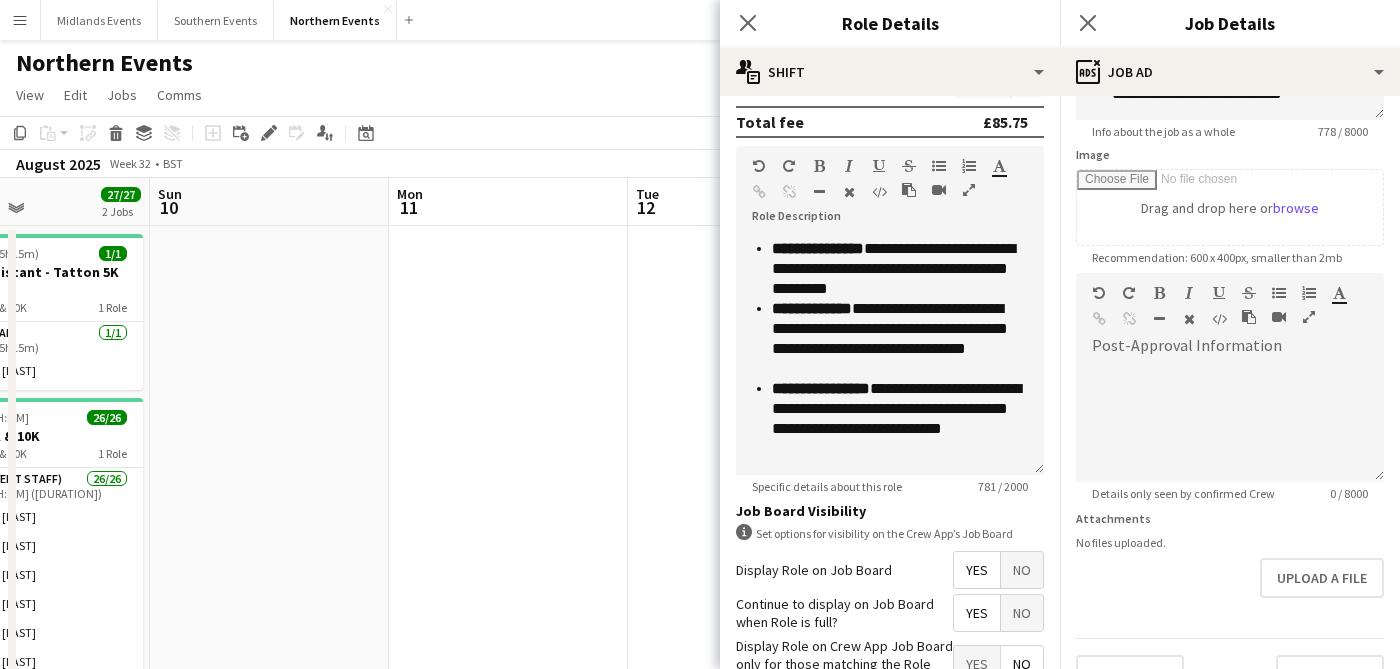scroll, scrollTop: 319, scrollLeft: 0, axis: vertical 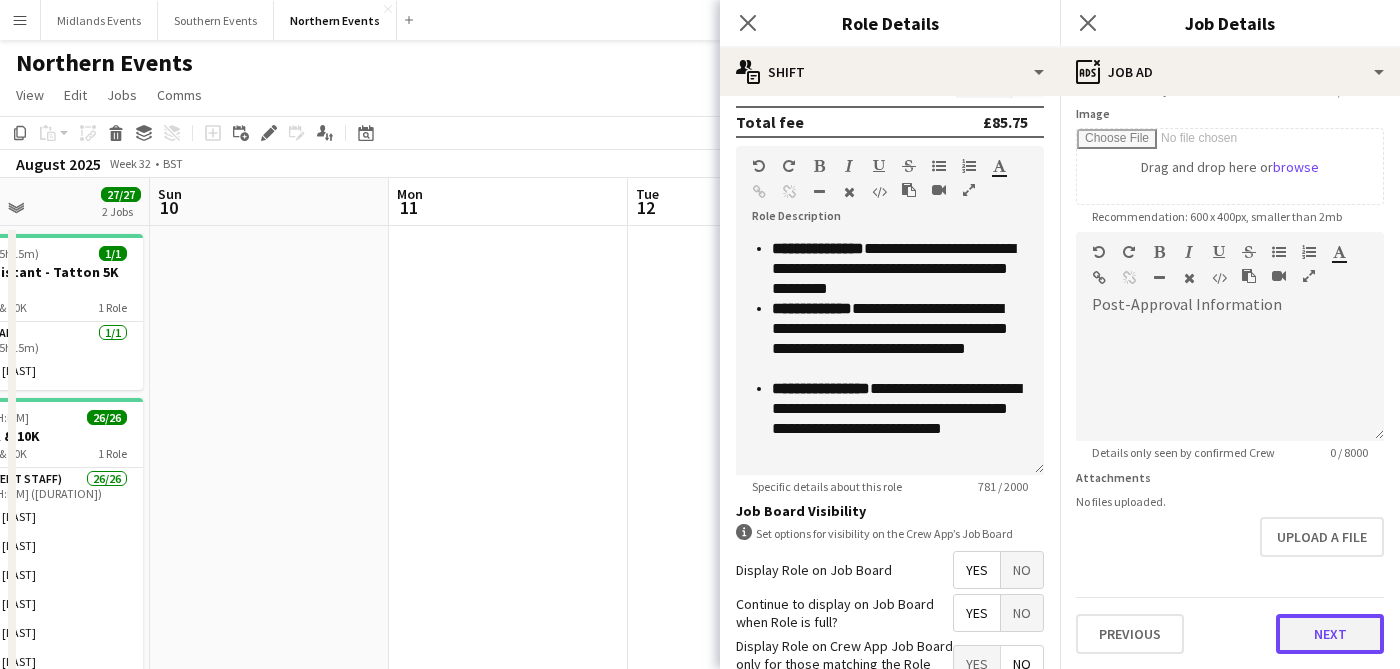 click on "Next" at bounding box center (1330, 634) 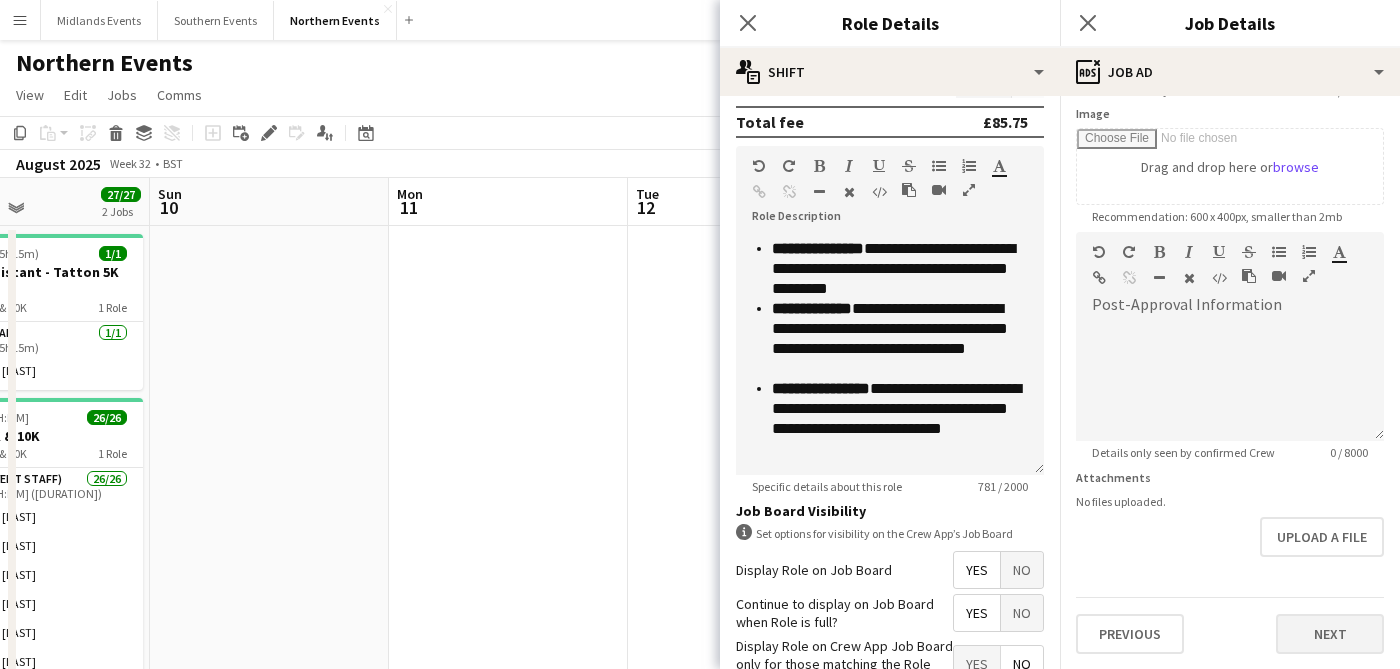 scroll, scrollTop: 0, scrollLeft: 0, axis: both 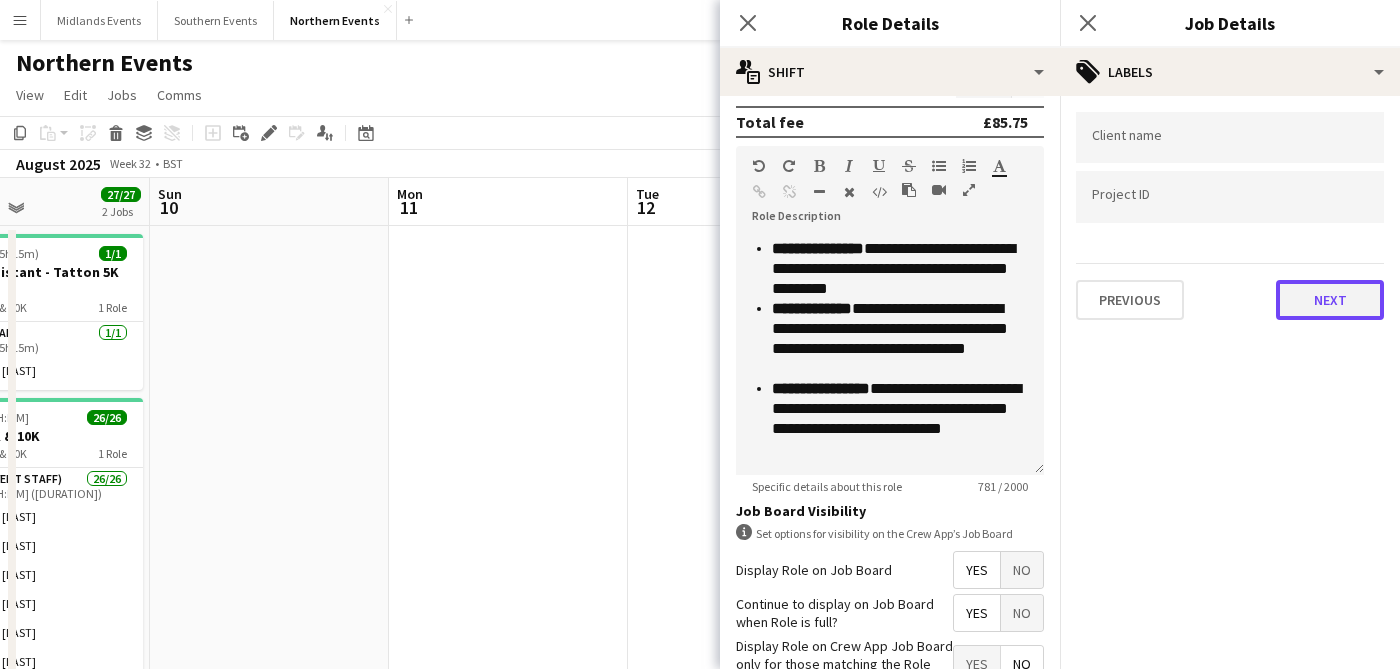 click on "Next" at bounding box center (1330, 300) 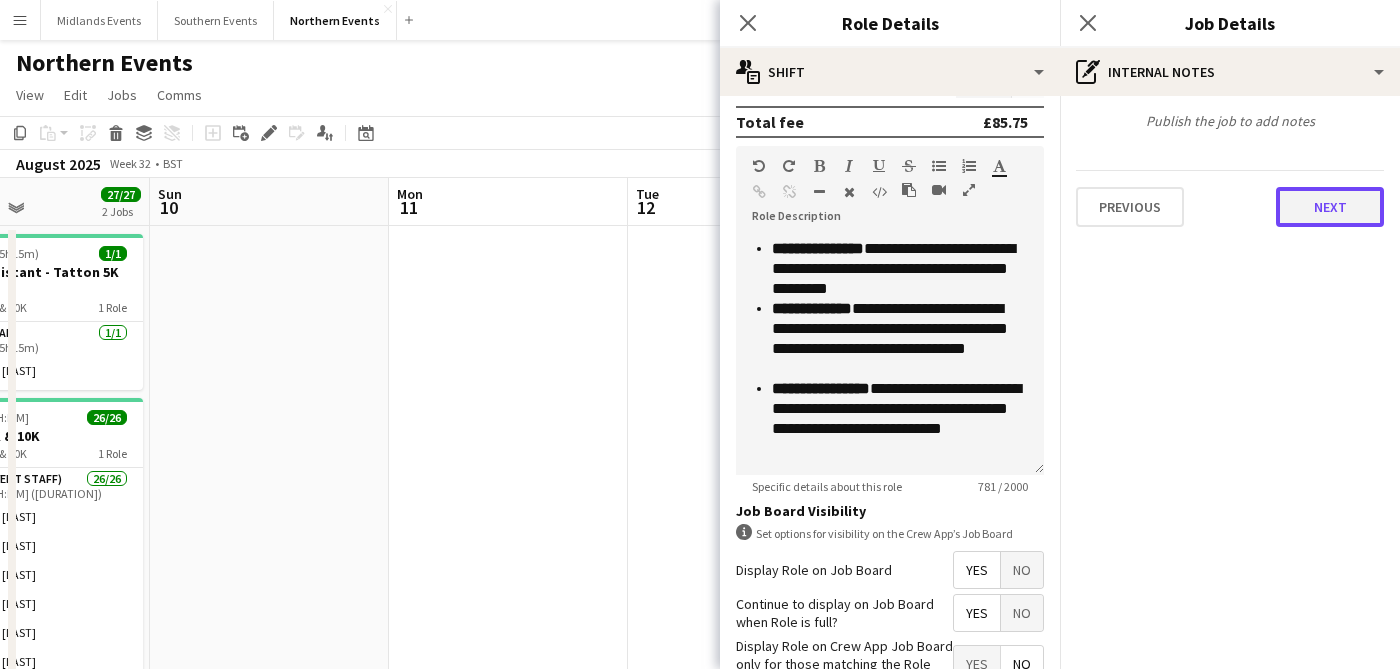click on "Next" at bounding box center [1330, 207] 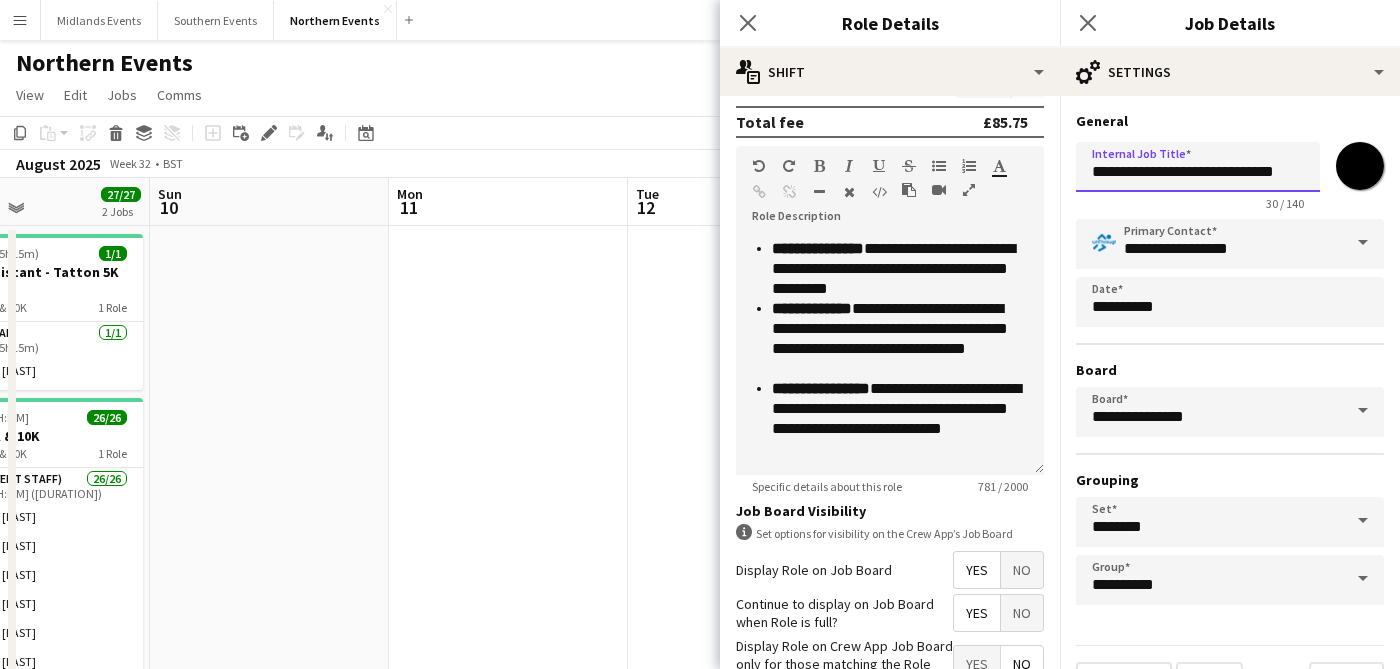 click on "**********" at bounding box center (1198, 167) 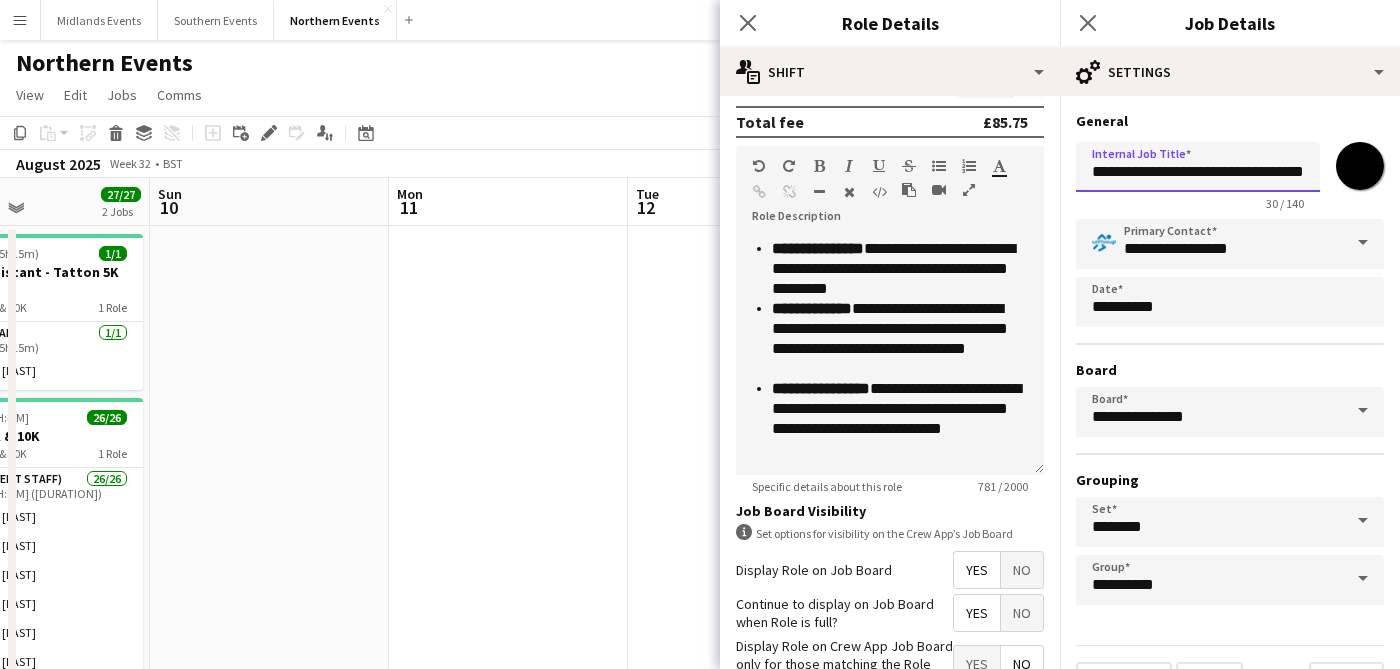 scroll, scrollTop: 0, scrollLeft: 27, axis: horizontal 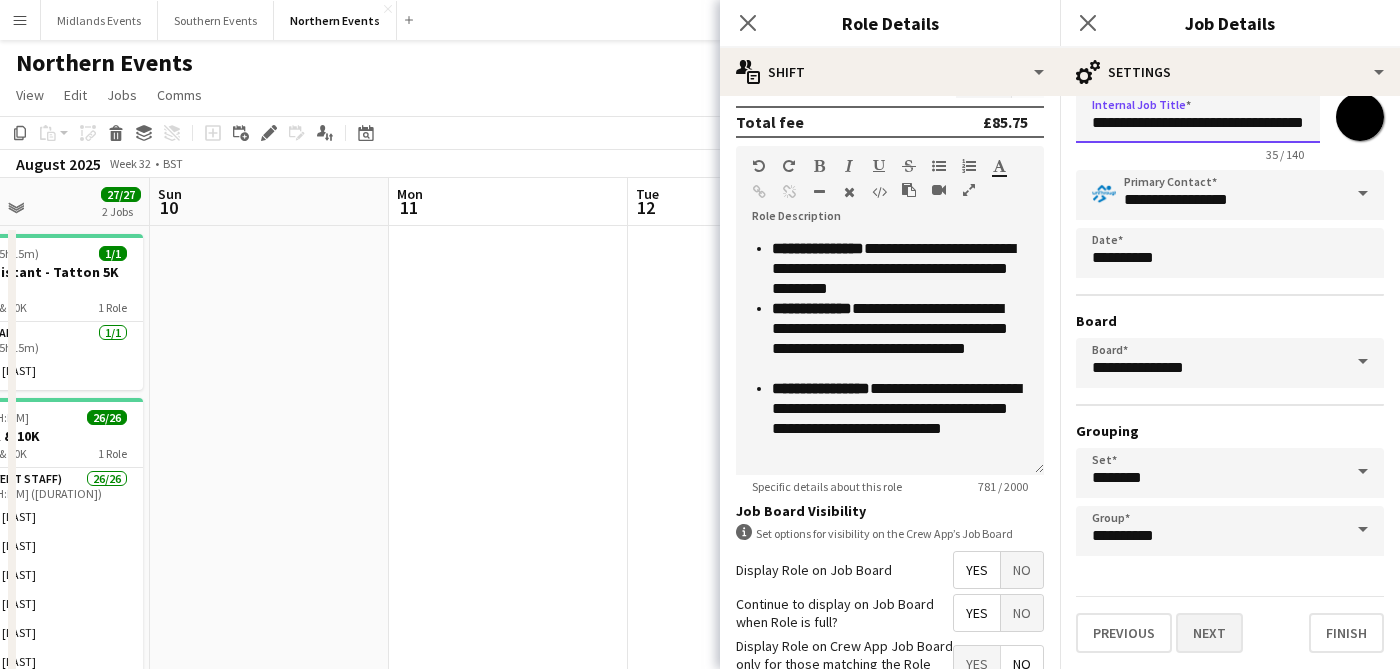 type on "**********" 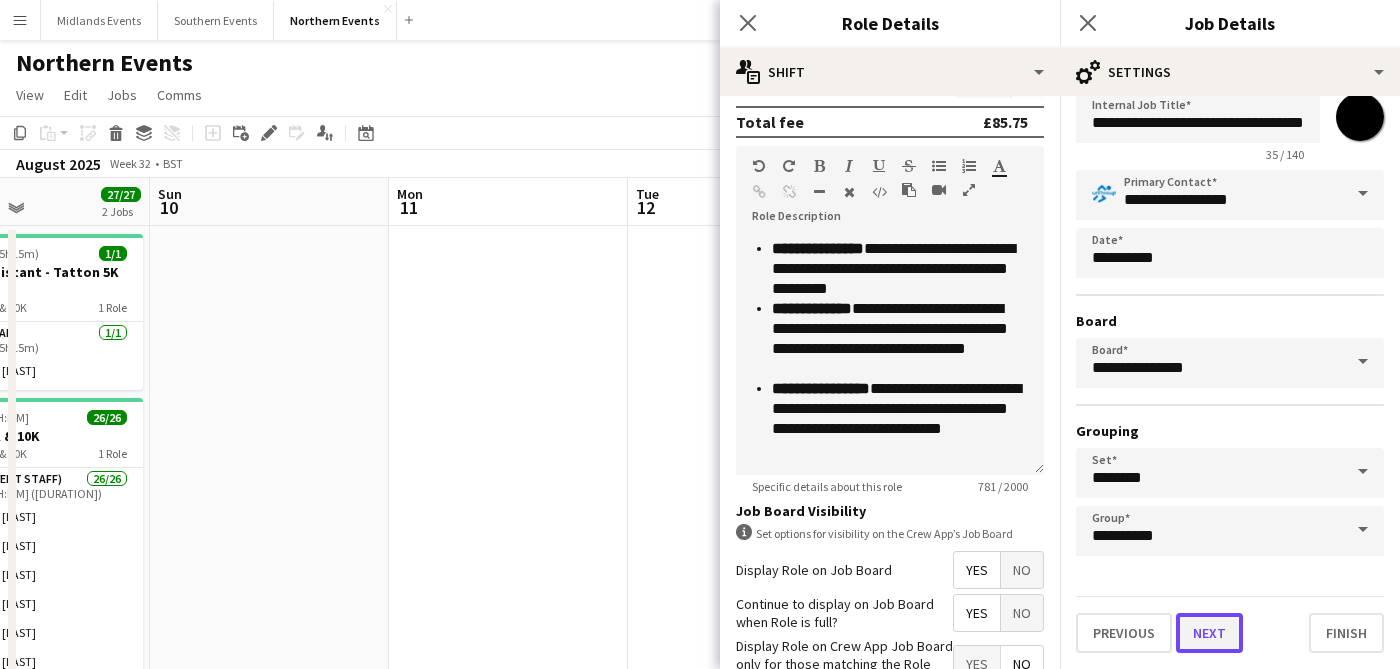 scroll, scrollTop: 0, scrollLeft: 0, axis: both 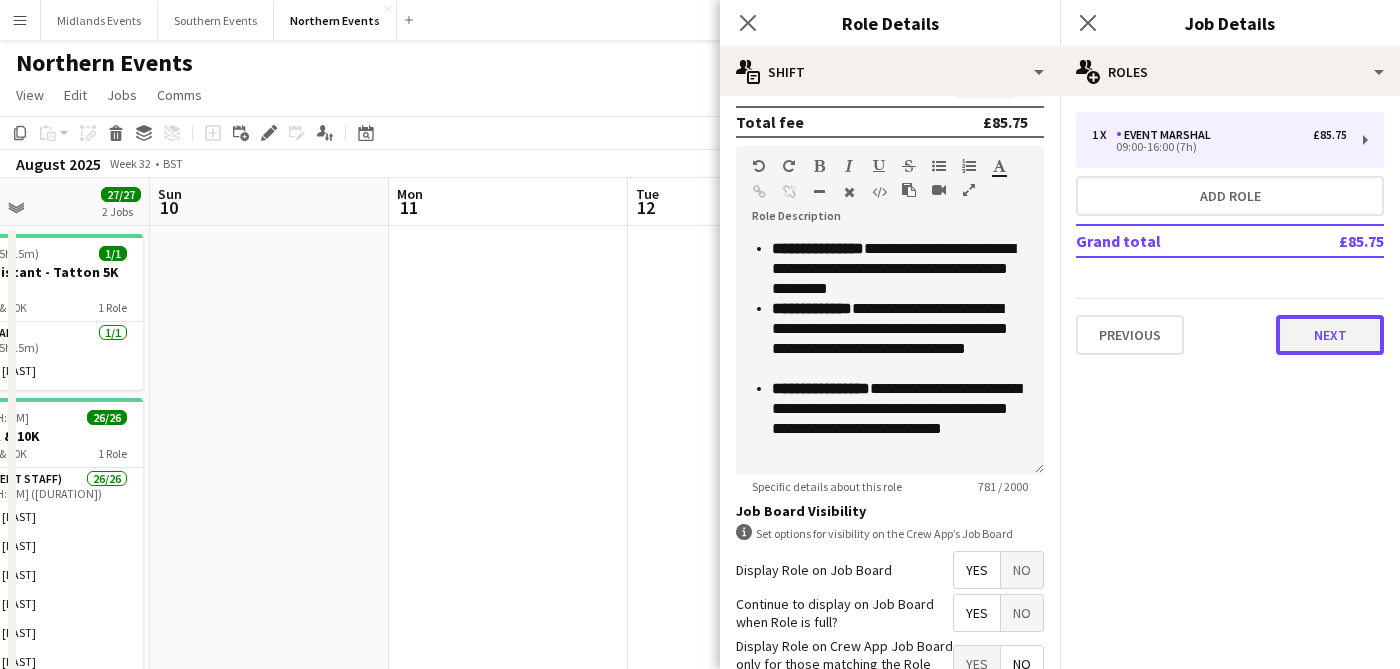 click on "Next" at bounding box center (1330, 335) 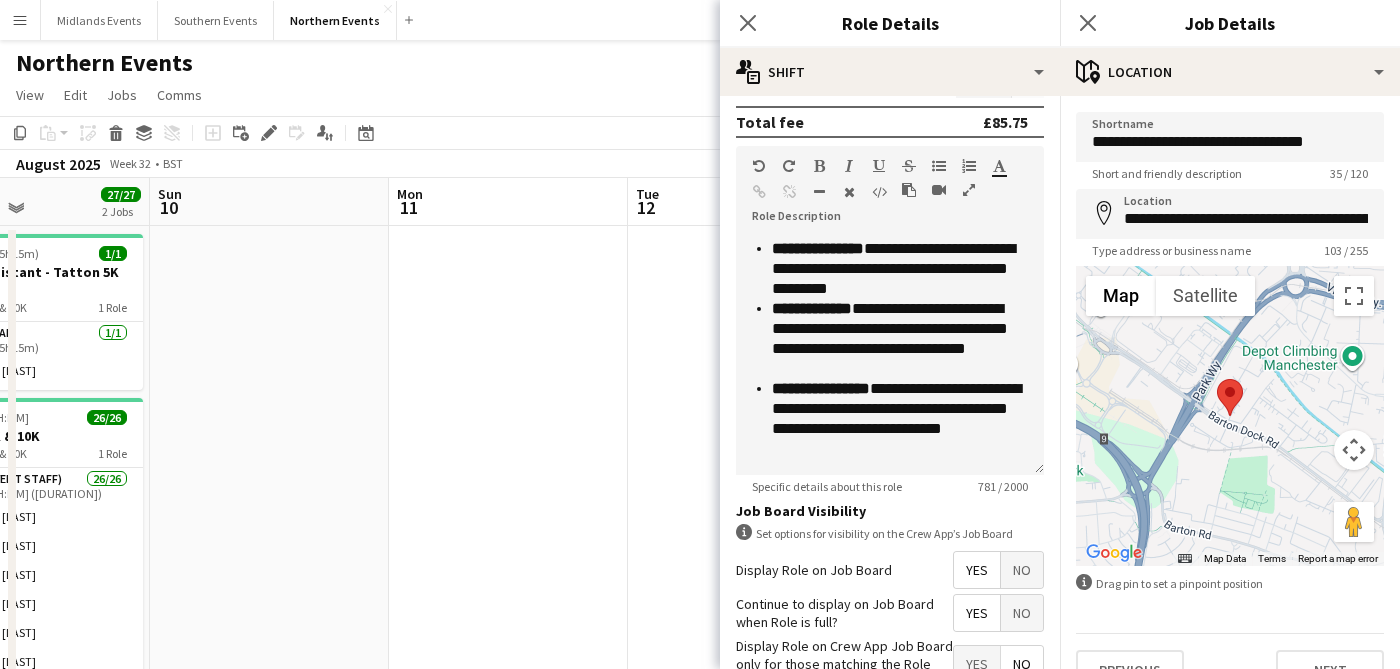 scroll, scrollTop: 37, scrollLeft: 0, axis: vertical 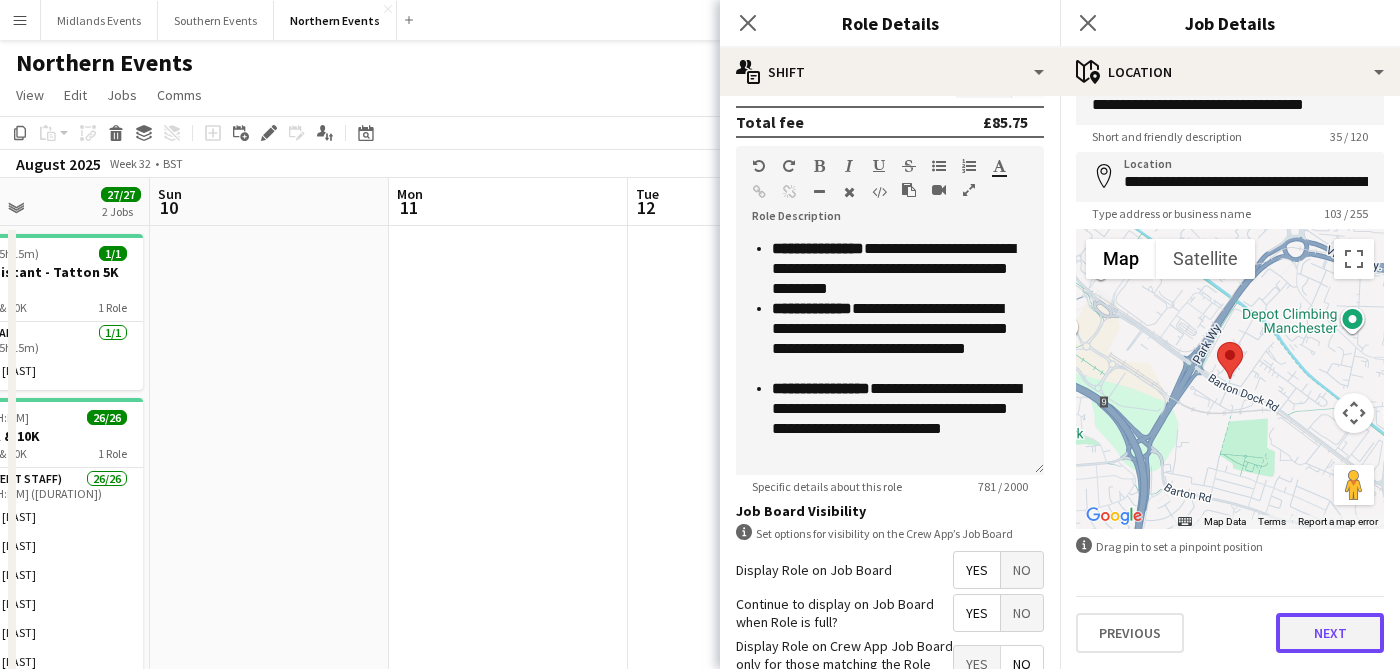 click on "Next" at bounding box center [1330, 633] 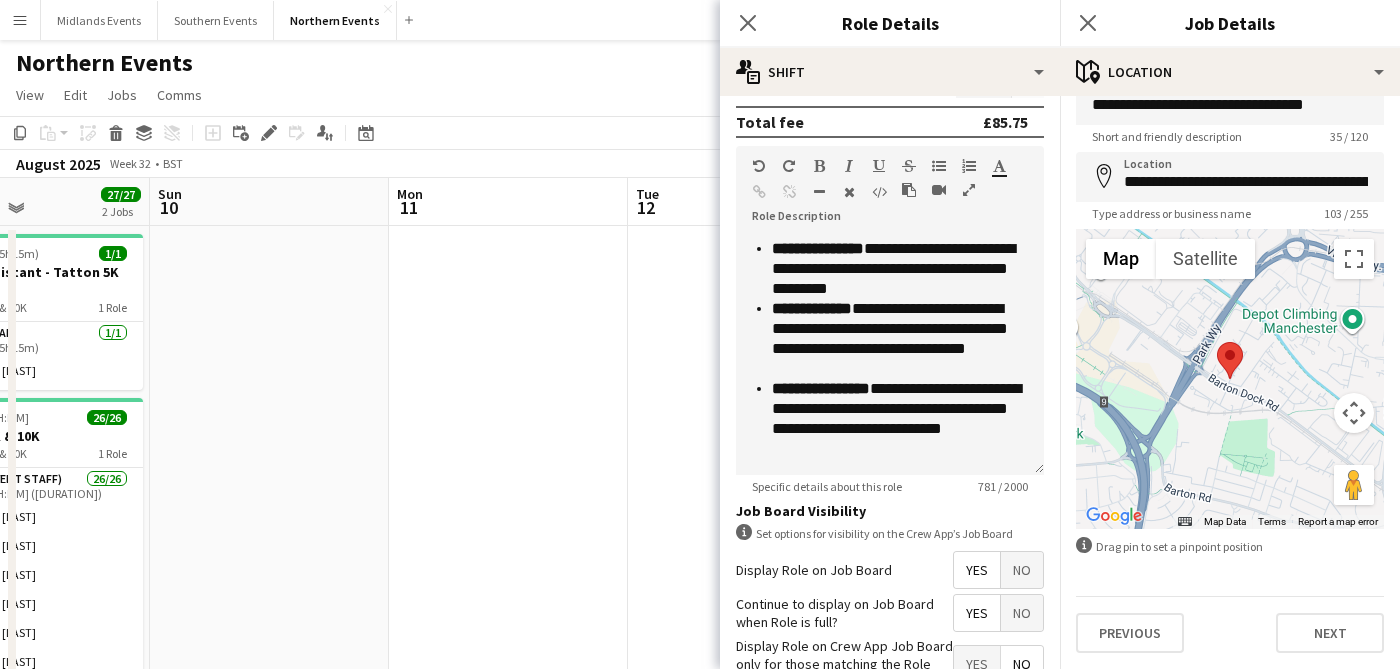 scroll, scrollTop: 0, scrollLeft: 0, axis: both 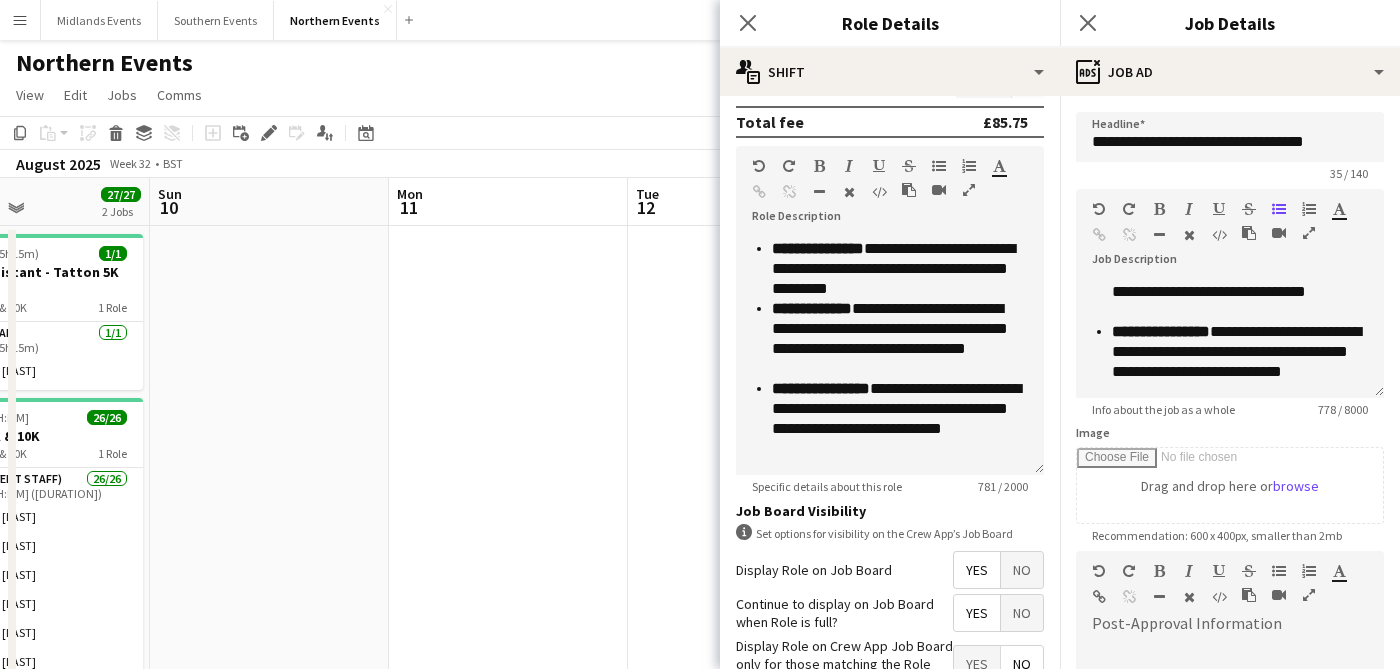 click on "Close pop-in" 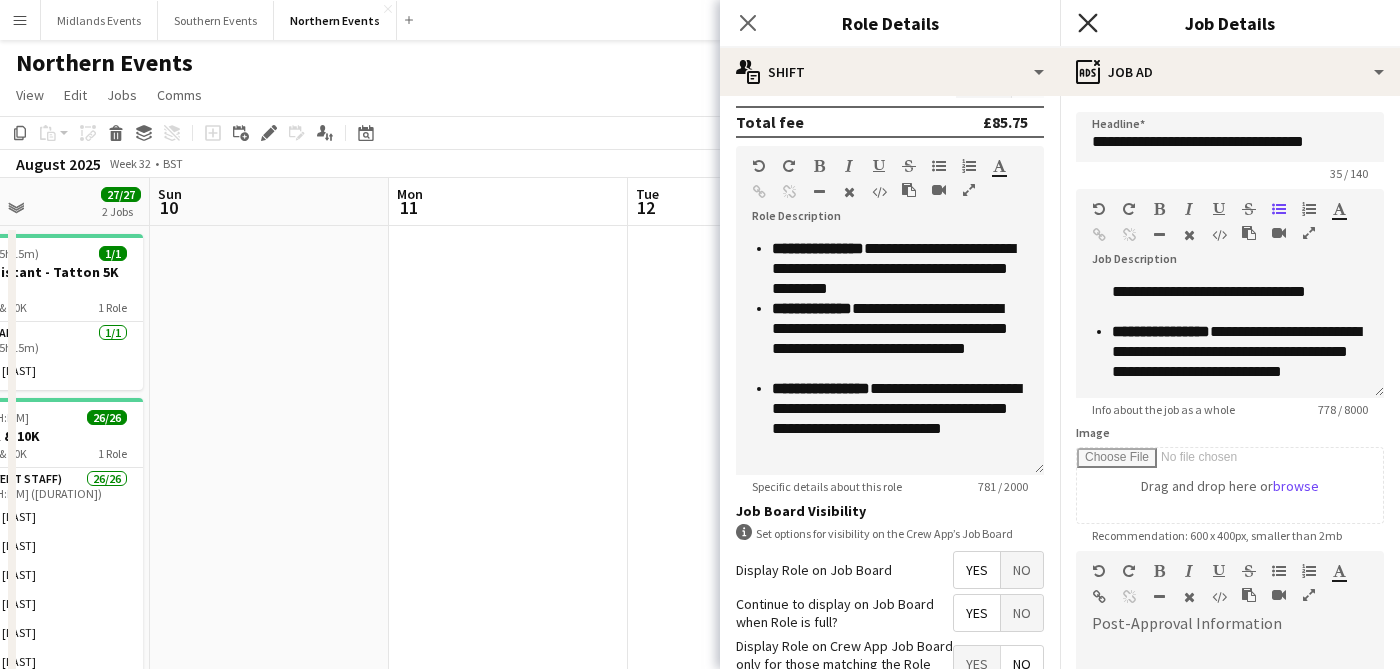 click on "Close pop-in" 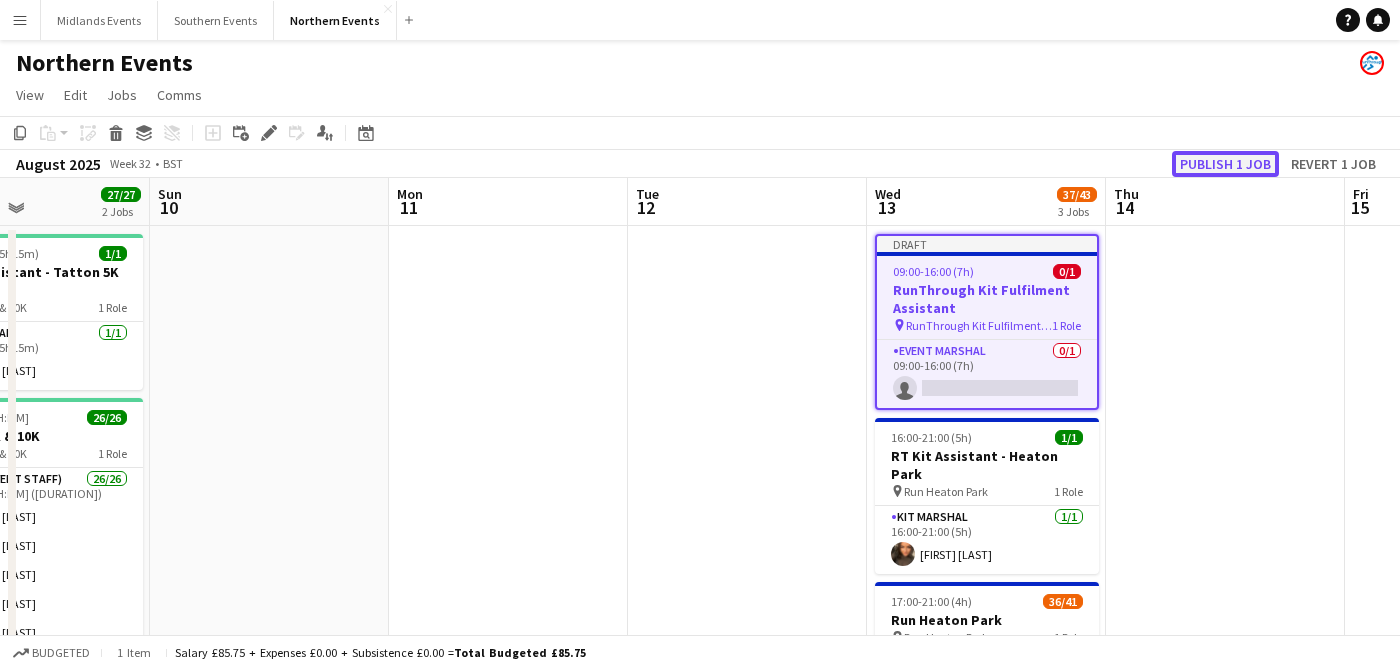 click on "Publish 1 job" 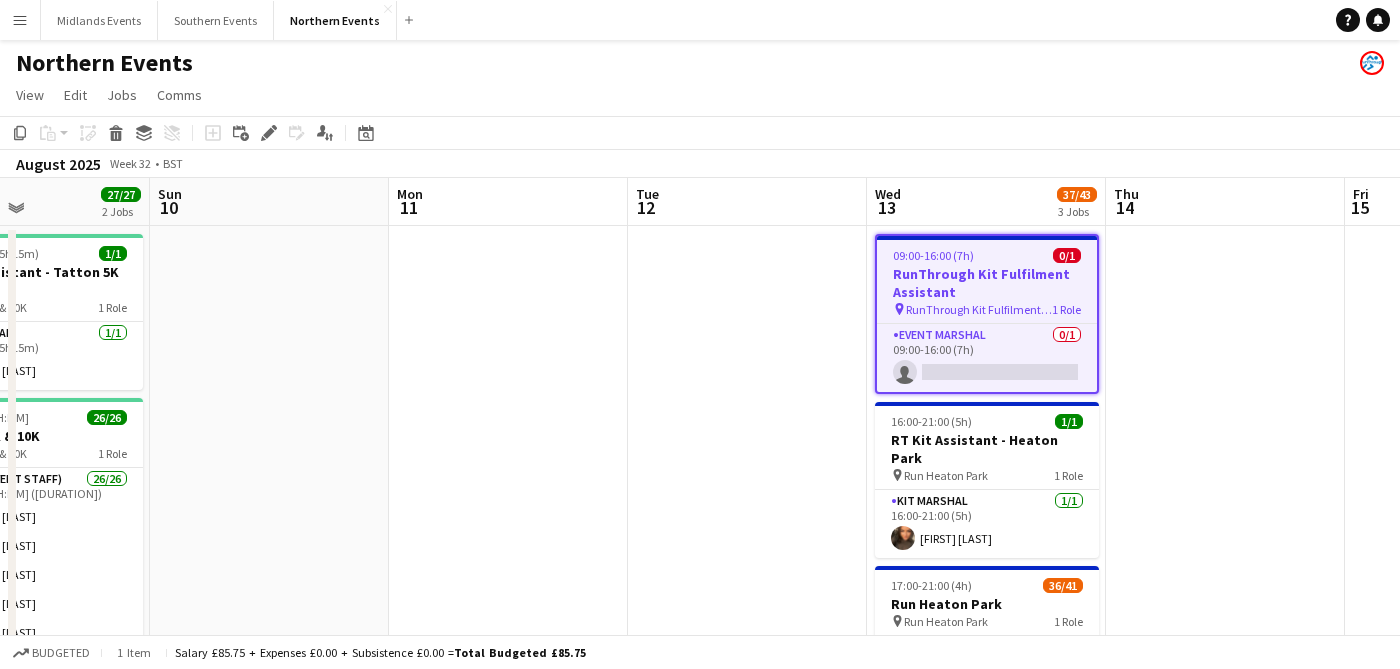 click on "RunThrough Kit Fulfilment Assistant" at bounding box center (987, 283) 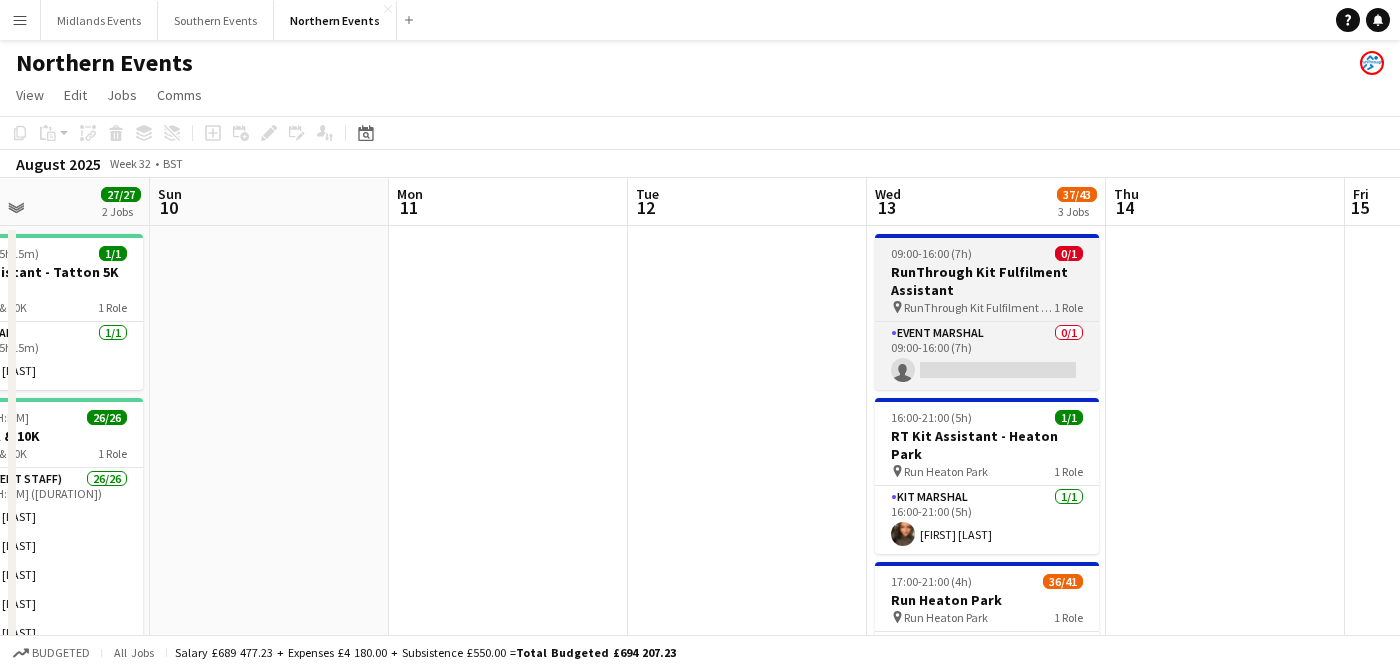 click on "RunThrough Kit Fulfilment Assistant" at bounding box center (987, 281) 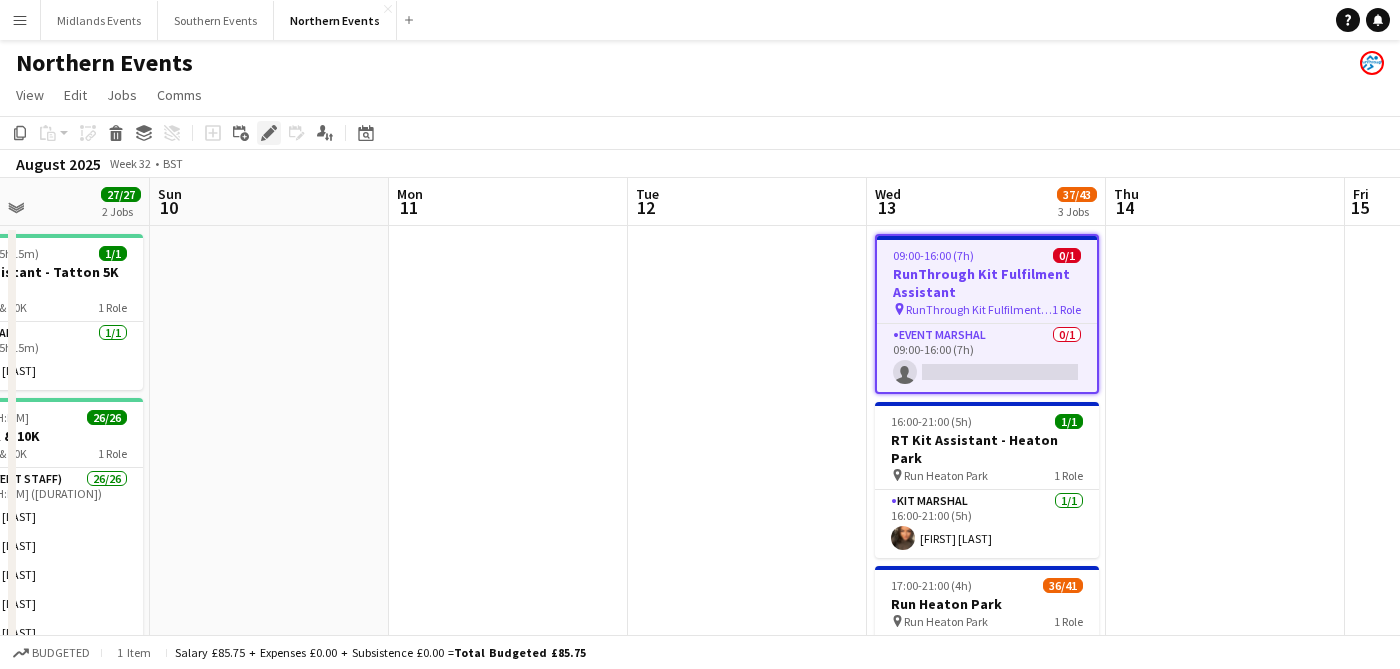click on "Edit" 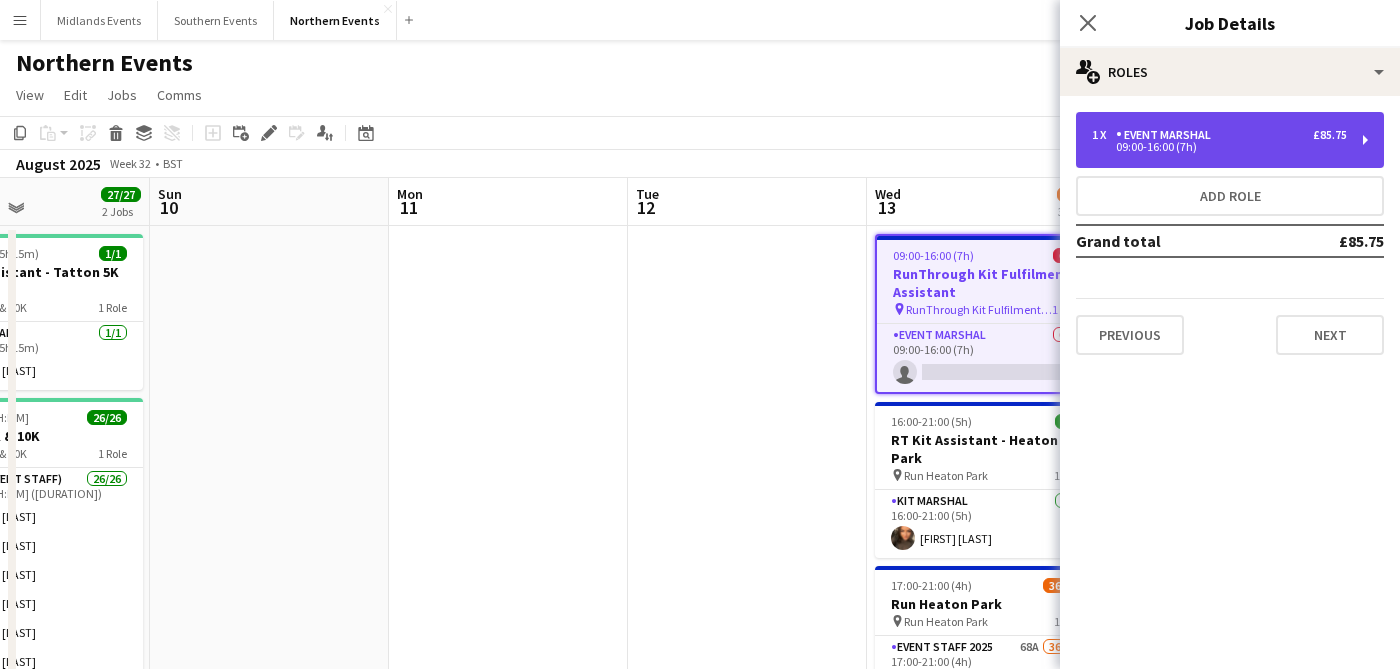 click on "[NUMBER] x [ROLE] £[PRICE] [HH:MM]-[HH:MM] ([DURATION])" at bounding box center (1230, 140) 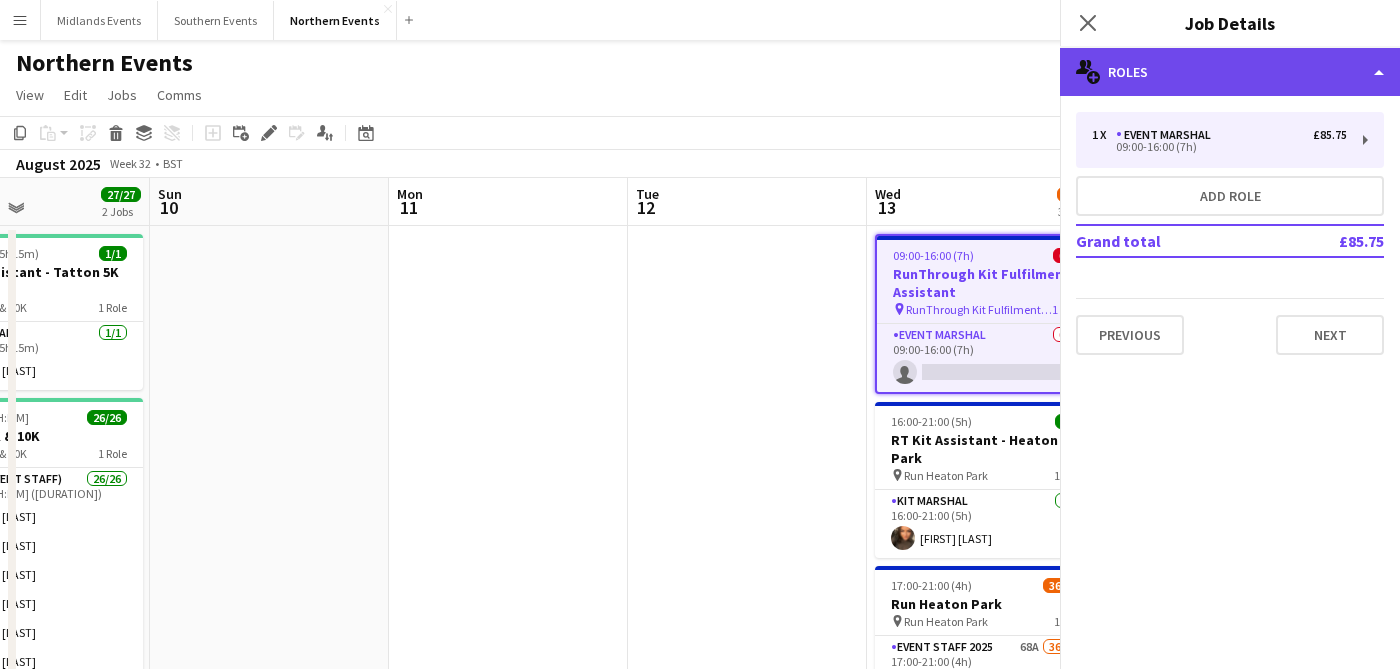 click on "multiple-users-add
Roles" 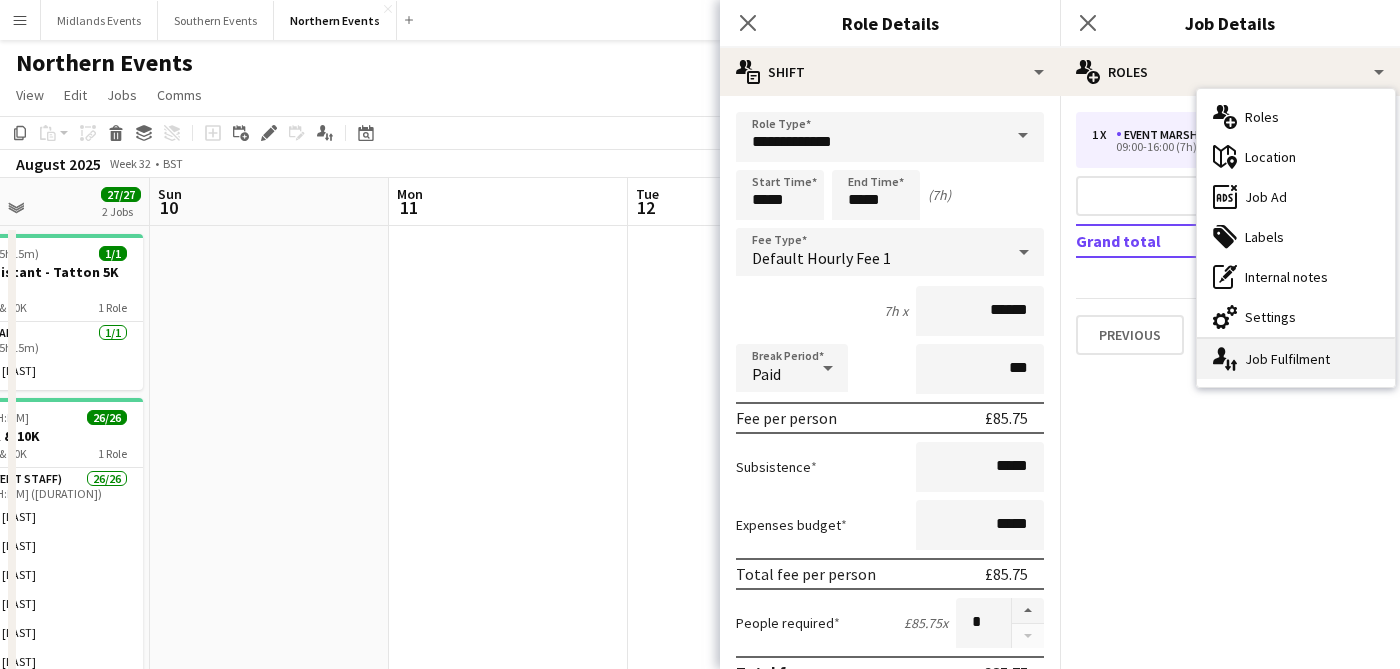 click on "single-neutral-actions-up-down
Job Fulfilment" at bounding box center (1296, 359) 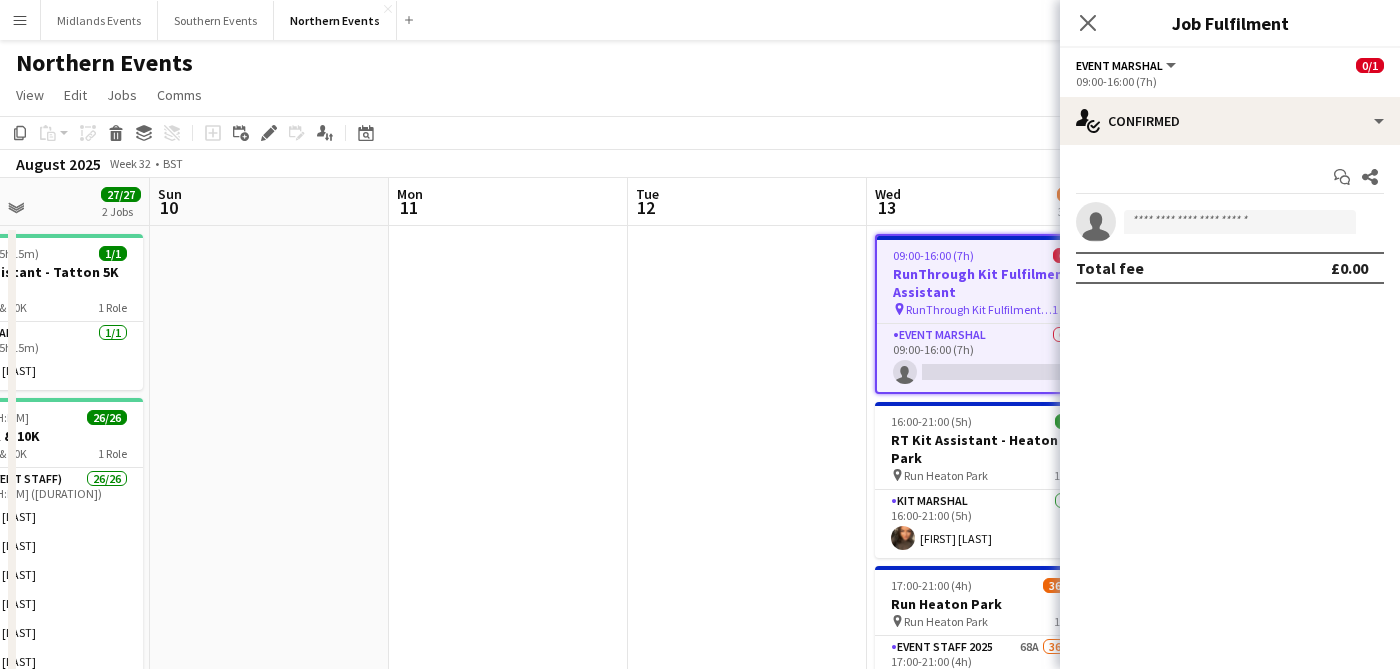 click on "Event Marshal   All roles   Event Marshal   0/1" 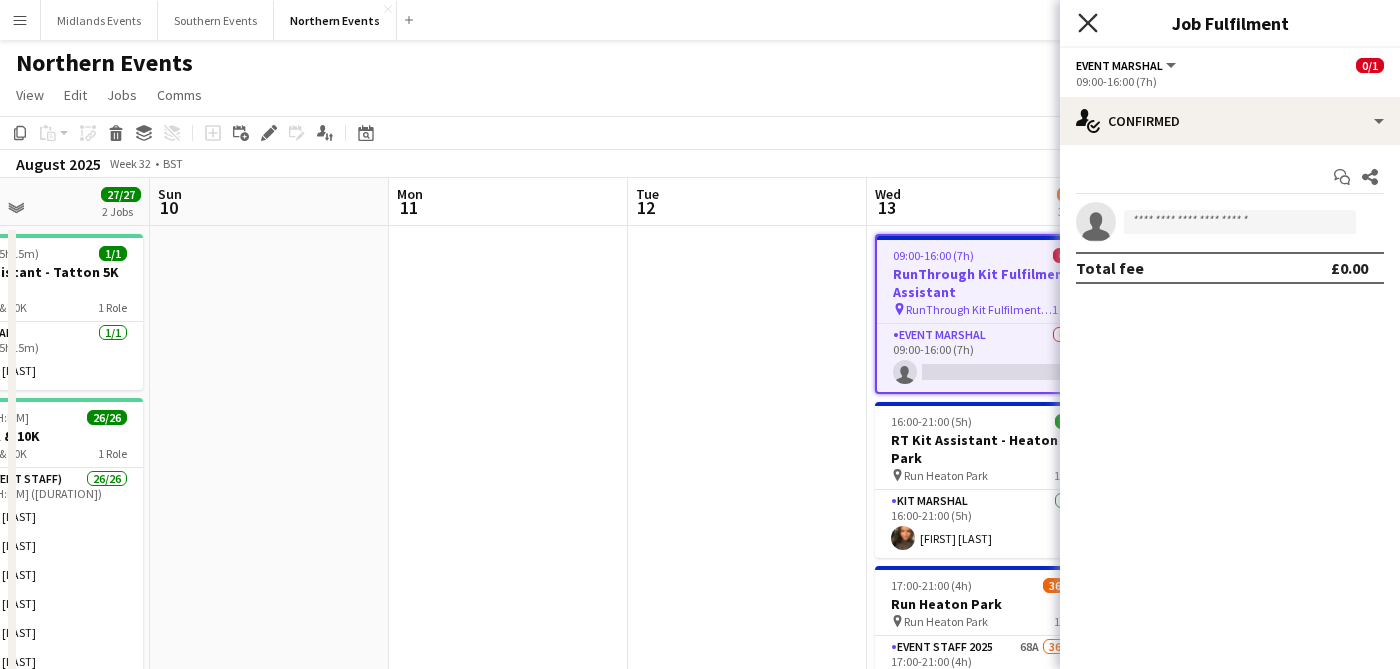 click on "Close pop-in" 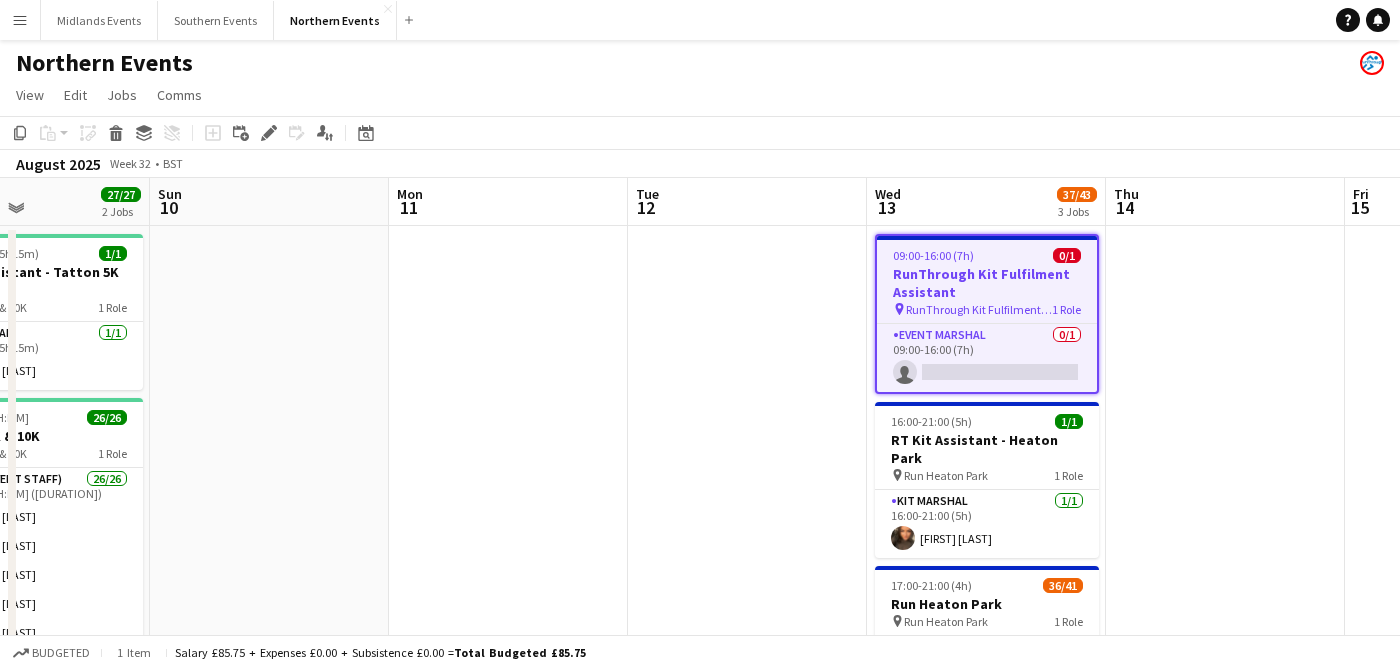 click on "RunThrough Kit Fulfilment Assistant" at bounding box center [987, 283] 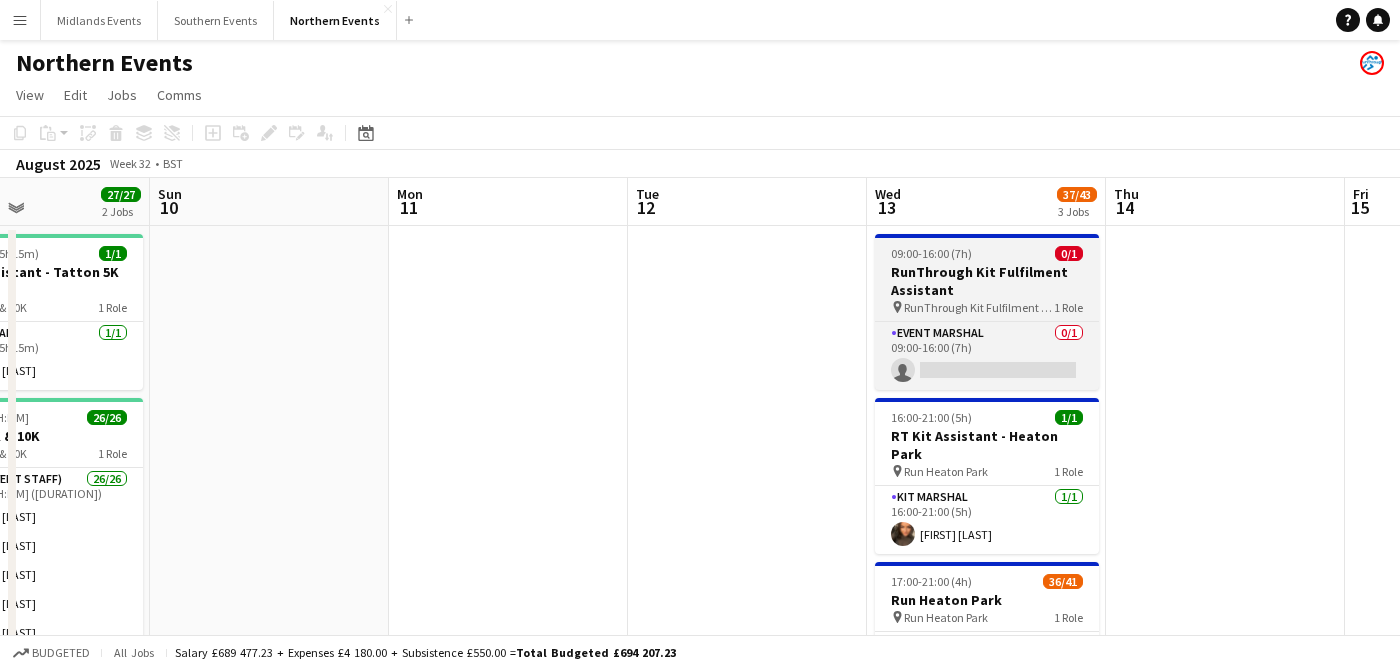 click on "RunThrough Kit Fulfilment Assistant" at bounding box center (987, 281) 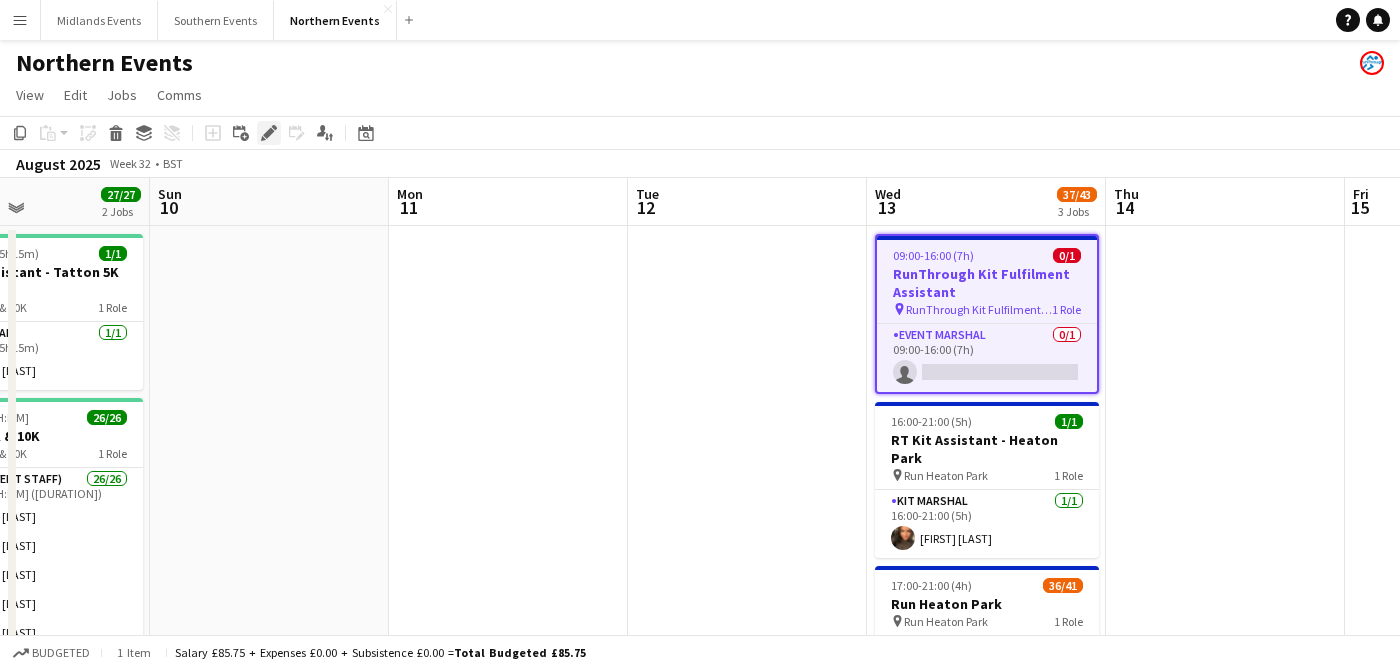 click 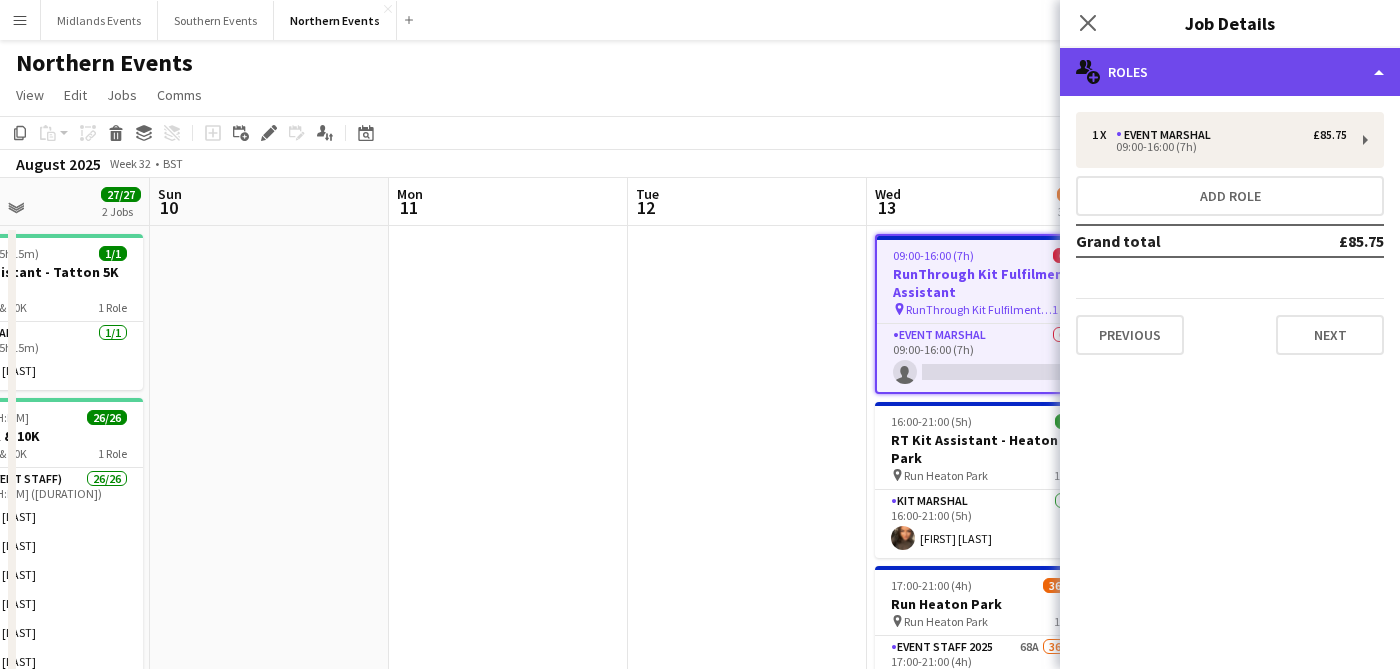 click on "multiple-users-add
Roles" 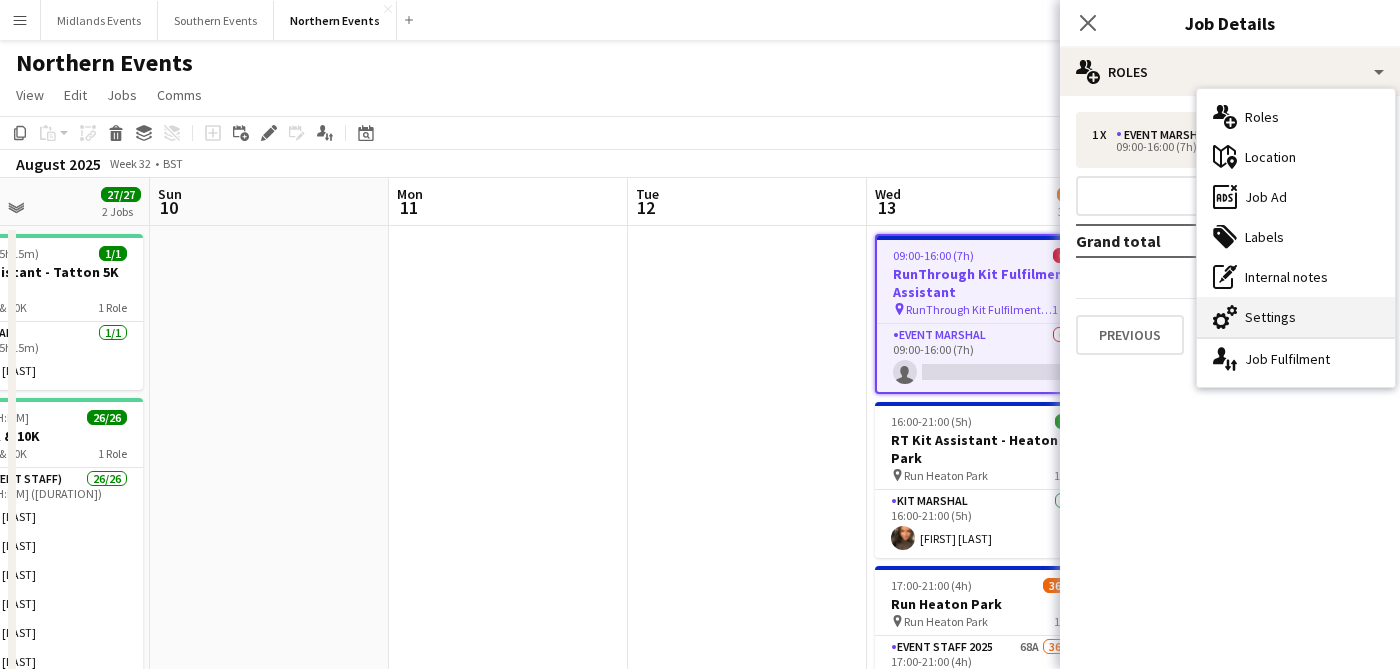 click on "cog-double-3
Settings" at bounding box center (1296, 317) 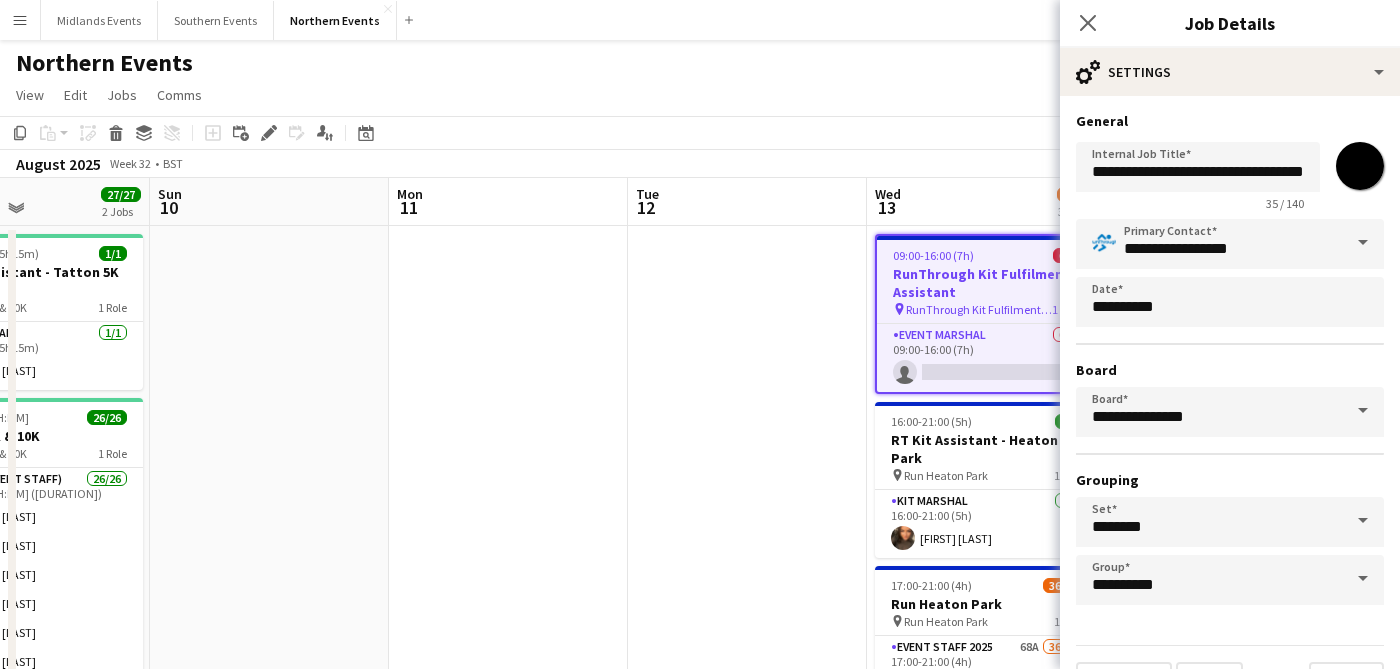scroll, scrollTop: 49, scrollLeft: 0, axis: vertical 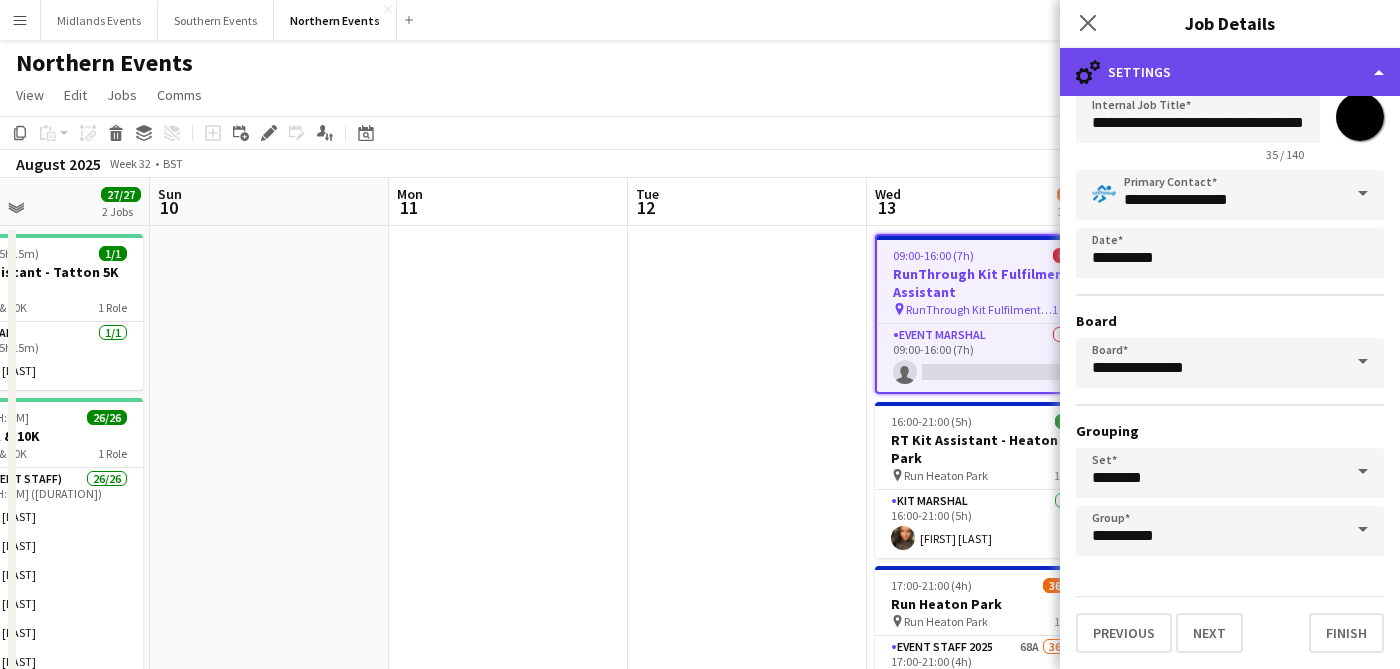 click on "cog-double-3
Settings" 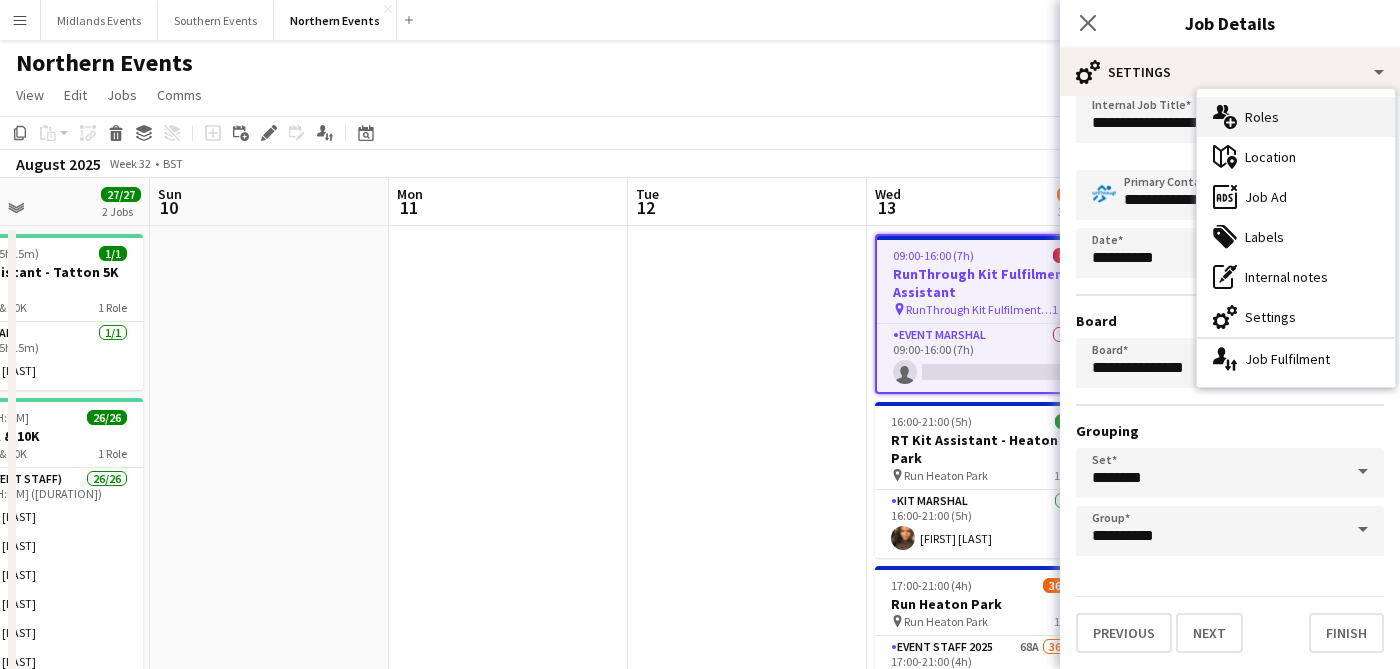 click on "multiple-users-add
Roles" at bounding box center (1296, 117) 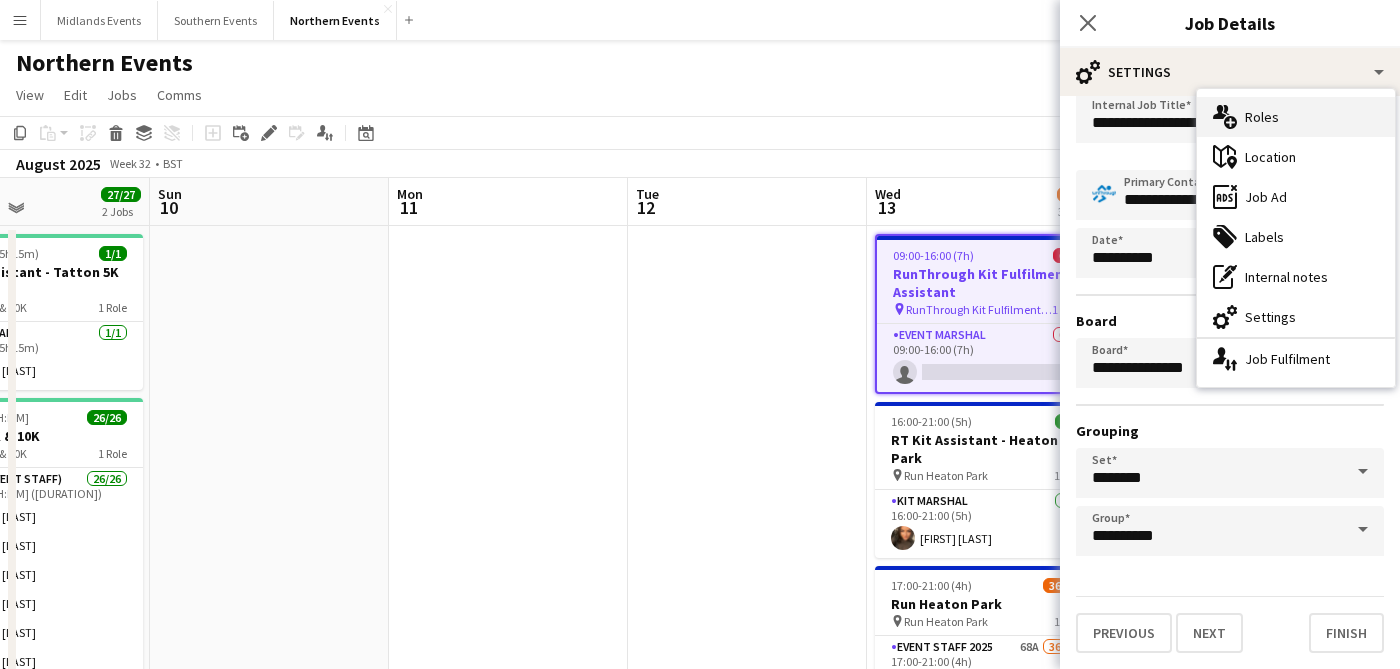 scroll, scrollTop: 0, scrollLeft: 0, axis: both 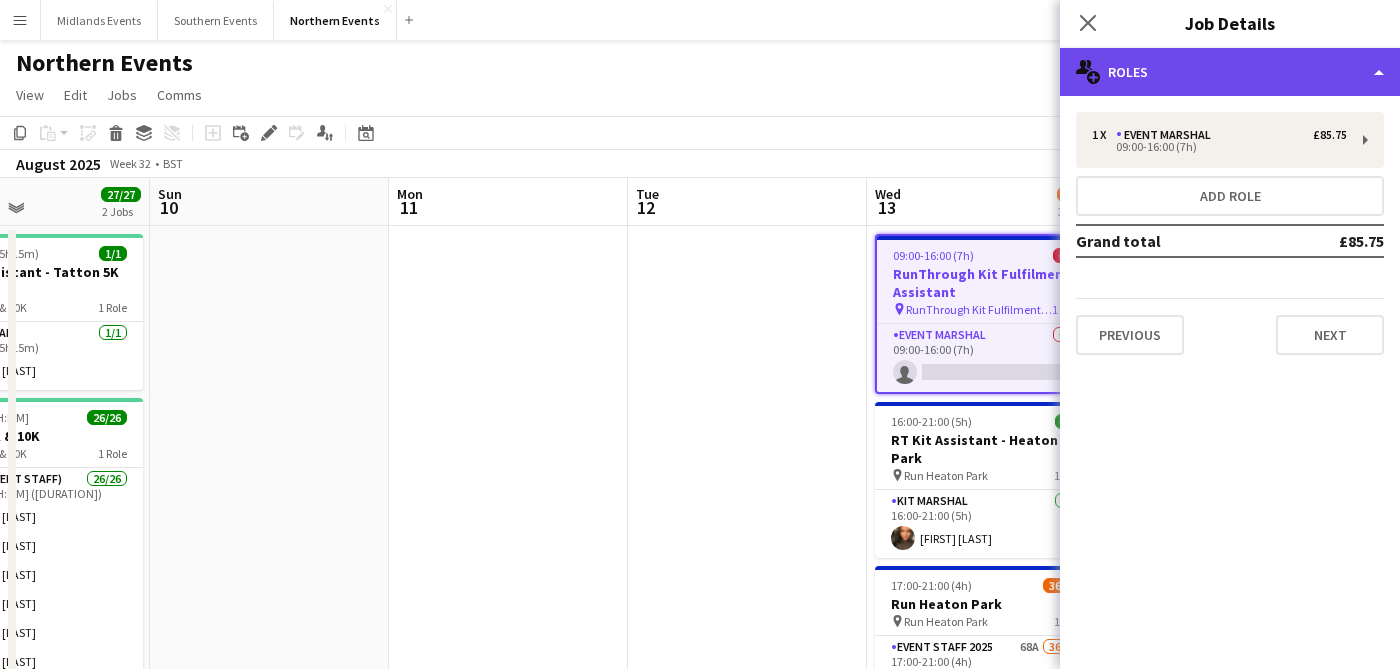 click on "multiple-users-add
Roles" 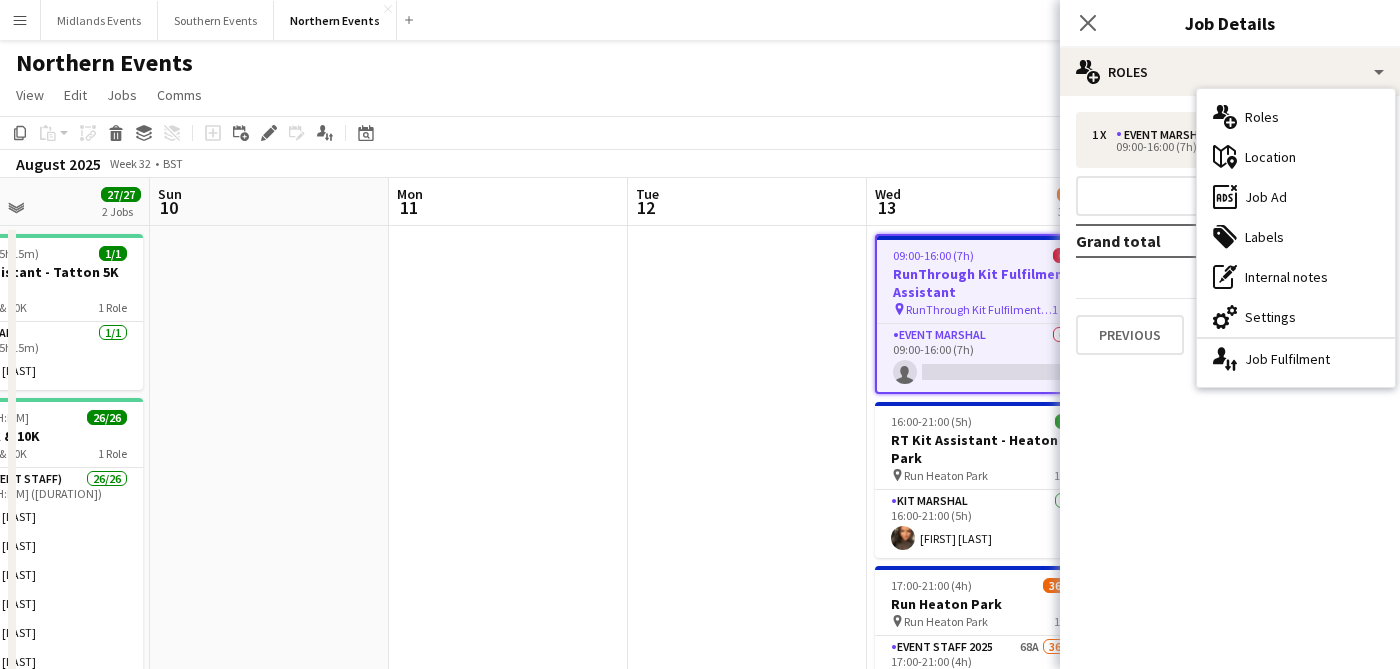 click on "multiple-users-add
Roles
maps-pin-1
Location
ads-window
Job Ad
tags-double
Labels
pen-write
Internal notes
cog-double-3
Settings
single-neutral-actions-up-down
Job Fulfilment" at bounding box center (1296, 238) 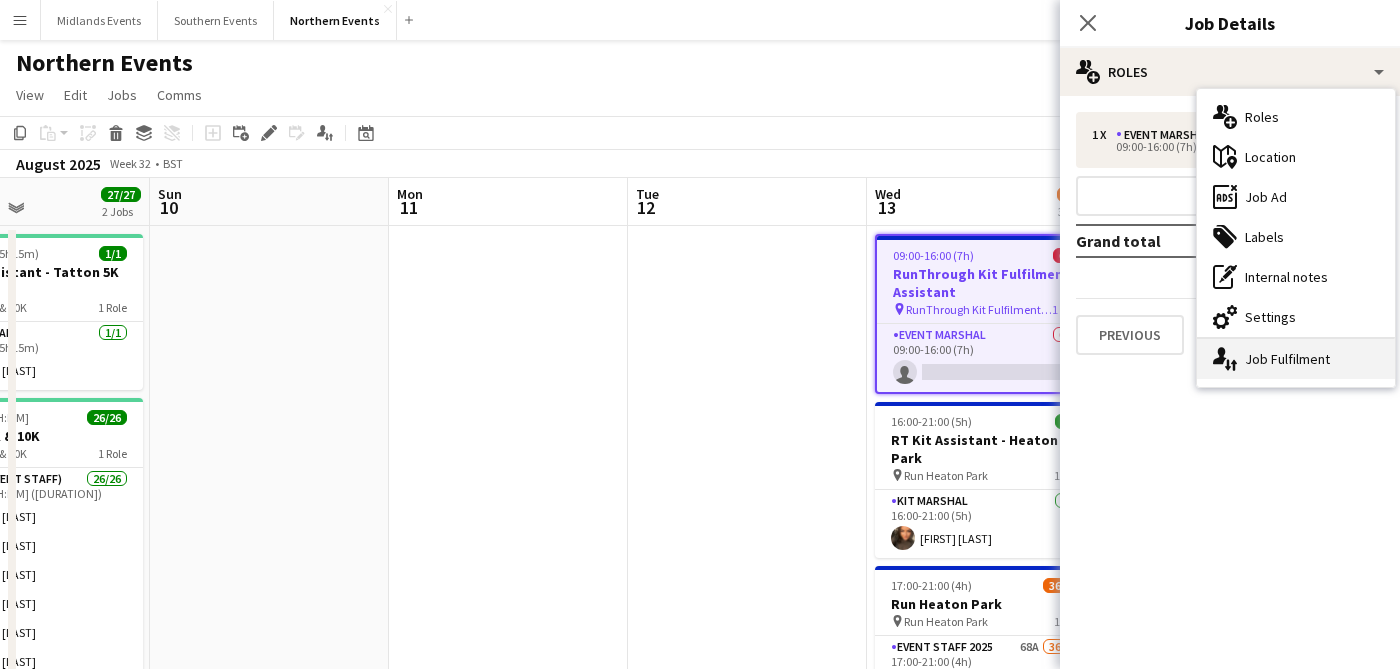 click on "single-neutral-actions-up-down
Job Fulfilment" at bounding box center [1296, 359] 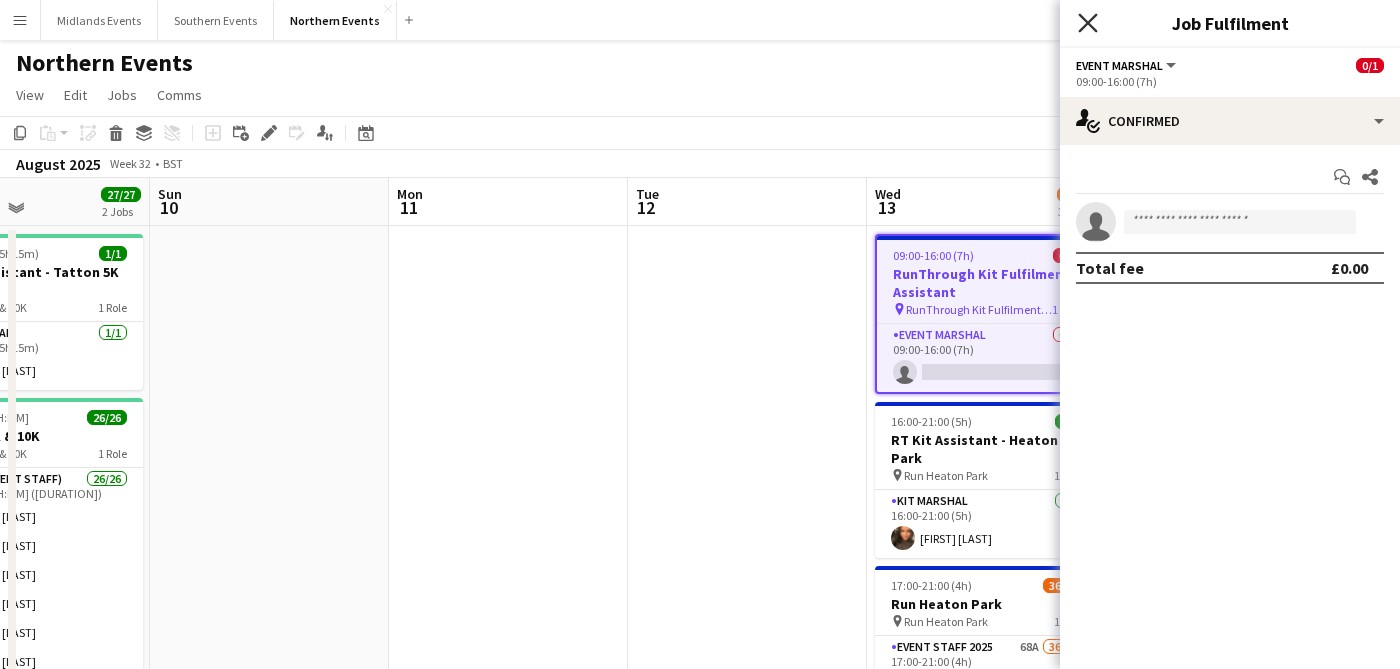click 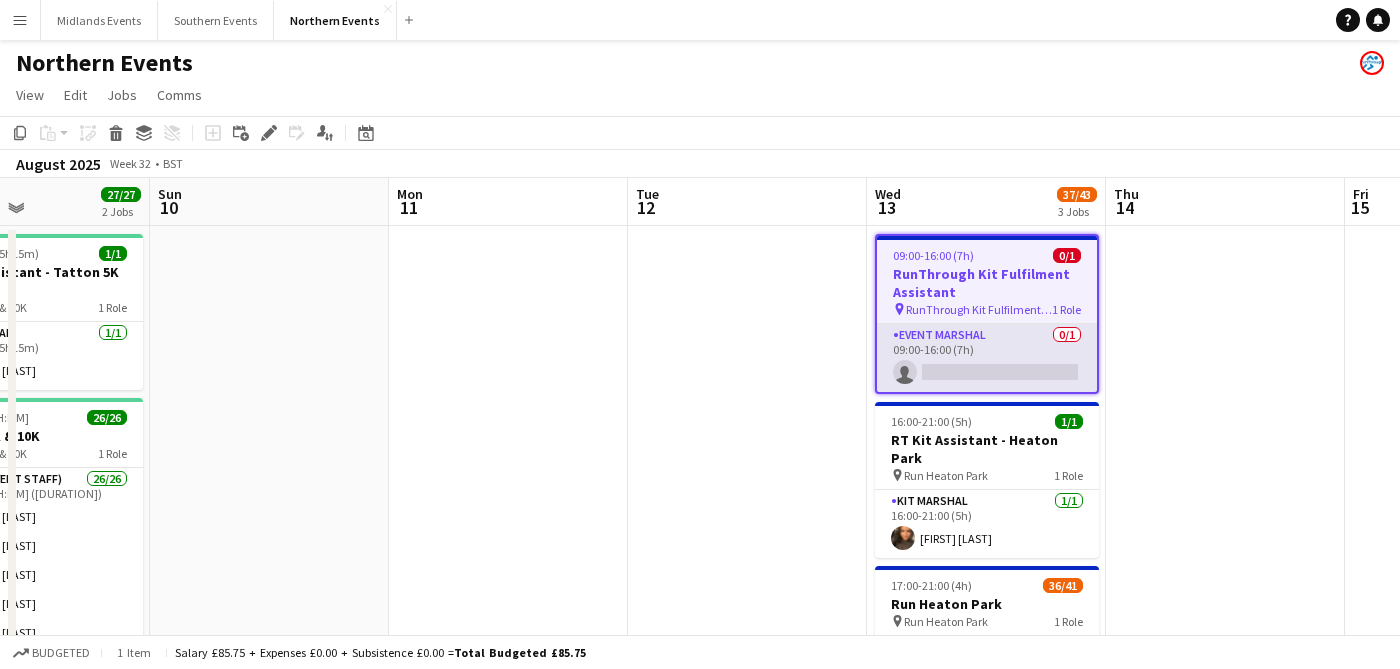 click on "Event Marshal   0/1   09:00-16:00 (7h)
single-neutral-actions" at bounding box center (987, 358) 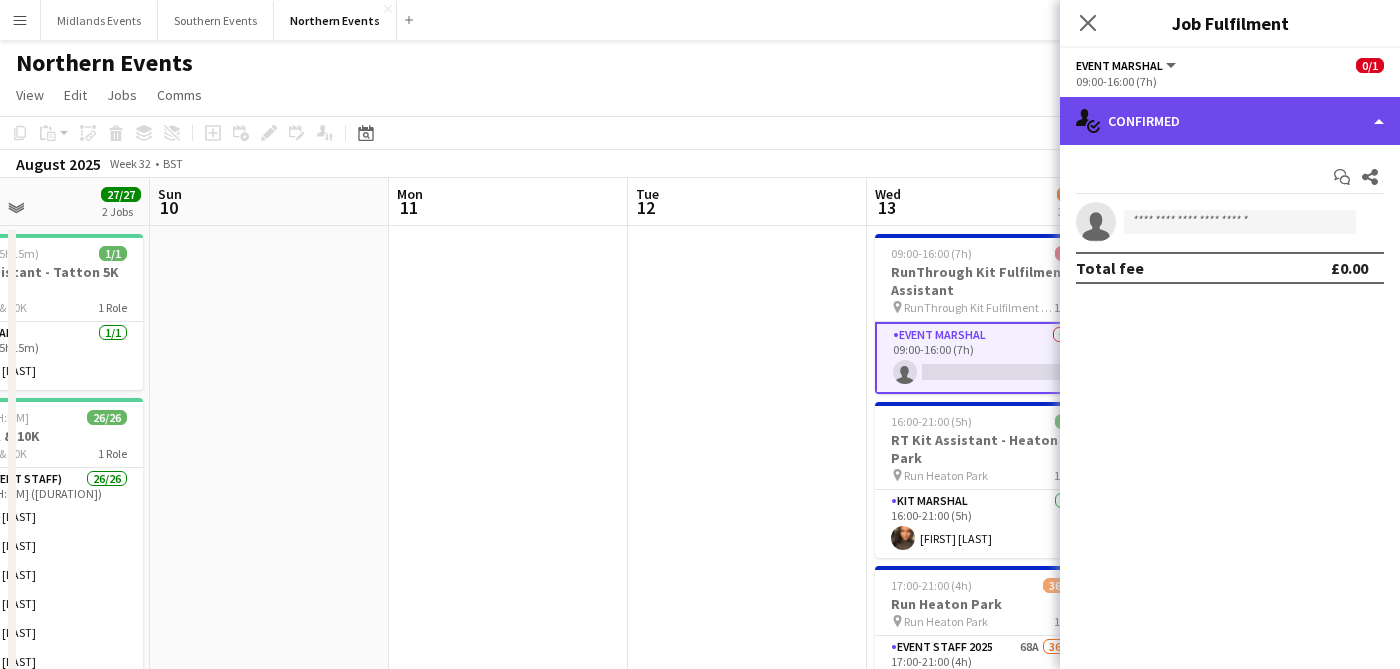 click on "single-neutral-actions-check-2
Confirmed" 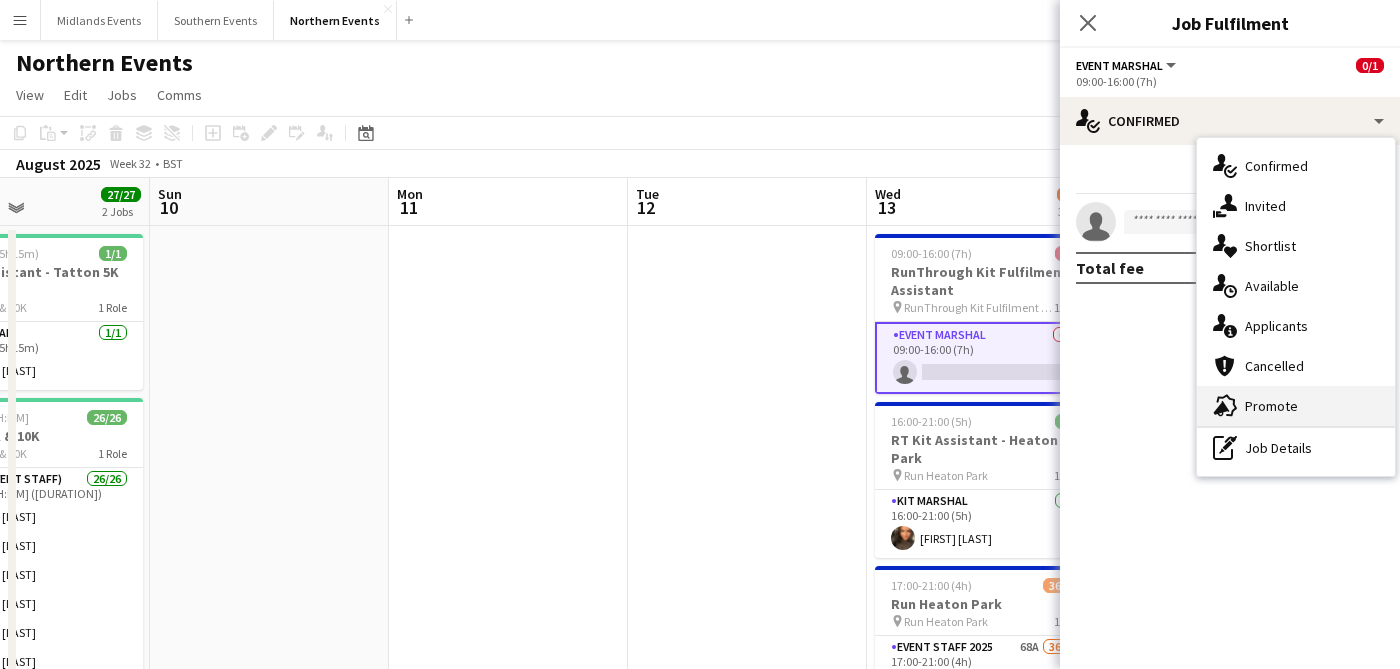 click on "advertising-megaphone
Promote" at bounding box center [1296, 406] 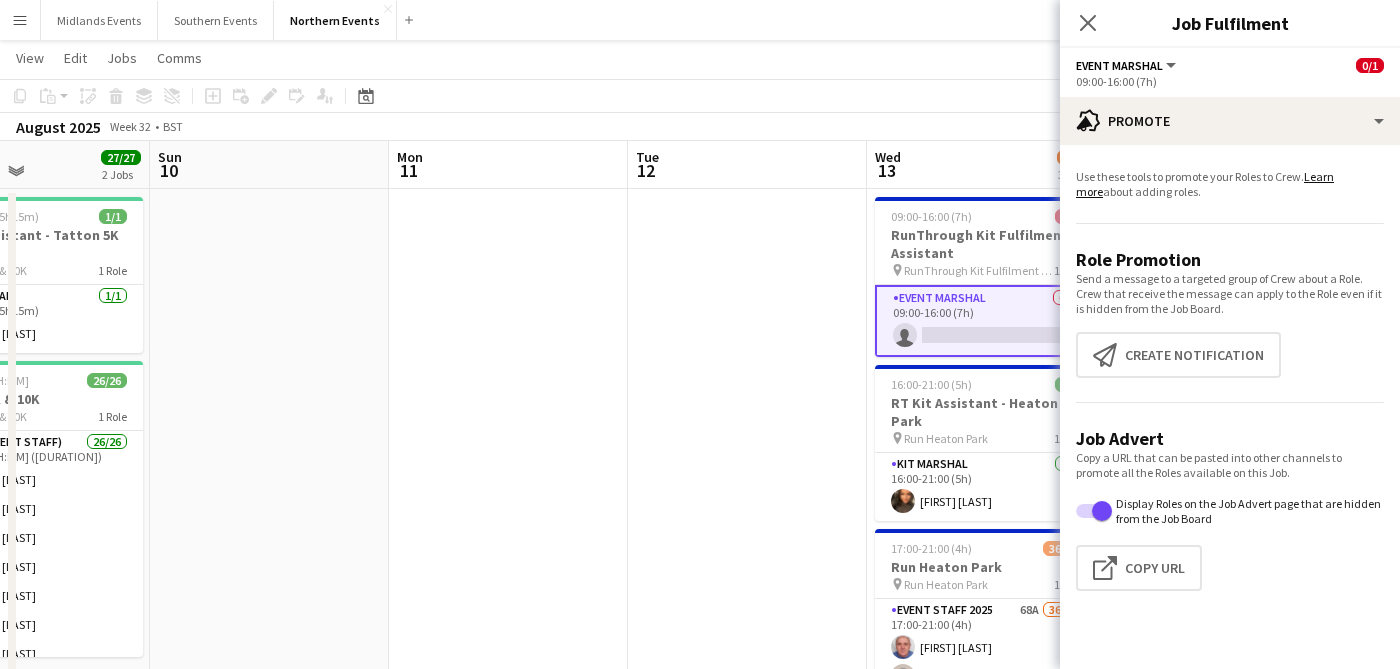 scroll, scrollTop: 39, scrollLeft: 0, axis: vertical 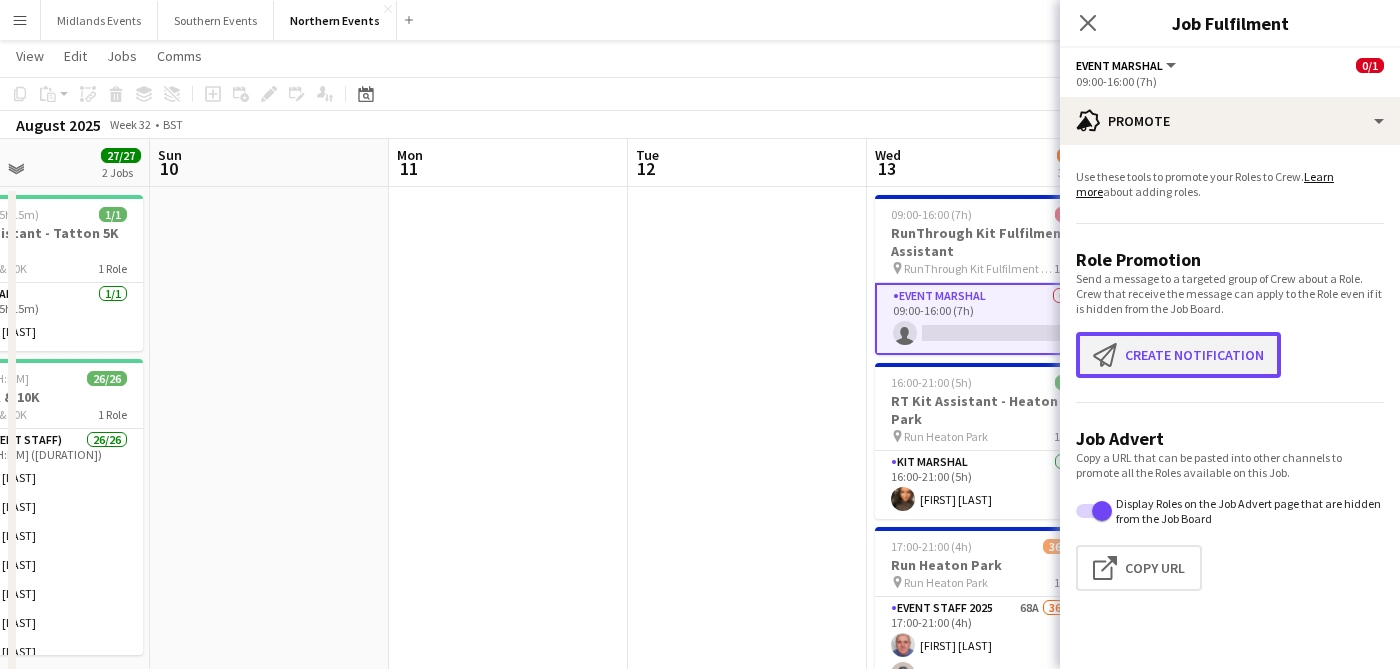 click on "Create notification
Create notification" at bounding box center [1178, 355] 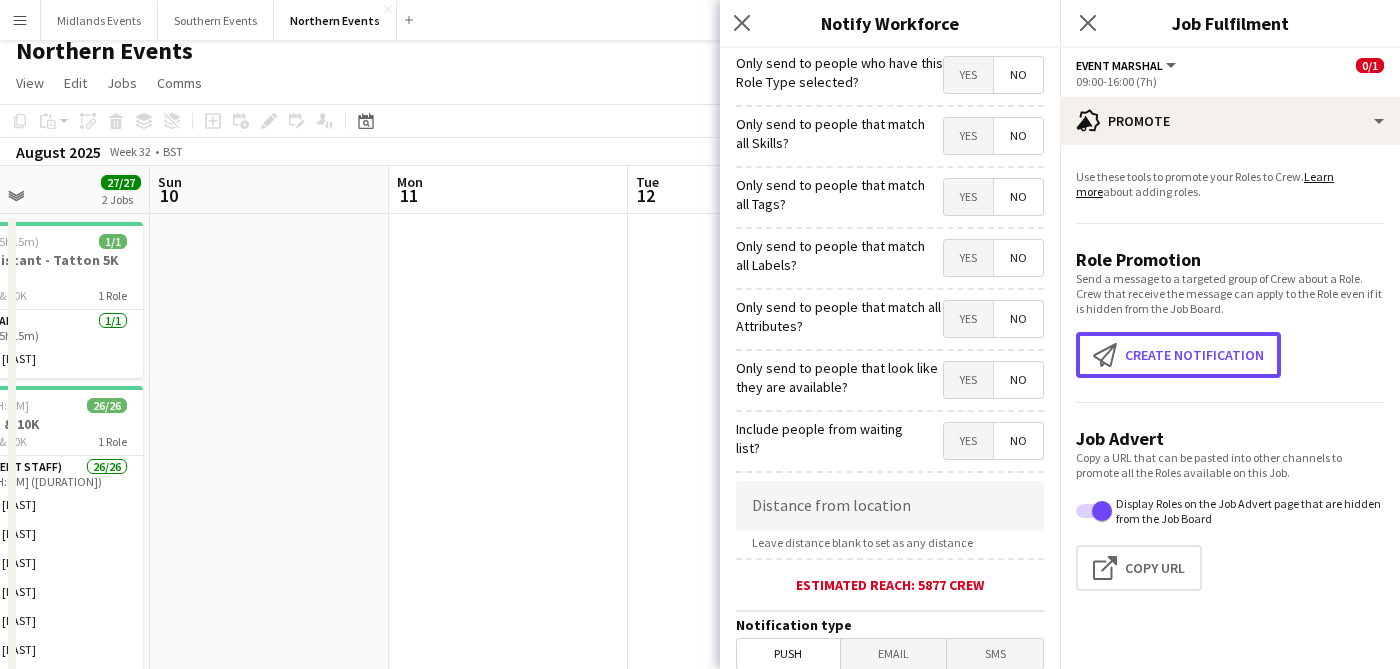 scroll, scrollTop: 17, scrollLeft: 0, axis: vertical 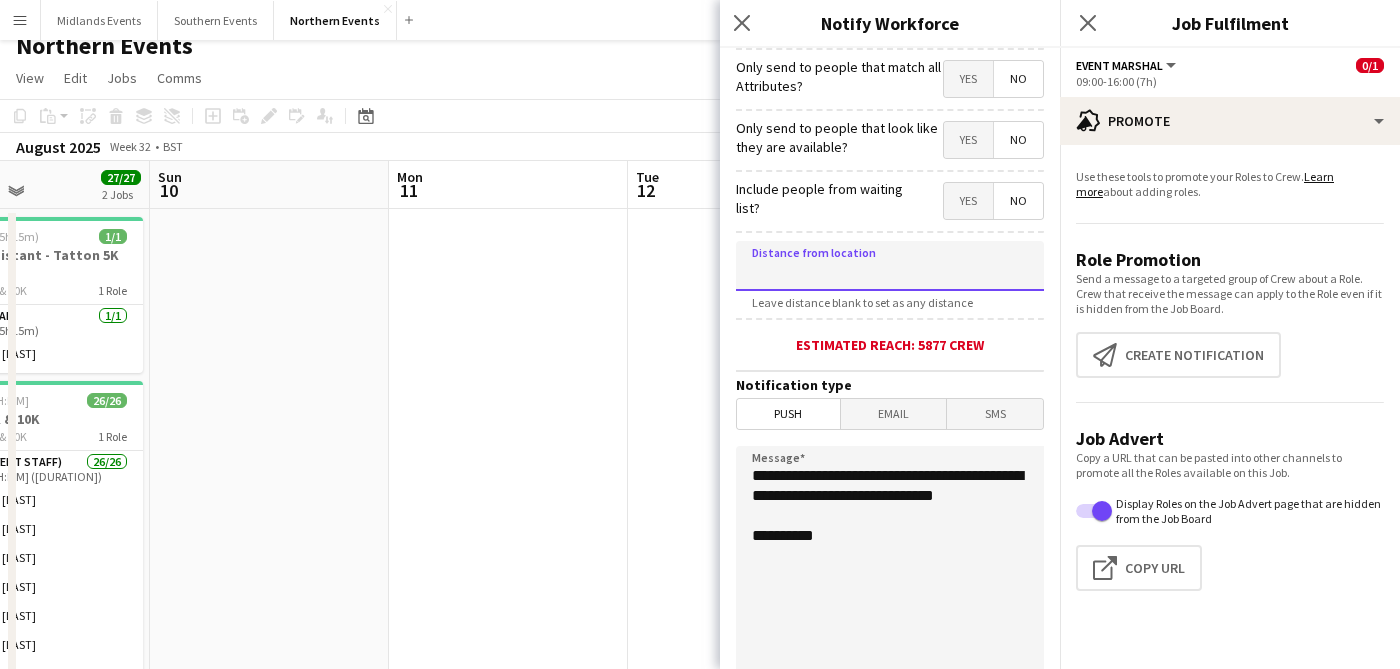 click 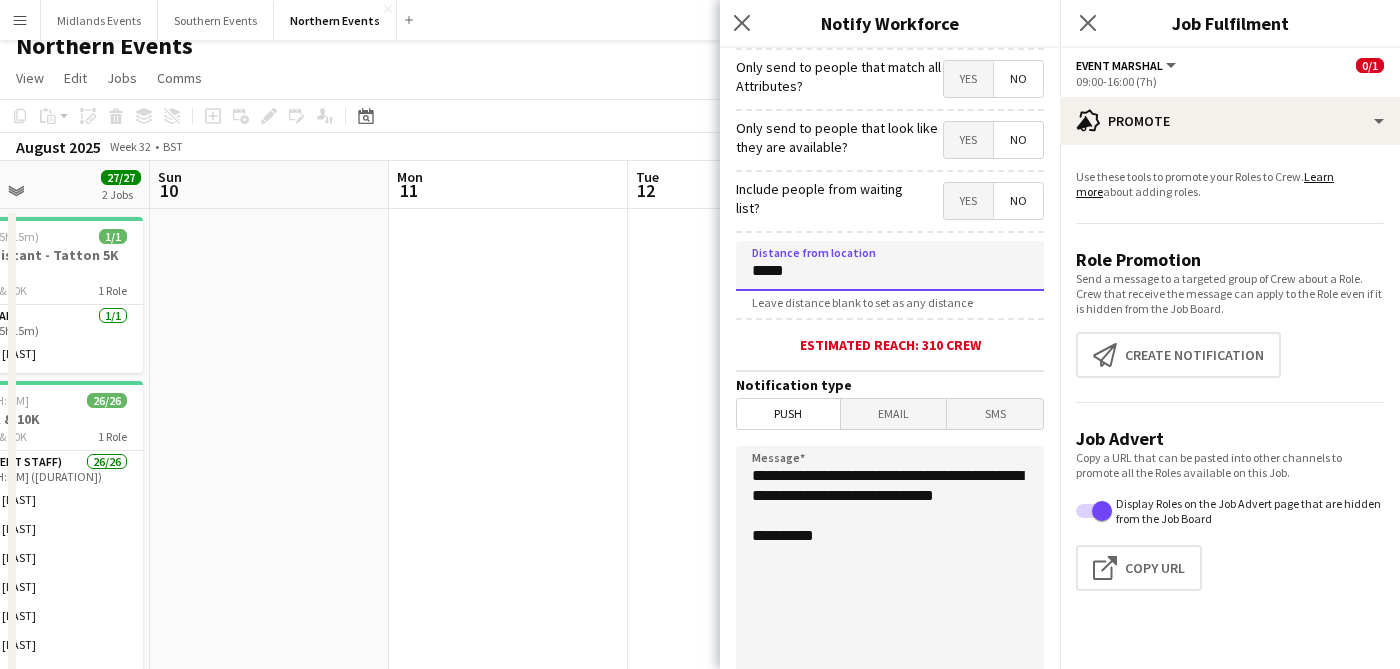 type on "****" 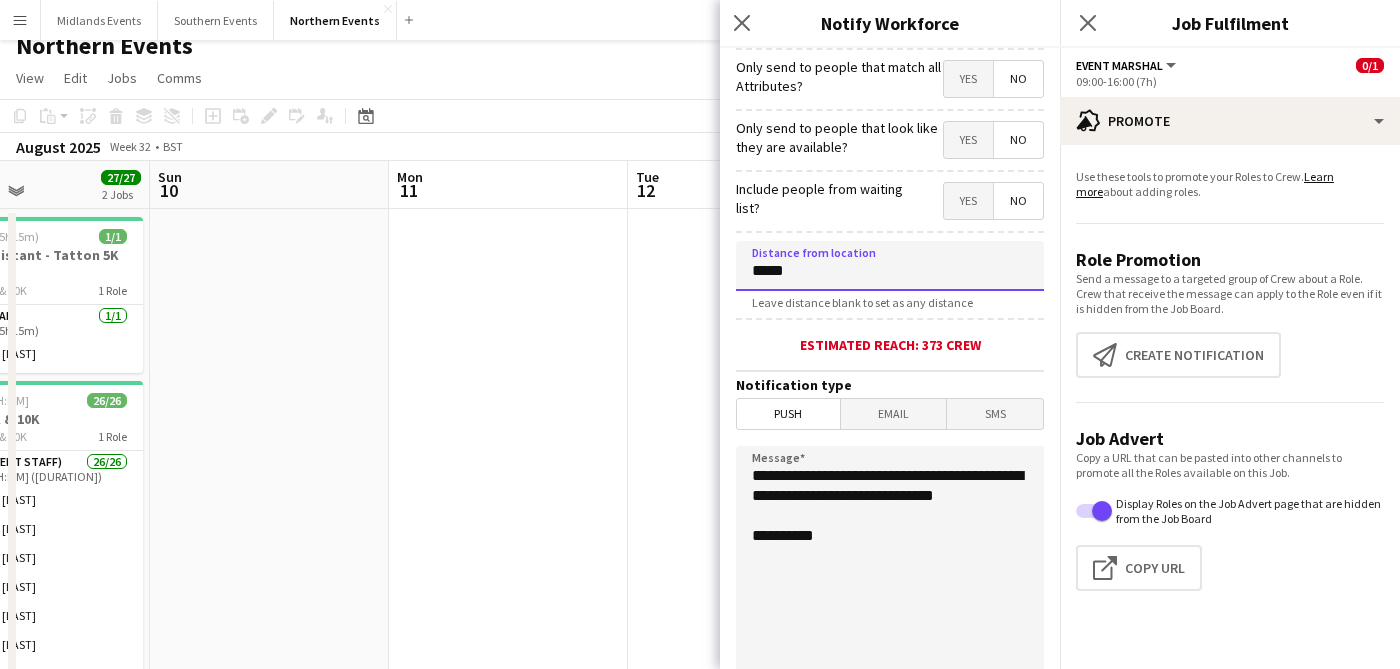 type on "****" 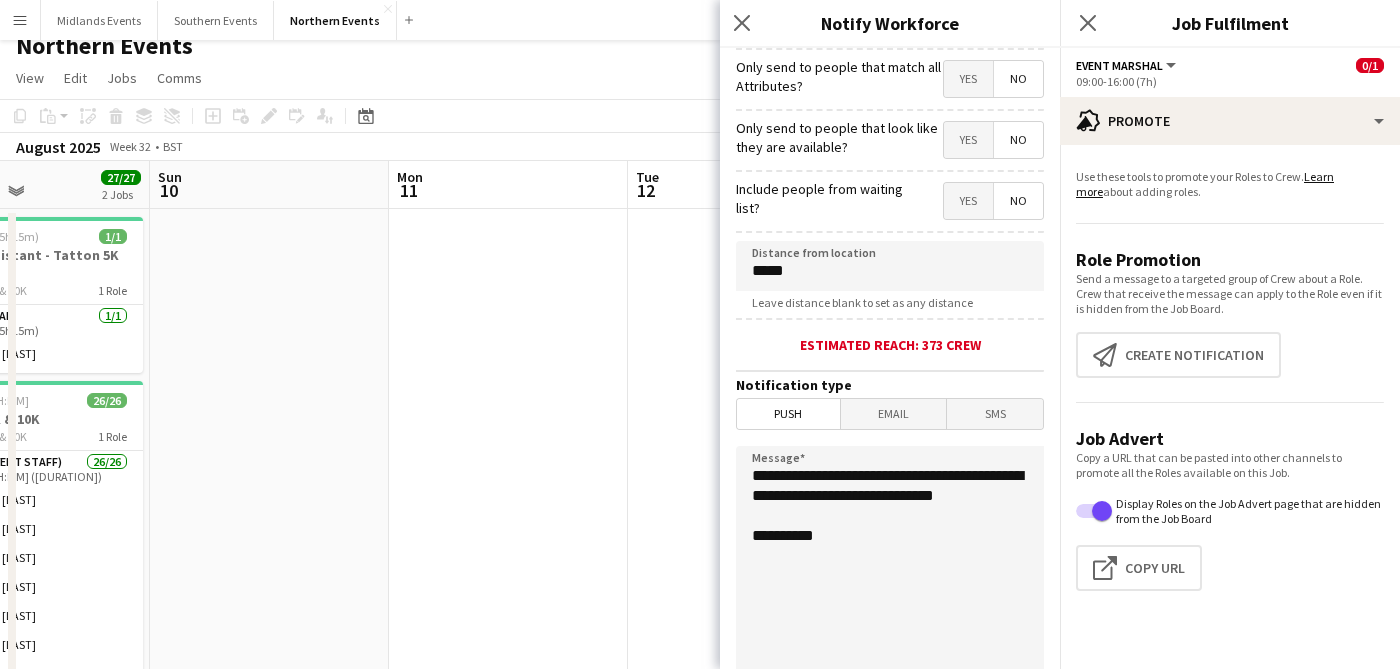 click on "**********" 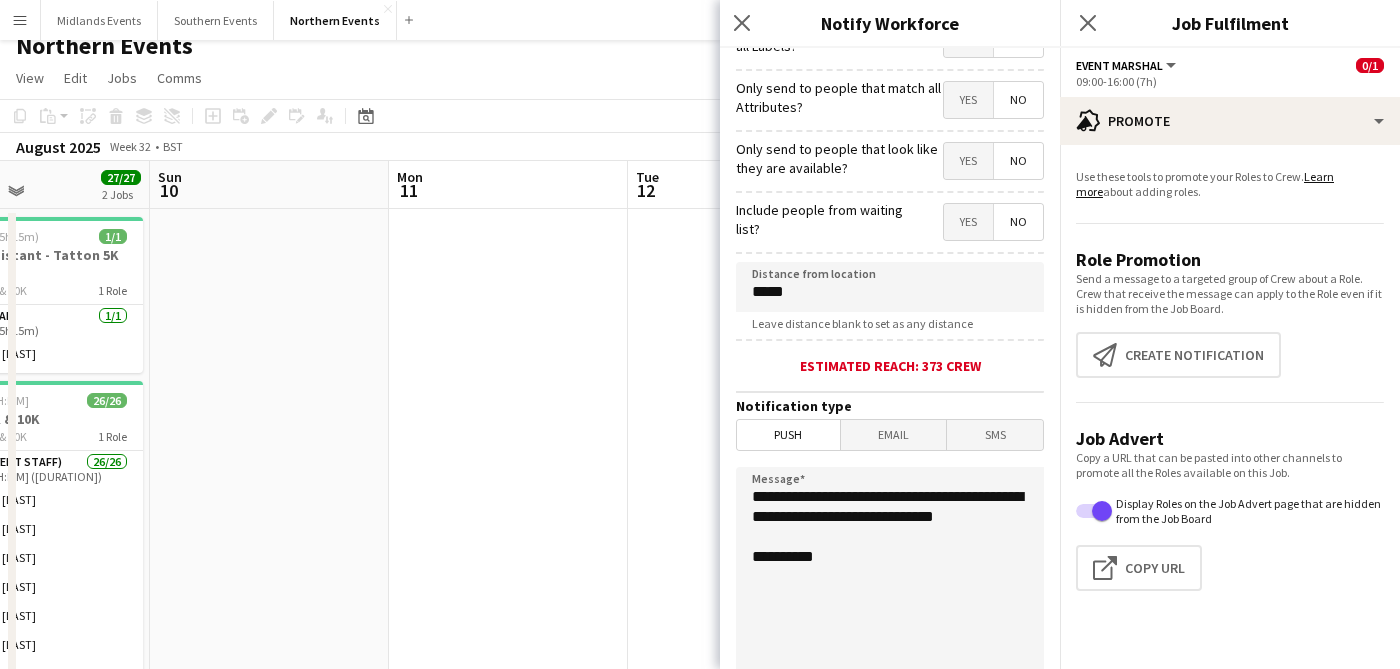 scroll, scrollTop: 222, scrollLeft: 0, axis: vertical 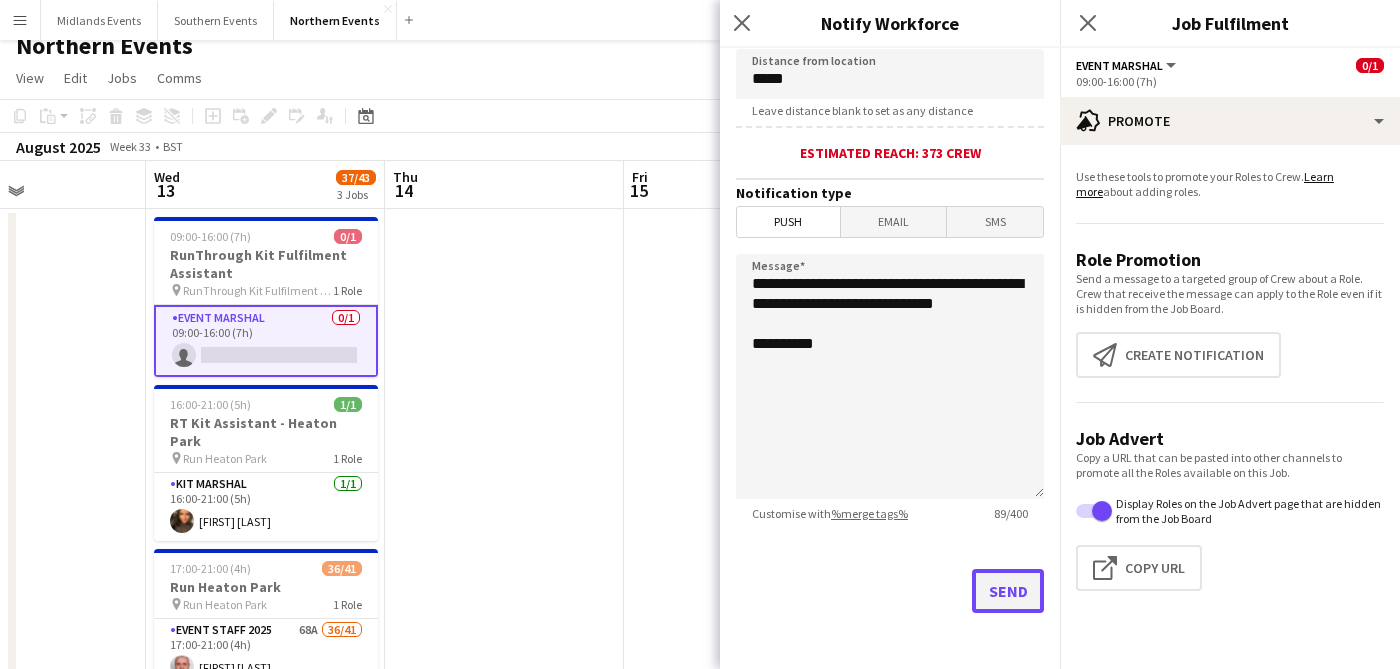 click on "Send" 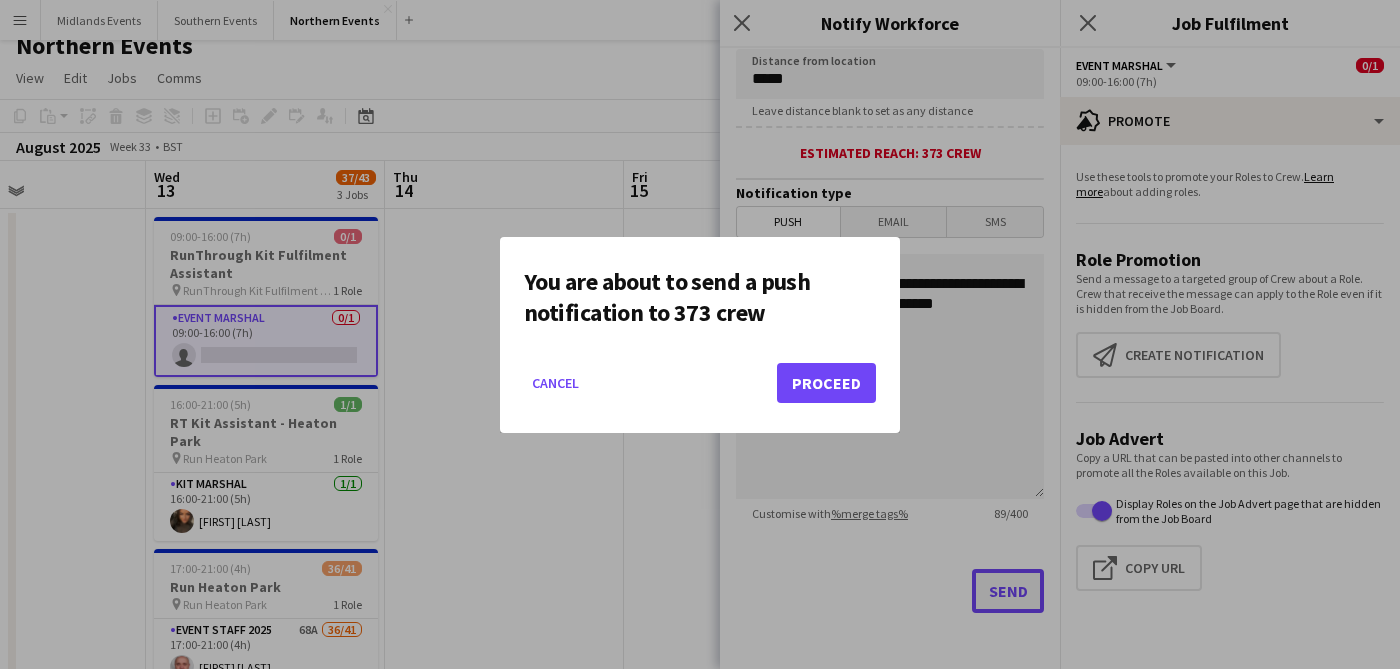 scroll, scrollTop: 0, scrollLeft: 0, axis: both 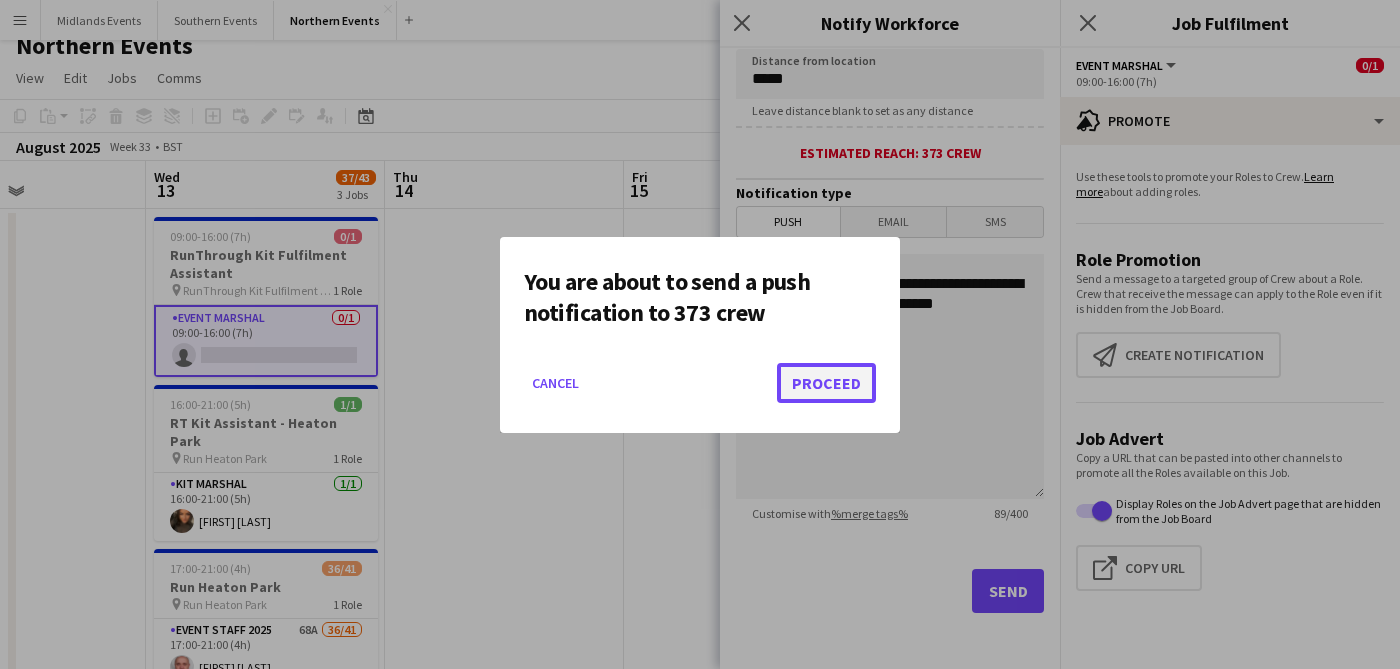 click on "Proceed" 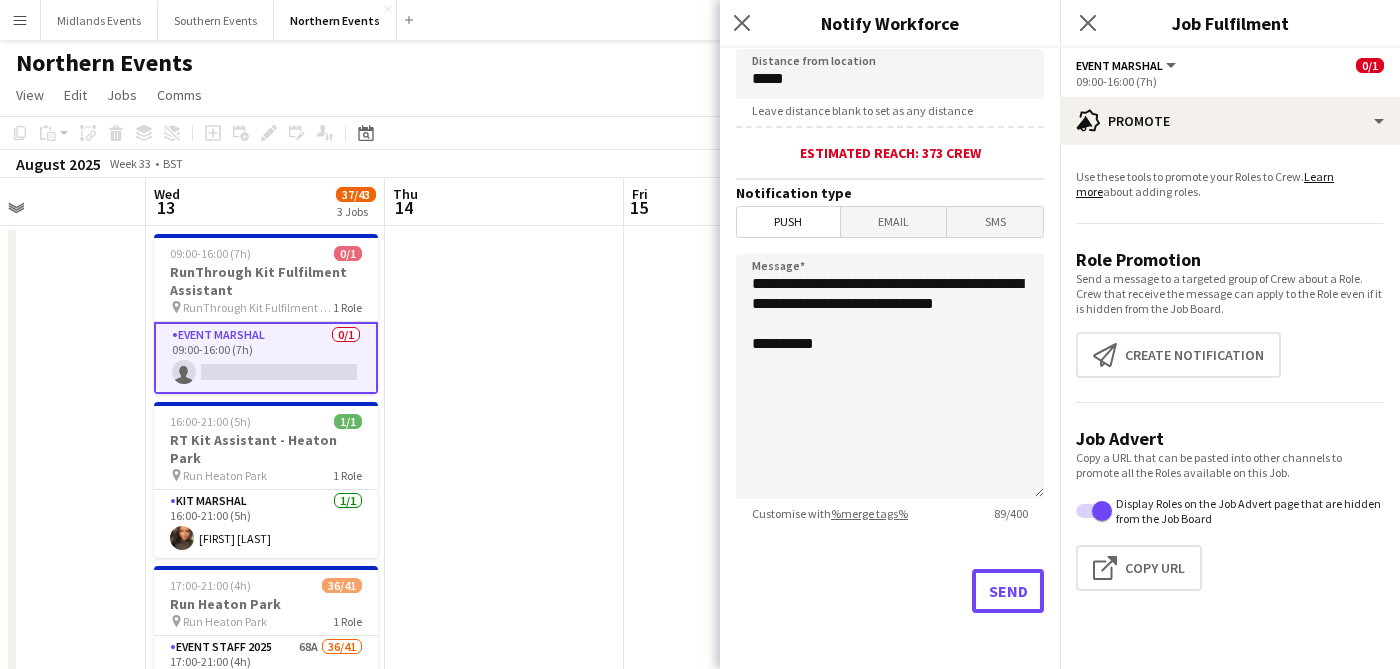 scroll, scrollTop: 17, scrollLeft: 0, axis: vertical 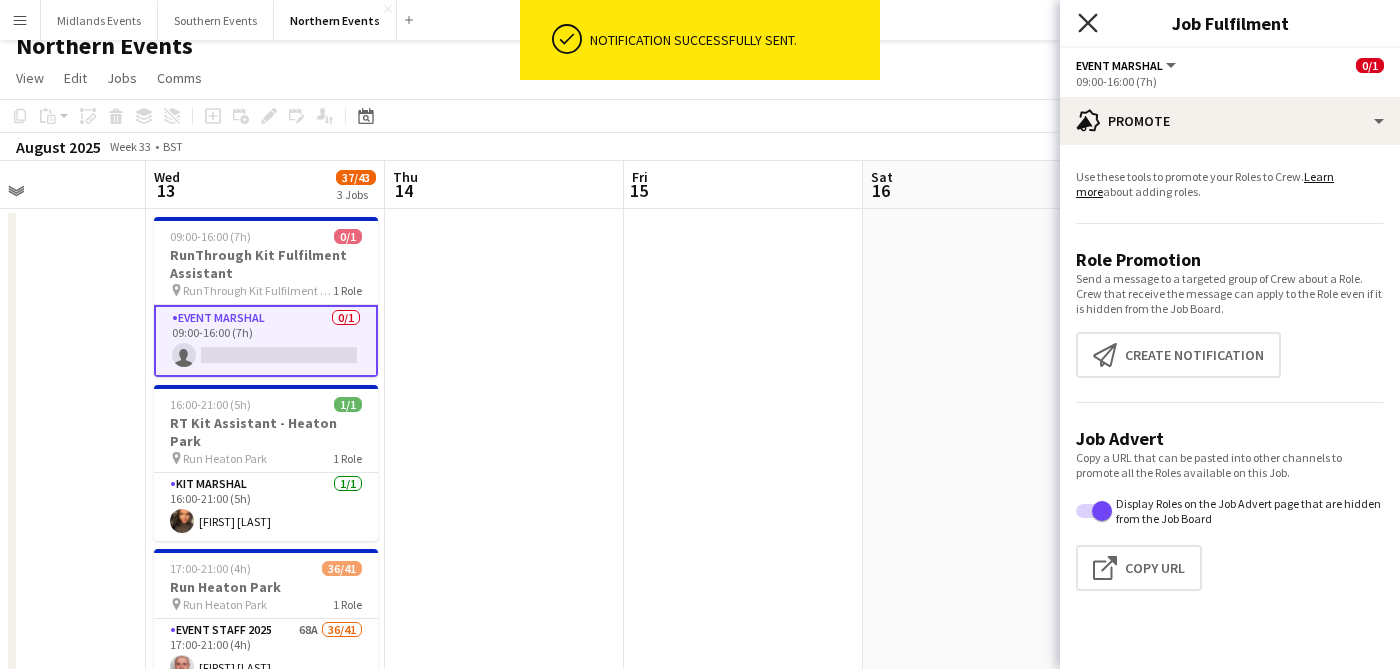 click on "Close pop-in" 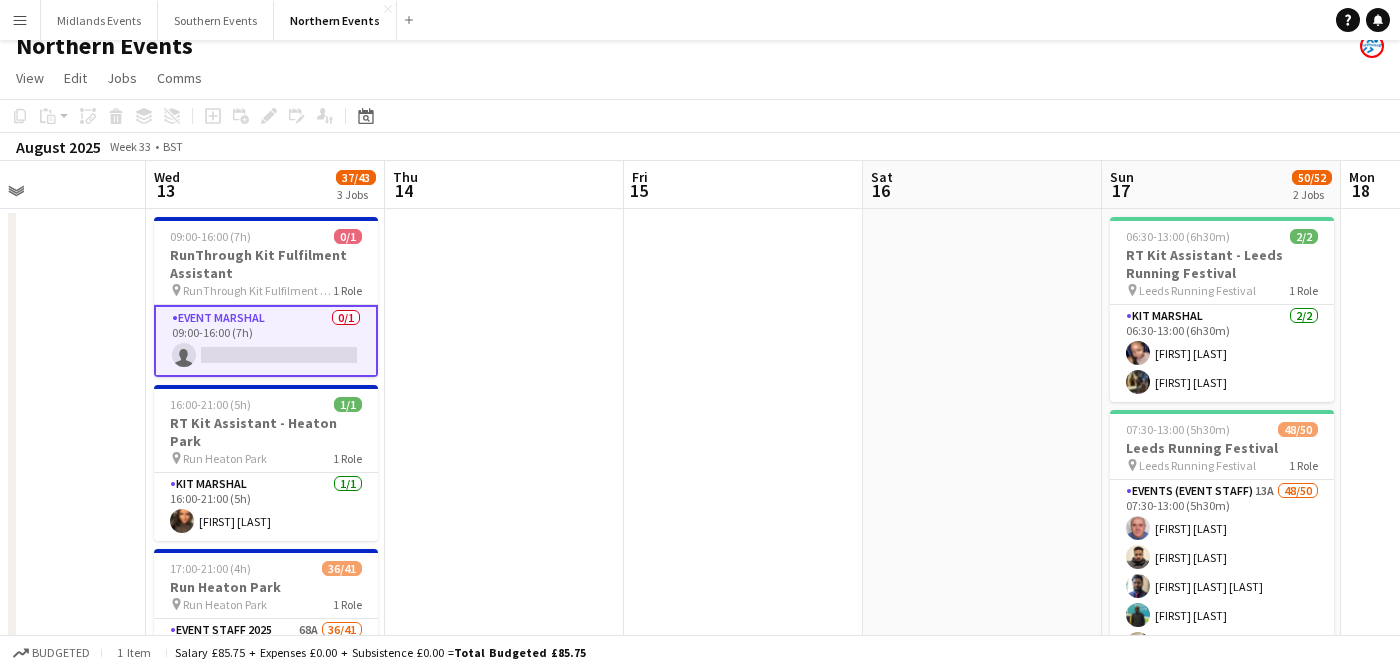 scroll, scrollTop: 0, scrollLeft: 0, axis: both 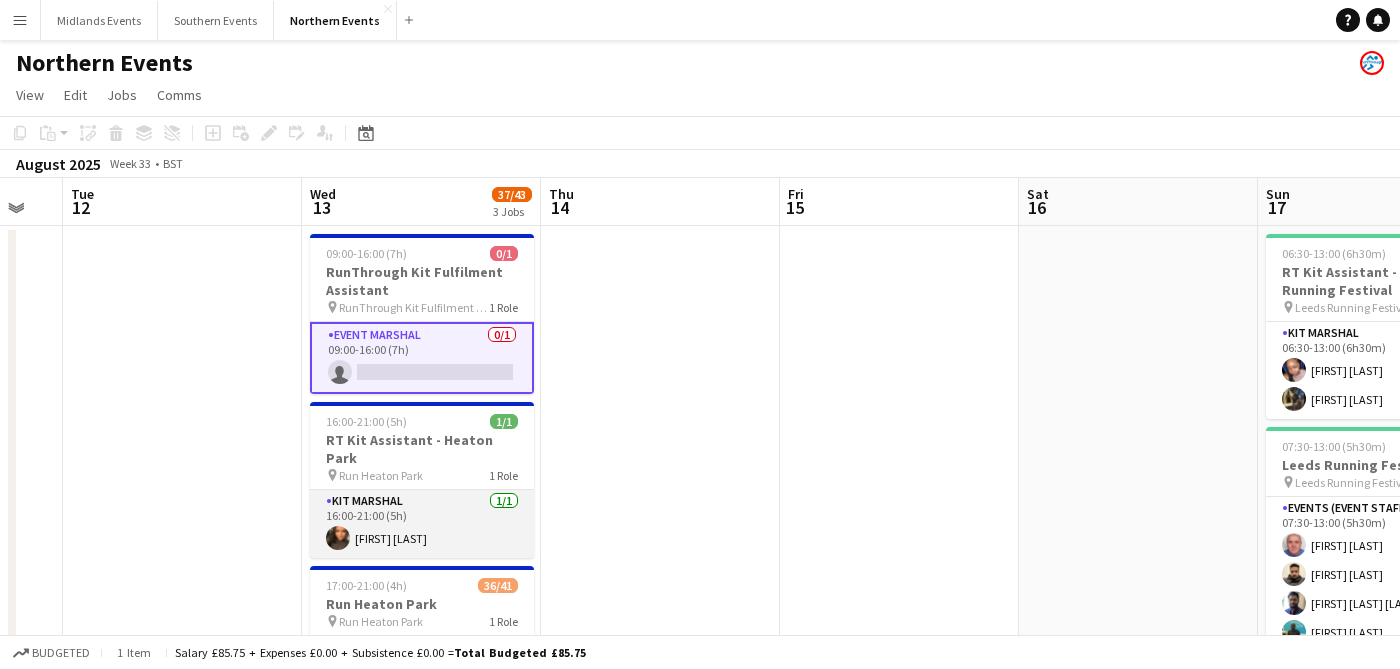 click on "[ROLE] [NUMBER]/[NUMBER] [HH:MM]-[HH:MM] ([DURATION])
[FIRST] [LAST]" at bounding box center [422, 524] 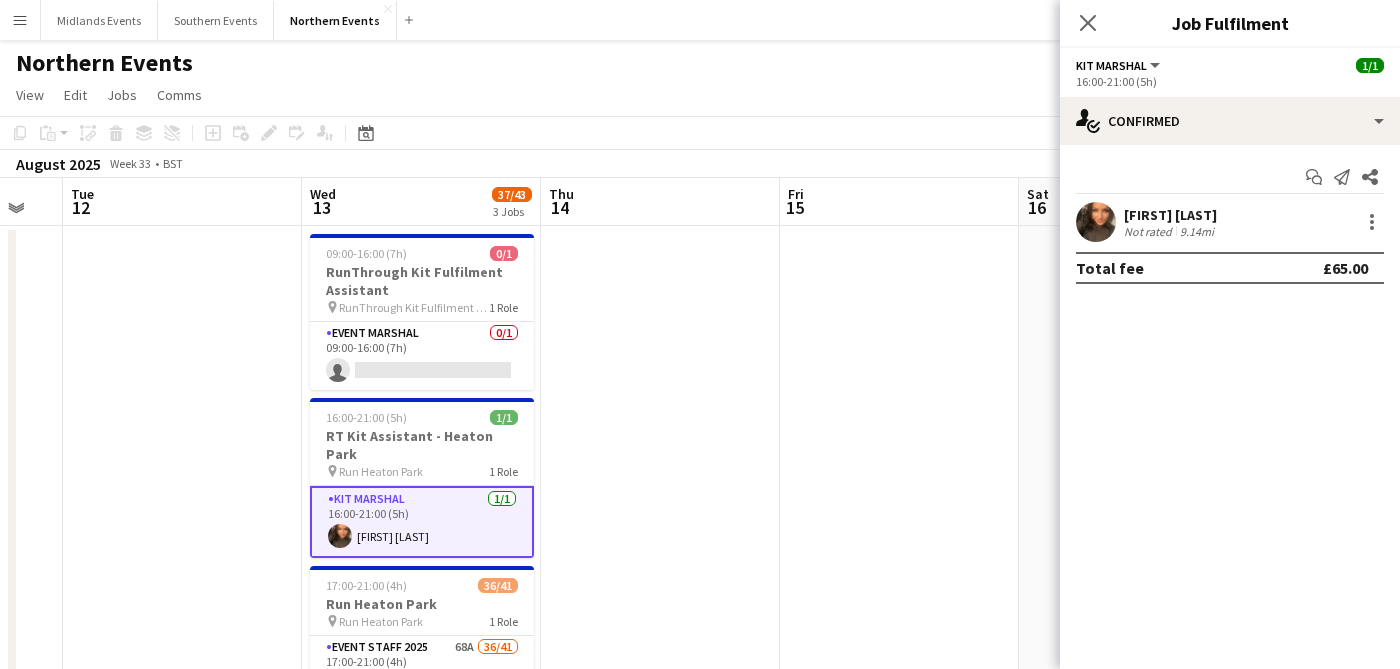 click on "Not rated" at bounding box center (1150, 231) 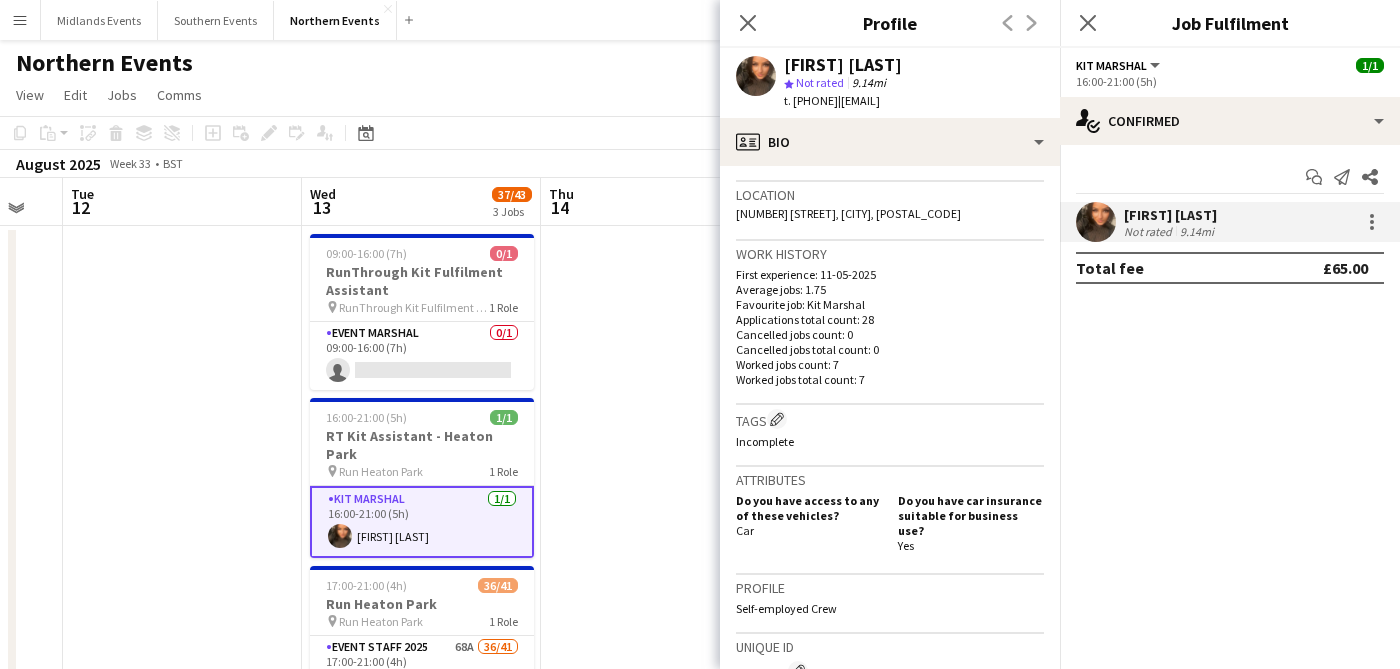 scroll, scrollTop: 785, scrollLeft: 0, axis: vertical 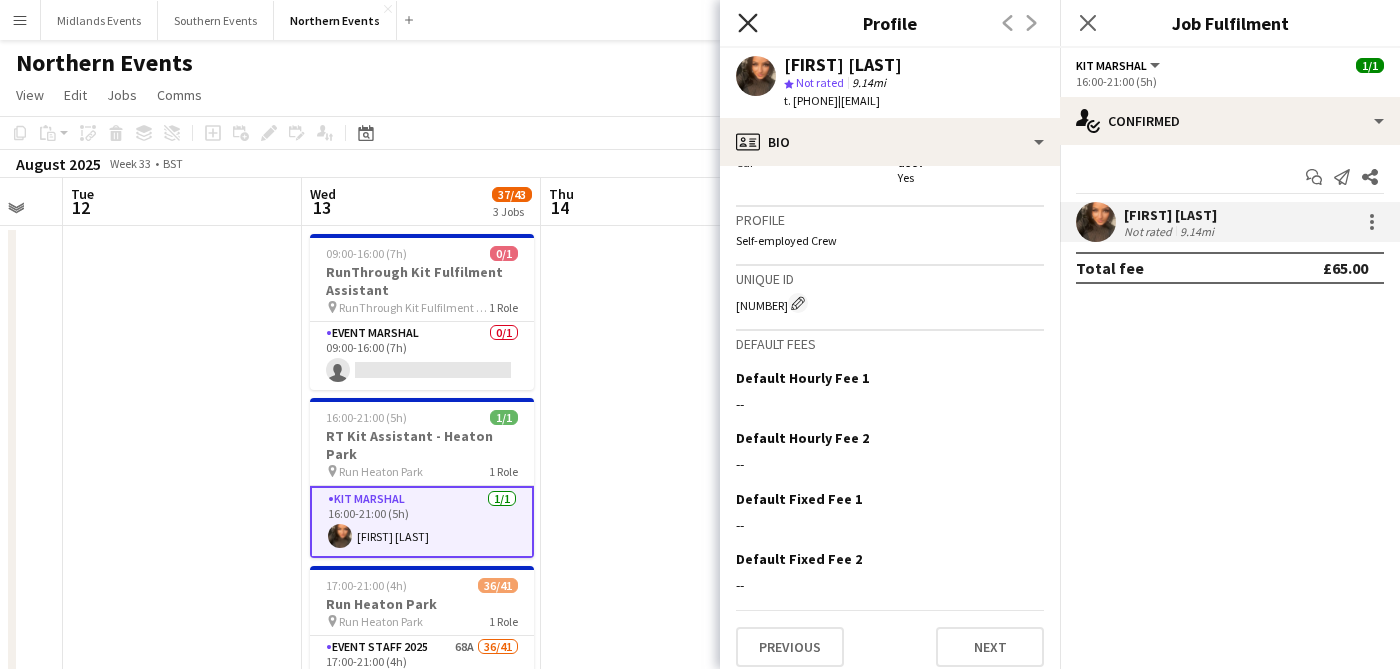 click 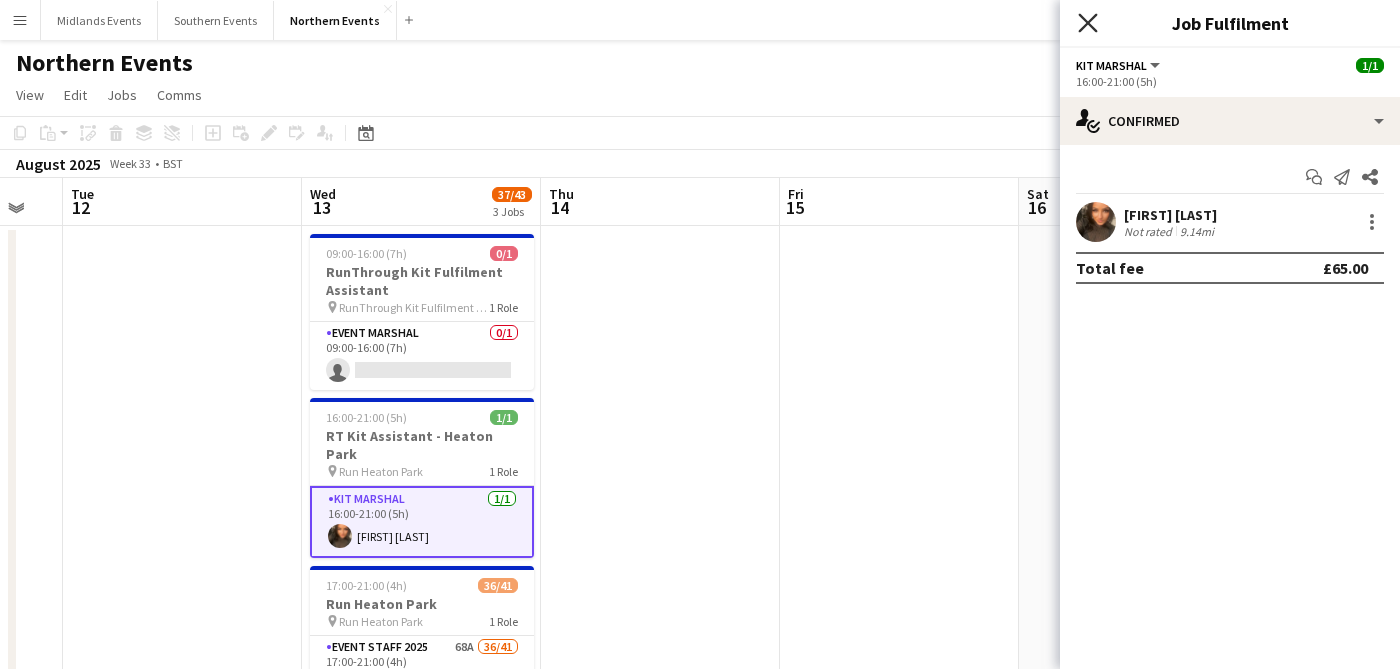 click 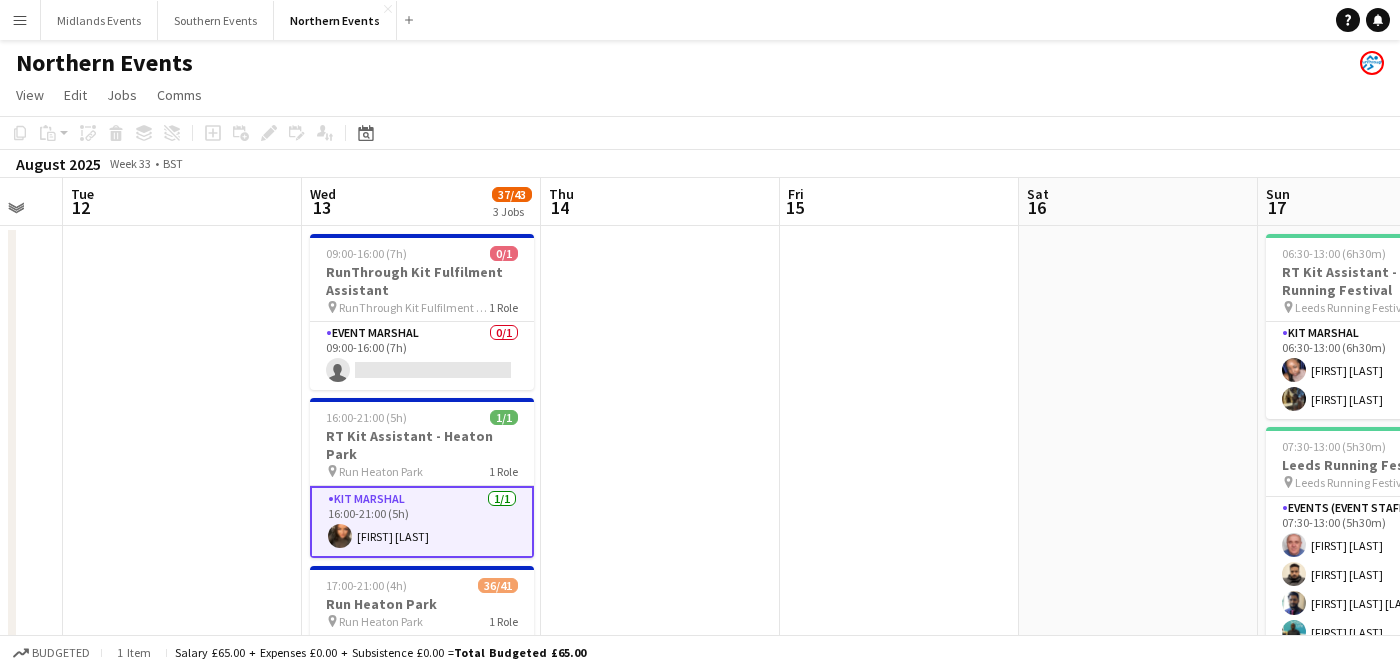 click at bounding box center (660, 744) 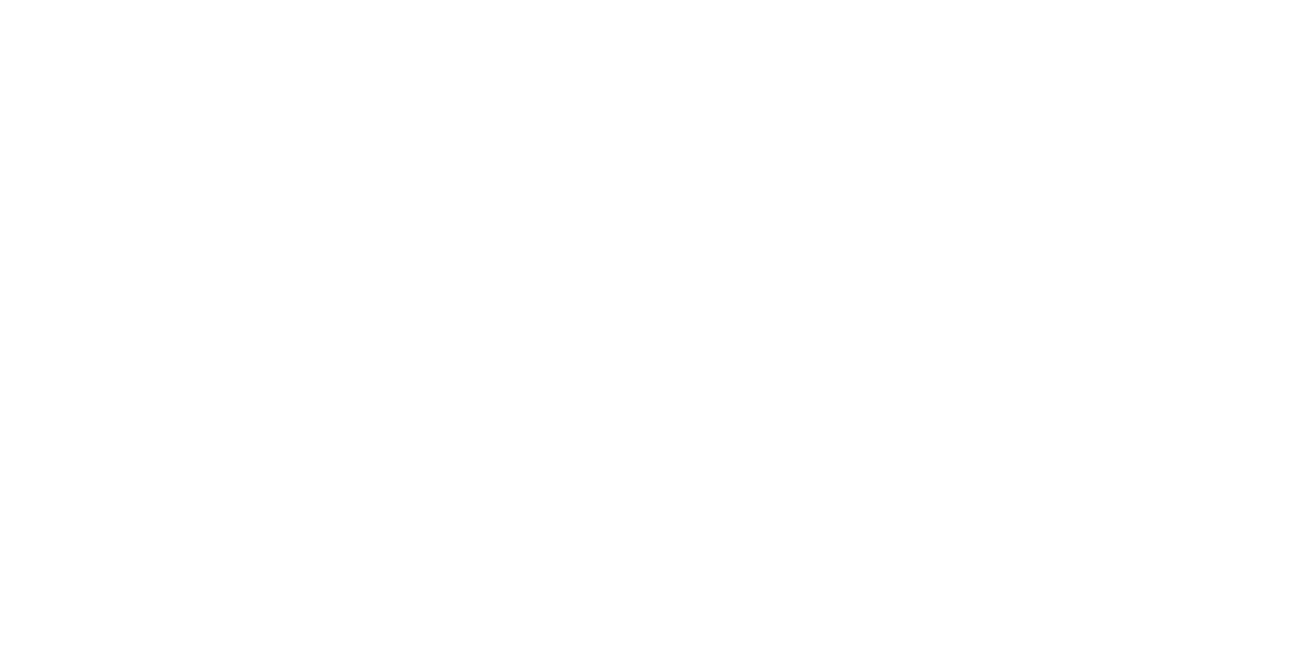 scroll, scrollTop: 0, scrollLeft: 0, axis: both 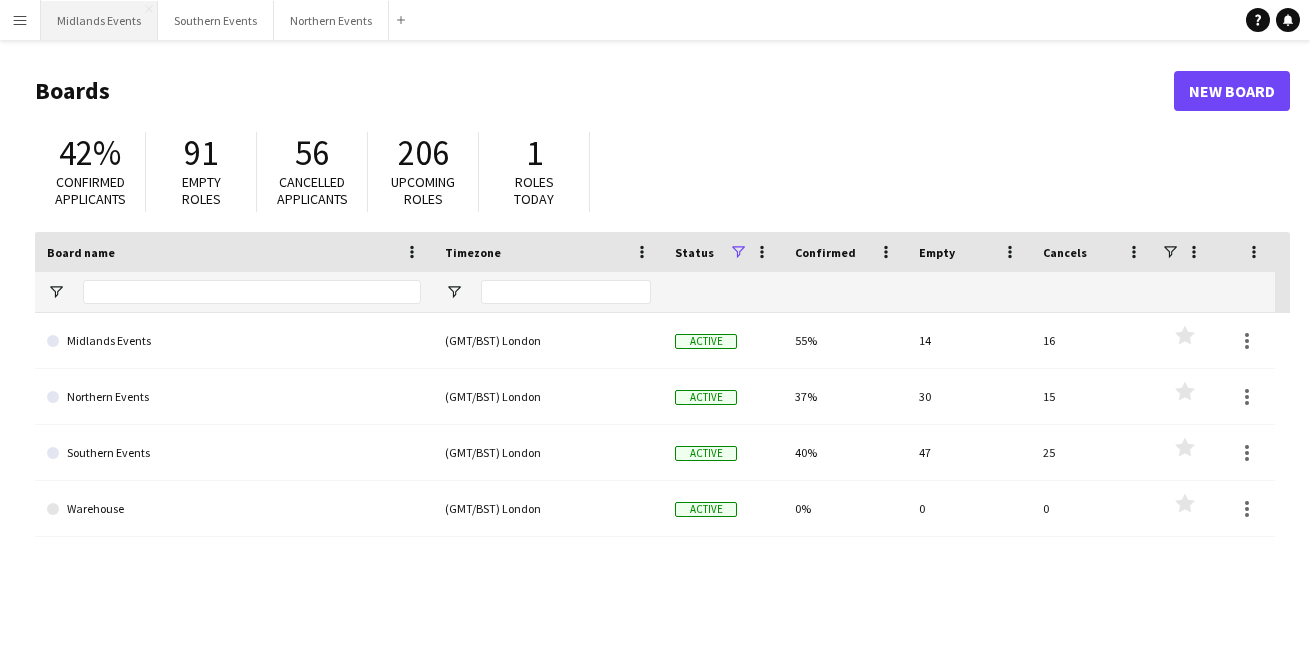 click on "Midlands Events
Close" at bounding box center (99, 20) 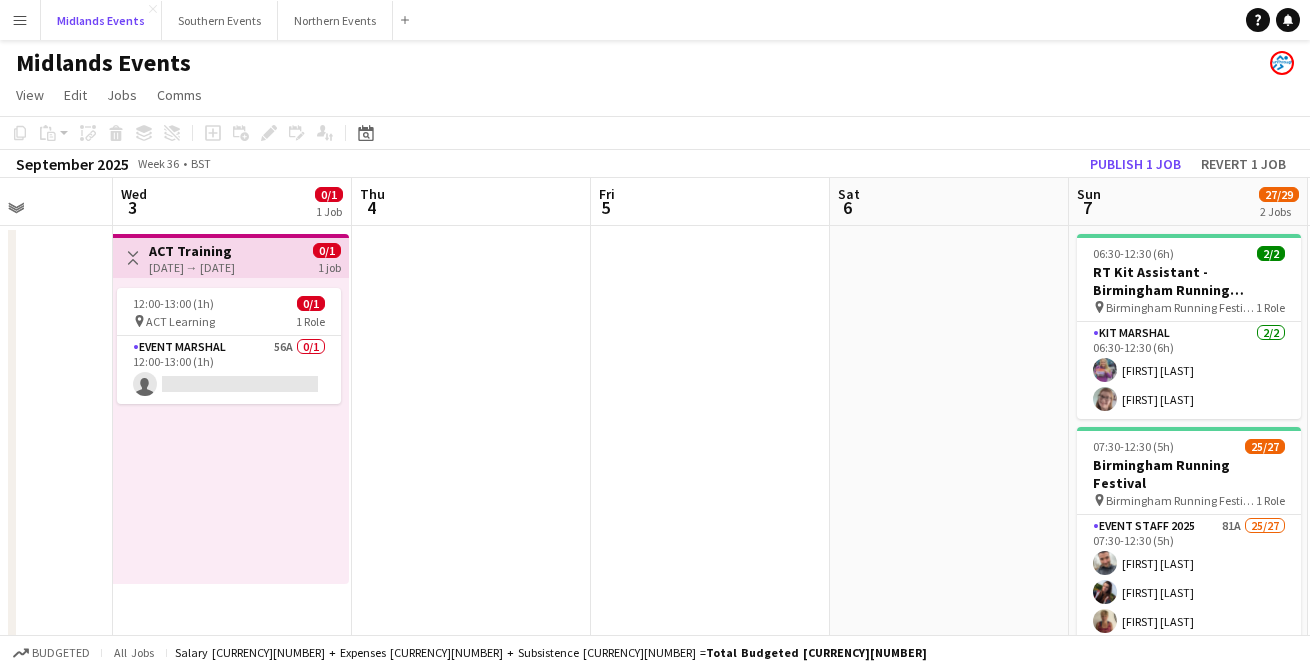 scroll, scrollTop: 0, scrollLeft: 898, axis: horizontal 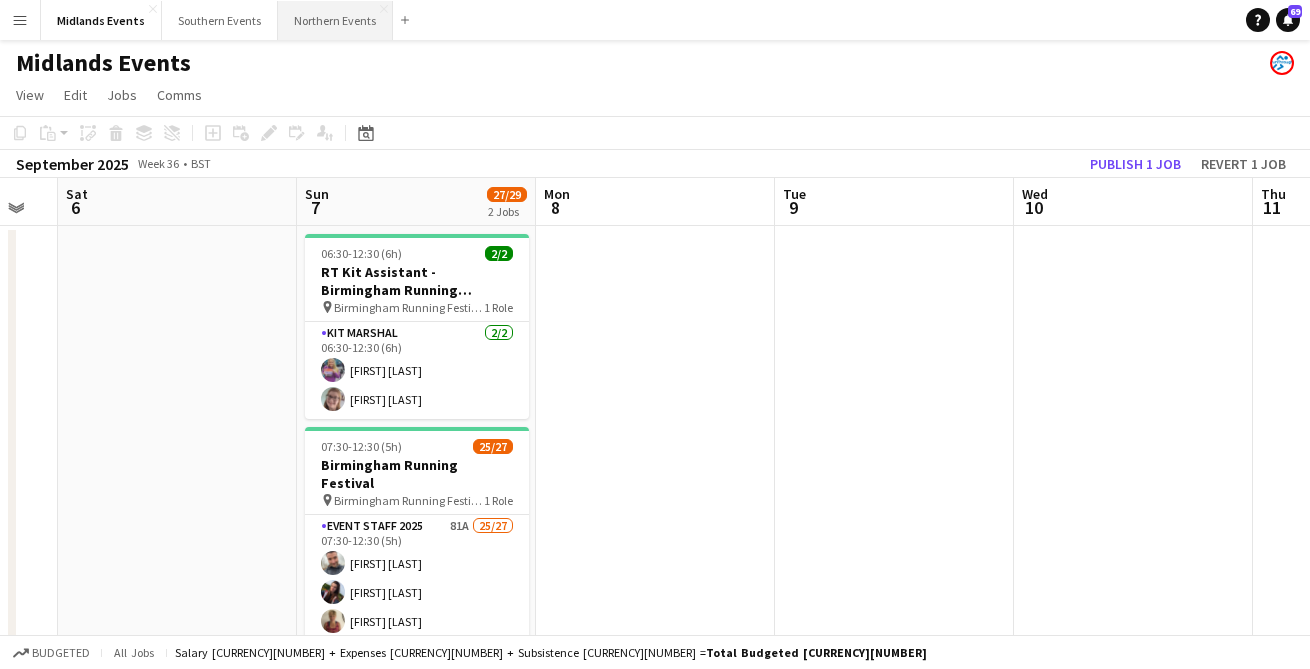 click on "Northern Events
Close" at bounding box center (335, 20) 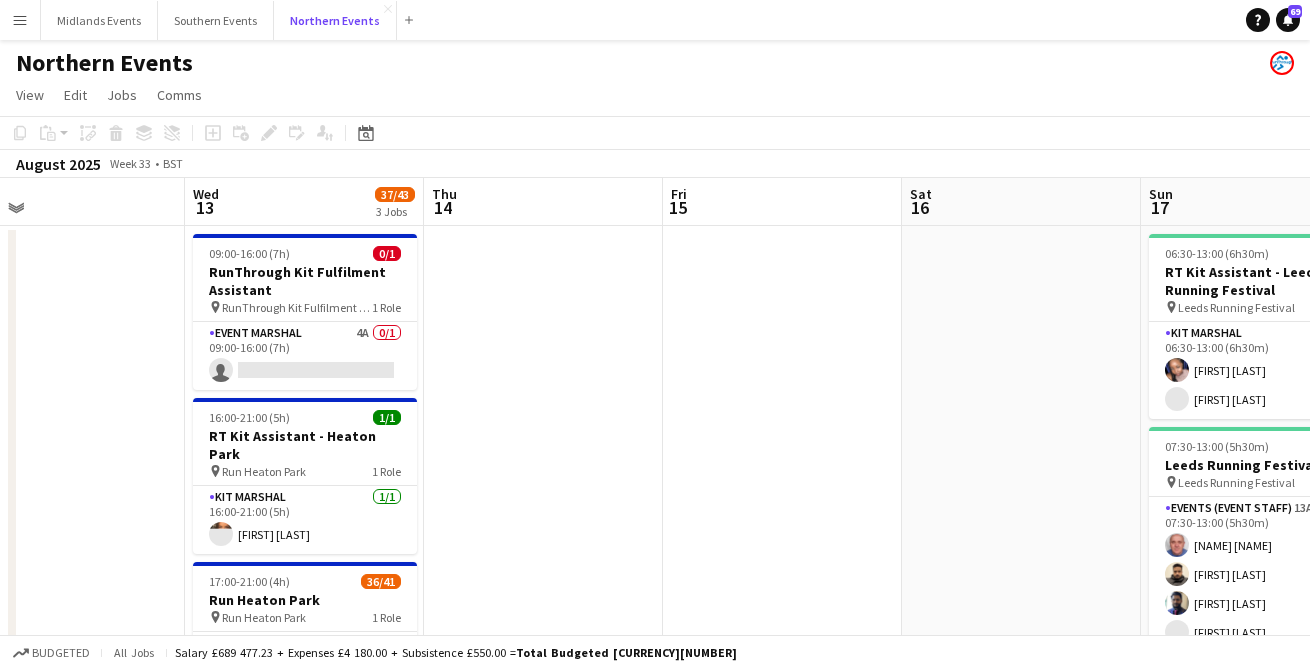 scroll, scrollTop: 0, scrollLeft: 837, axis: horizontal 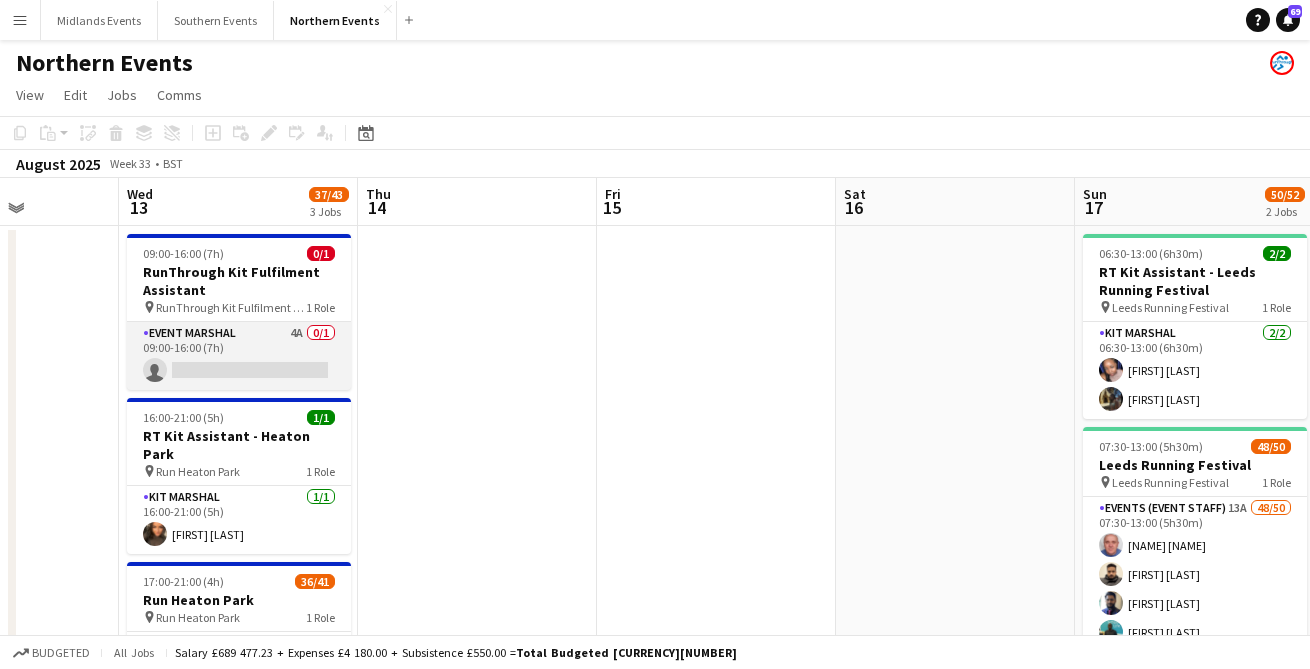 click on "Event Marshal   4A   0/1   09:00-16:00 (7h)
single-neutral-actions" at bounding box center [239, 356] 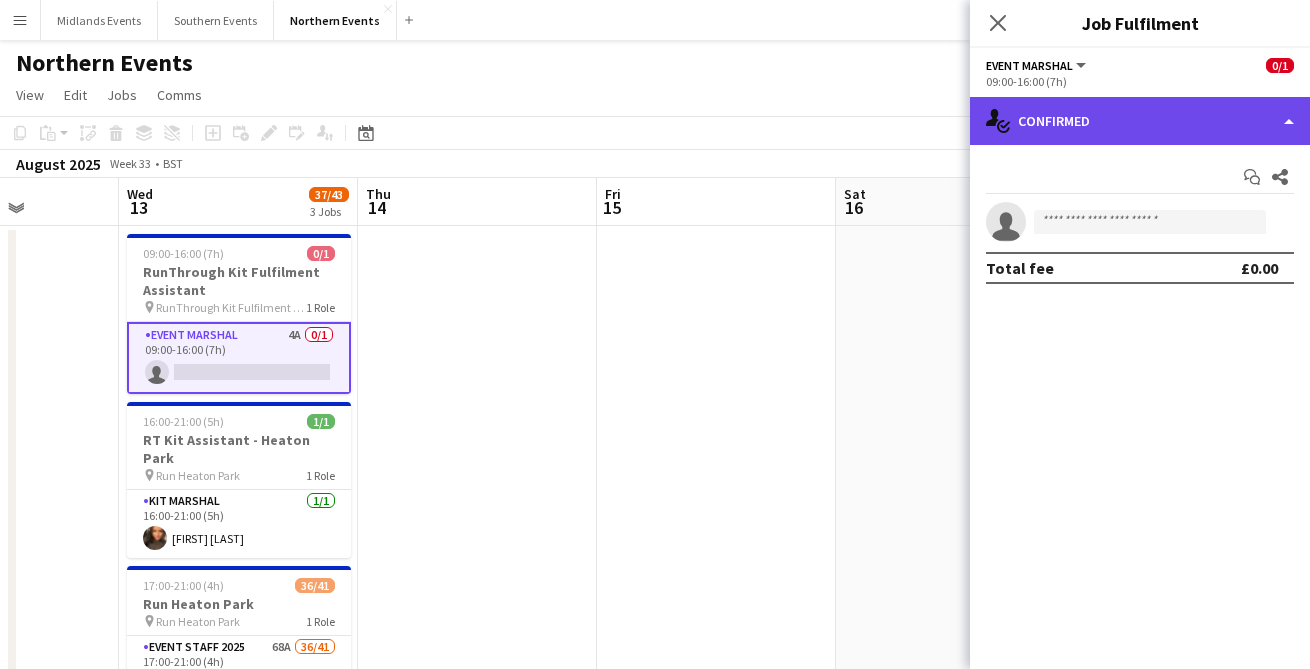 click on "single-neutral-actions-check-2
Confirmed" 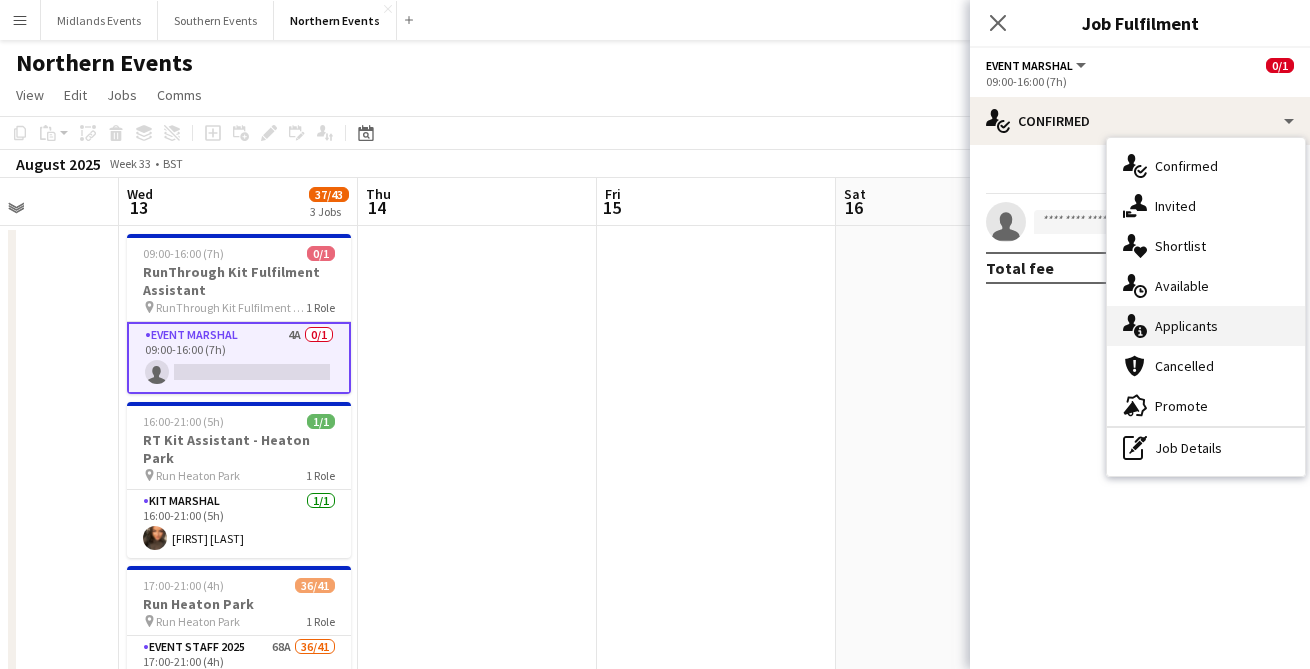 click on "single-neutral-actions-information
Applicants" at bounding box center [1206, 326] 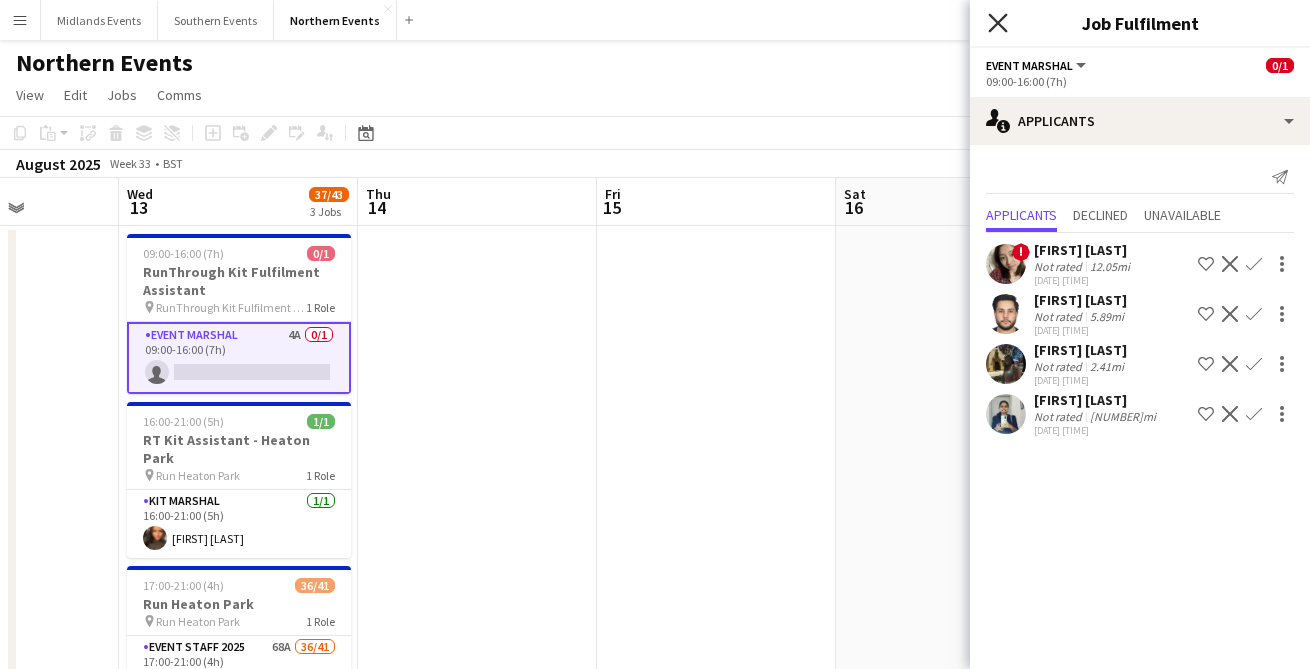 click on "Close pop-in" 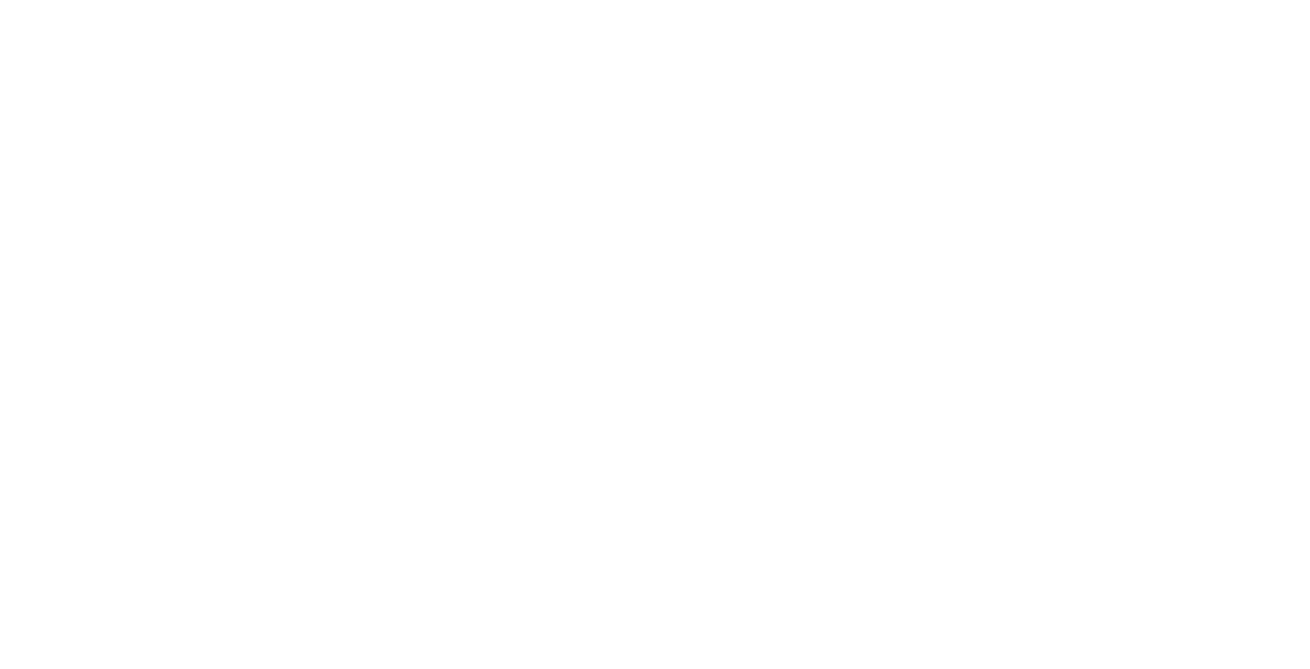 scroll, scrollTop: 0, scrollLeft: 0, axis: both 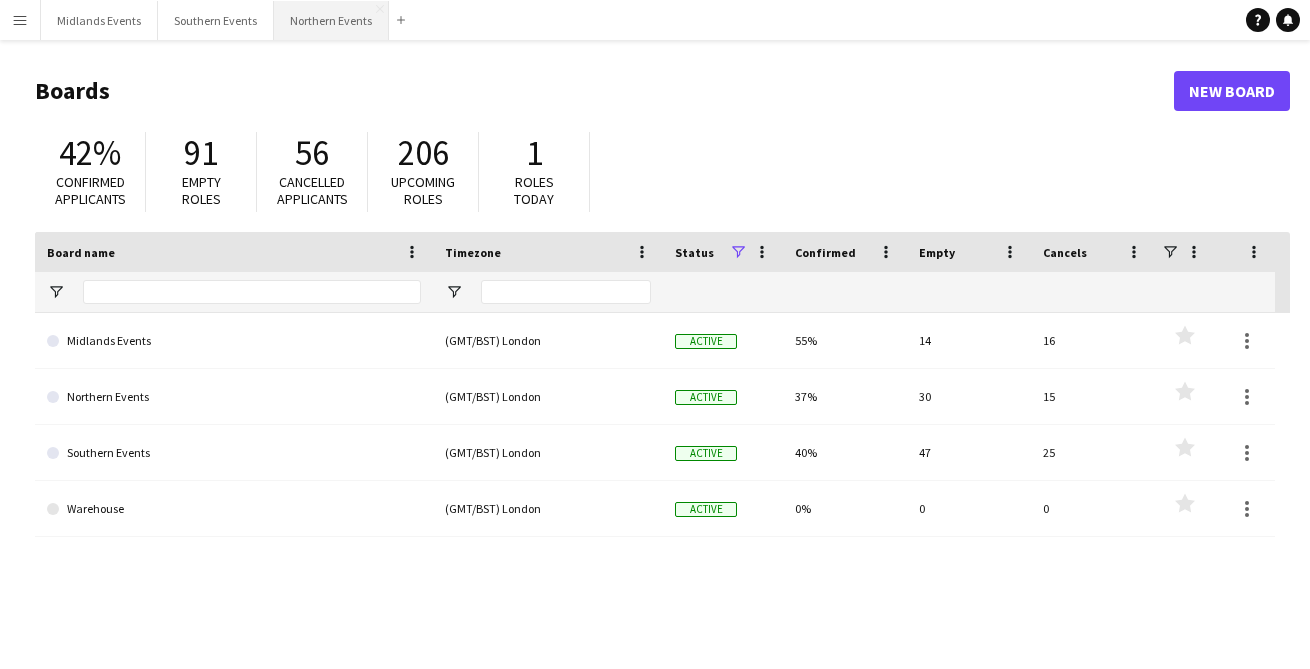 click on "Northern Events
Close" at bounding box center [331, 20] 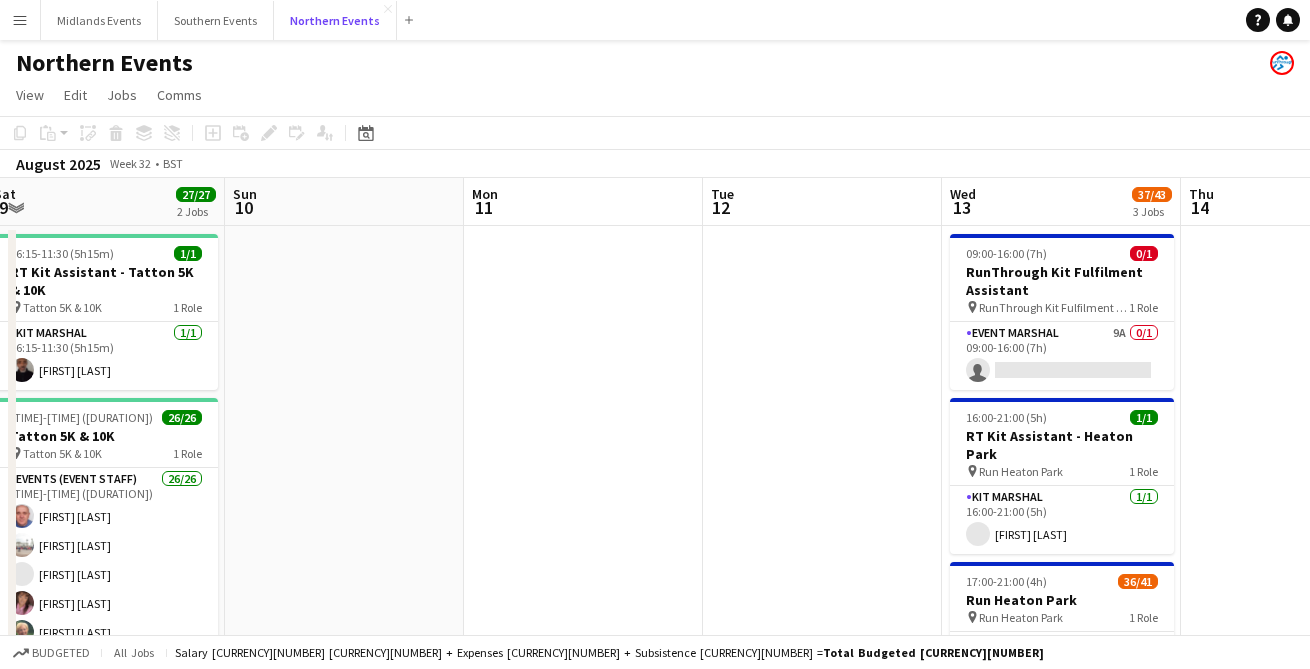 scroll, scrollTop: 0, scrollLeft: 735, axis: horizontal 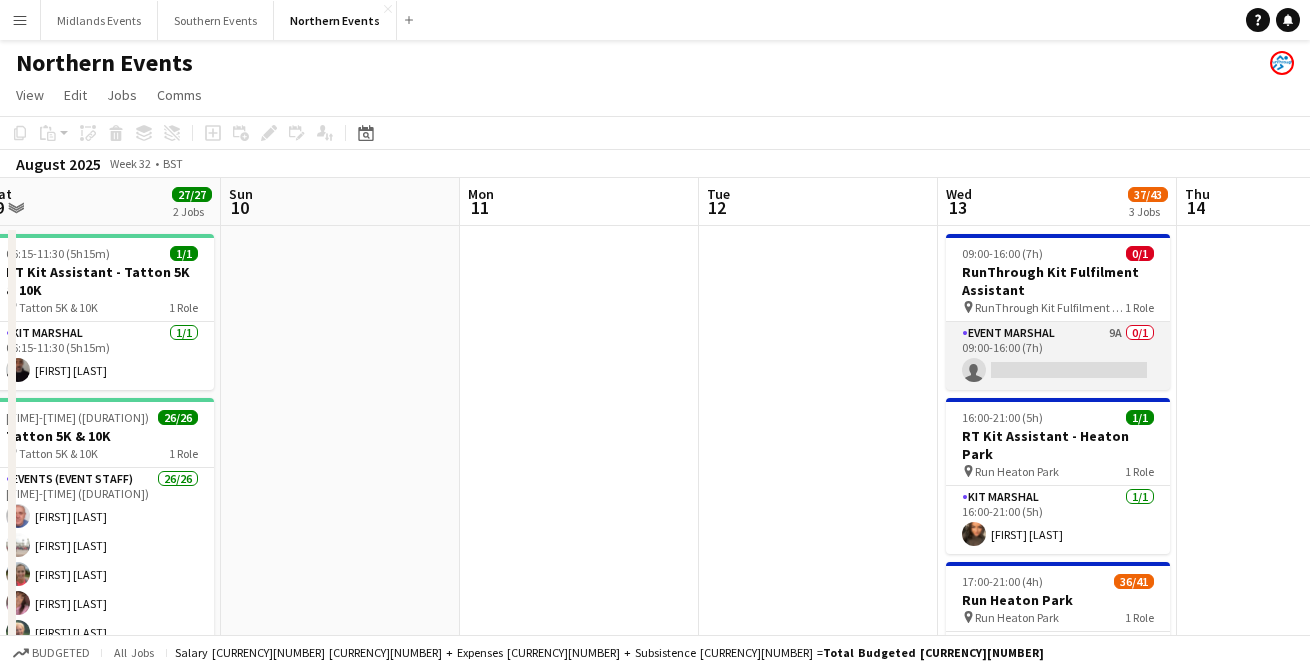 click on "Event Marshal   9A   0/1   09:00-16:00 (7h)
single-neutral-actions" at bounding box center [1058, 356] 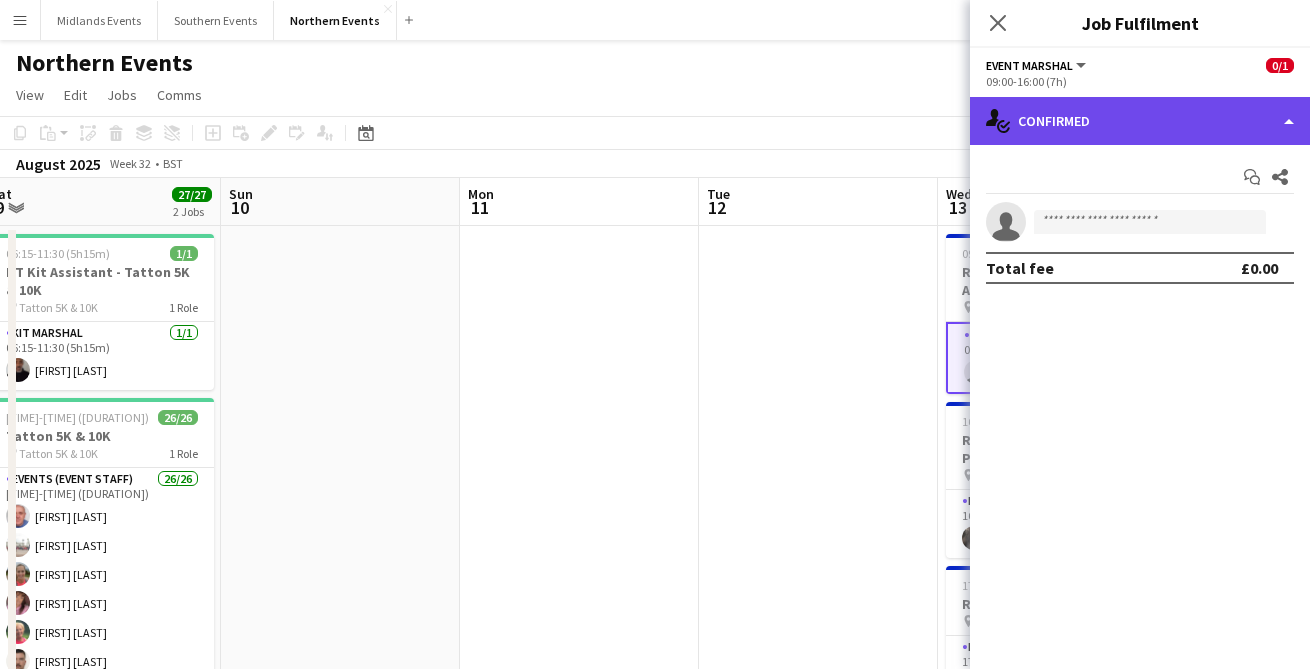 click on "single-neutral-actions-check-2
Confirmed" 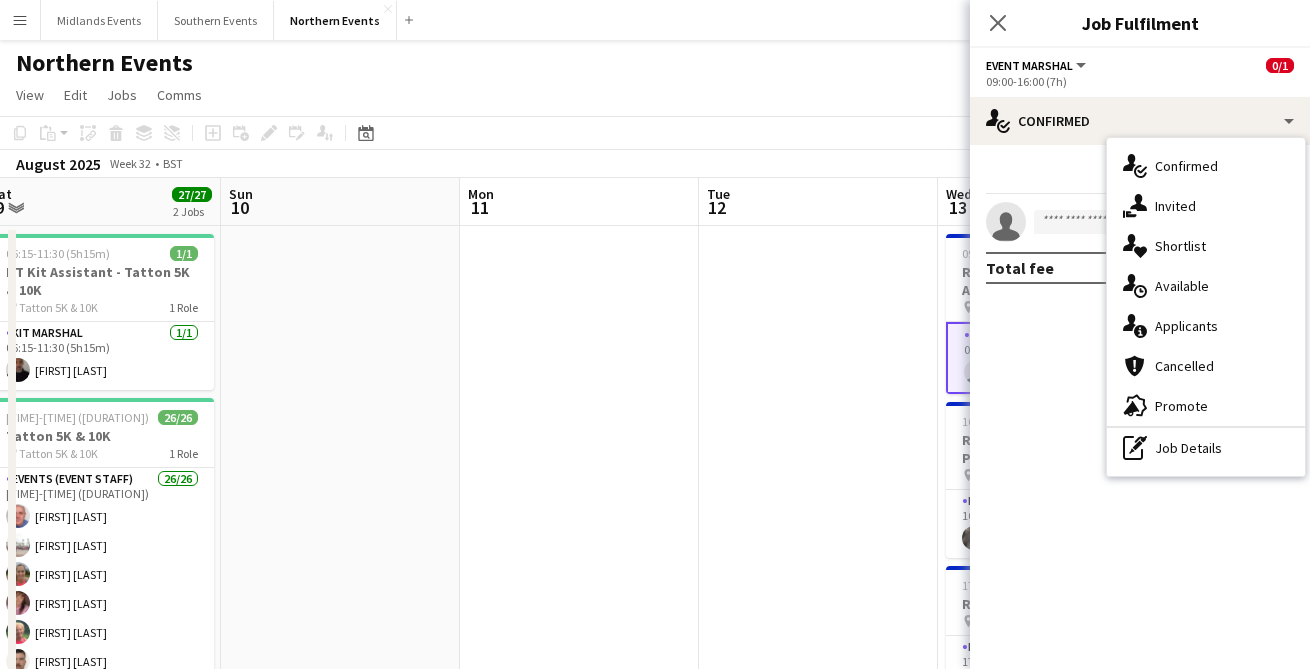 click on "single-neutral-actions-information
Applicants" at bounding box center (1206, 326) 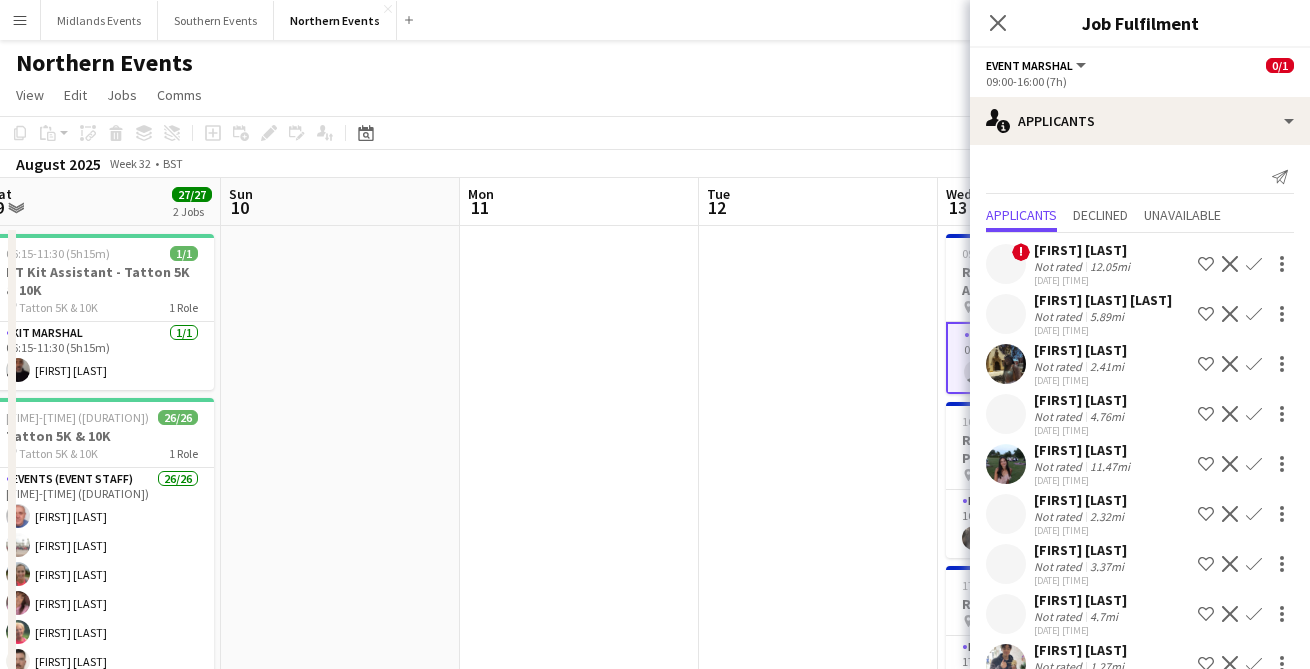 scroll, scrollTop: 38, scrollLeft: 0, axis: vertical 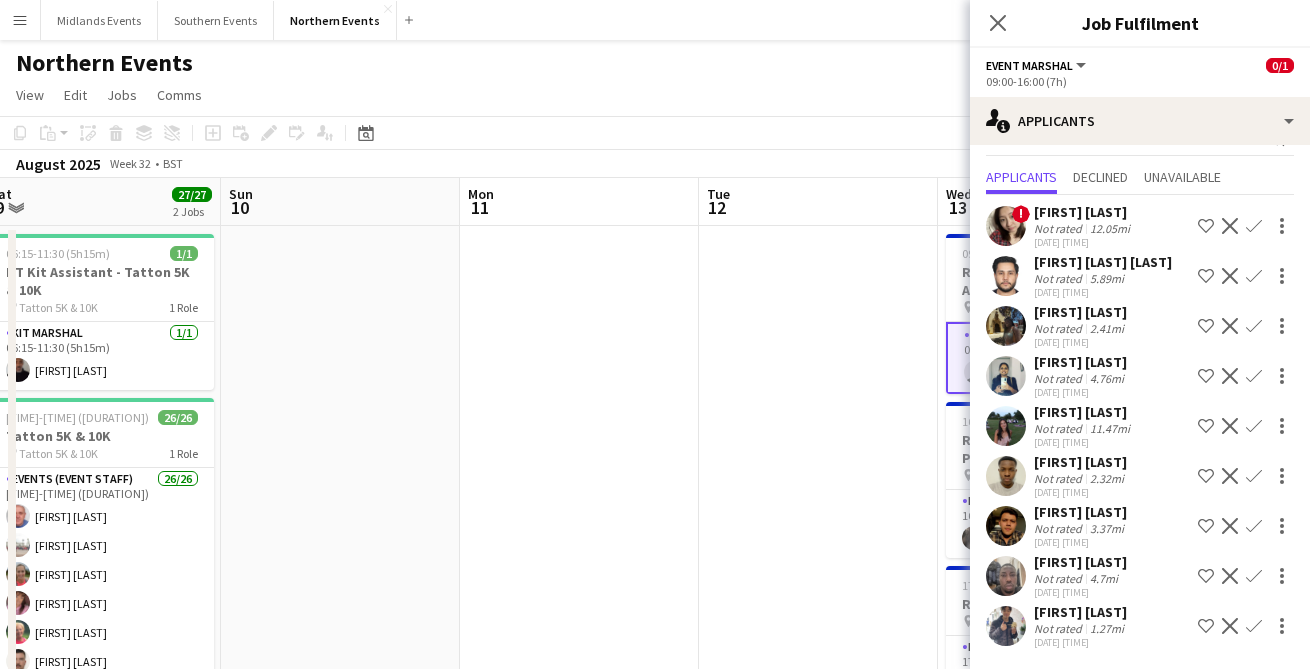 click on "07-08-2025 15:41" at bounding box center [1081, 492] 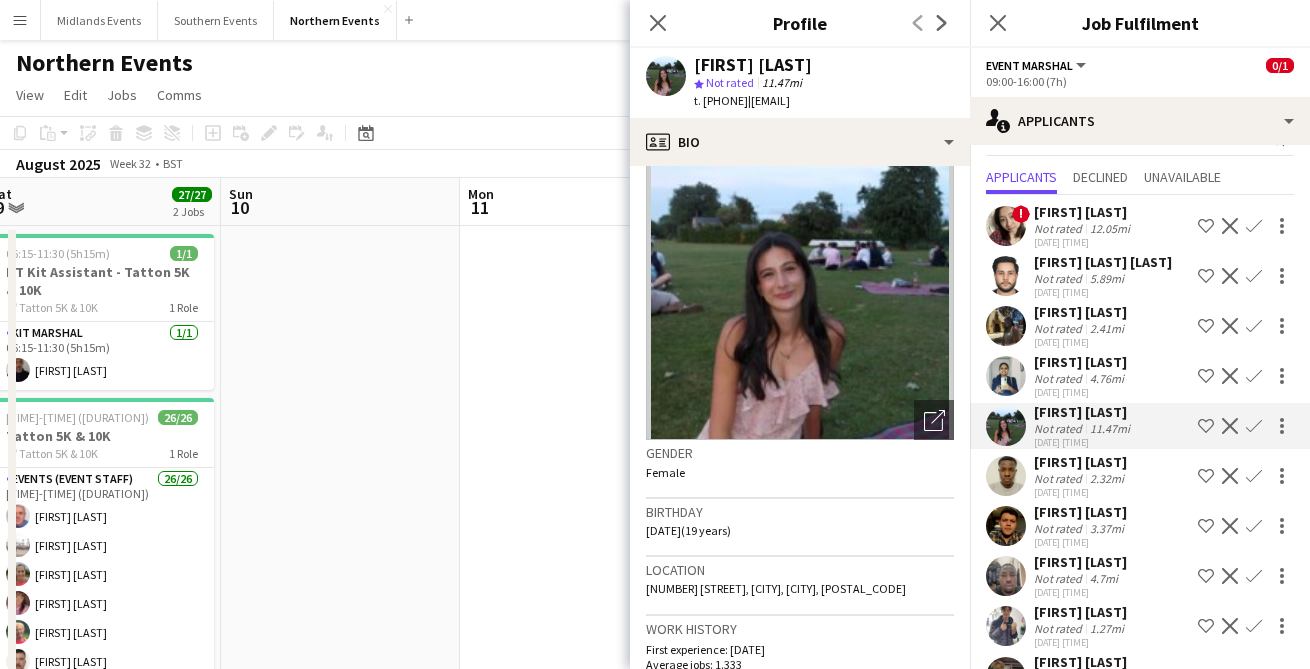 scroll, scrollTop: 61, scrollLeft: 0, axis: vertical 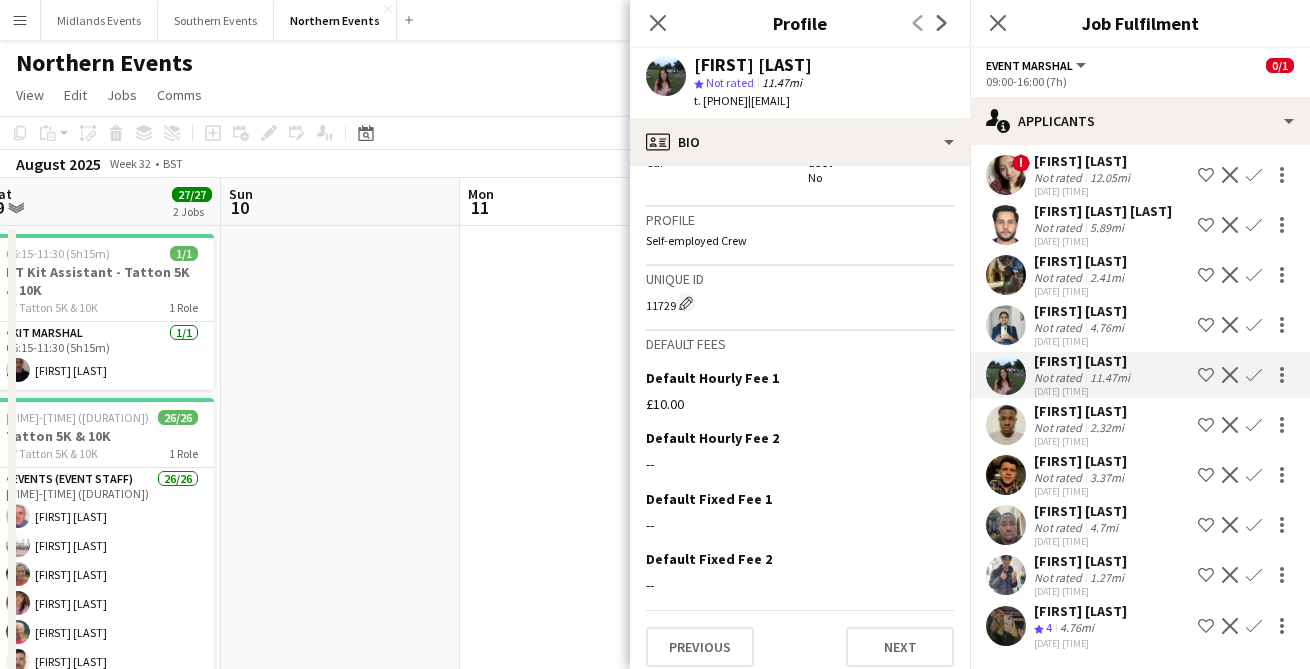 click on "4.76mi" 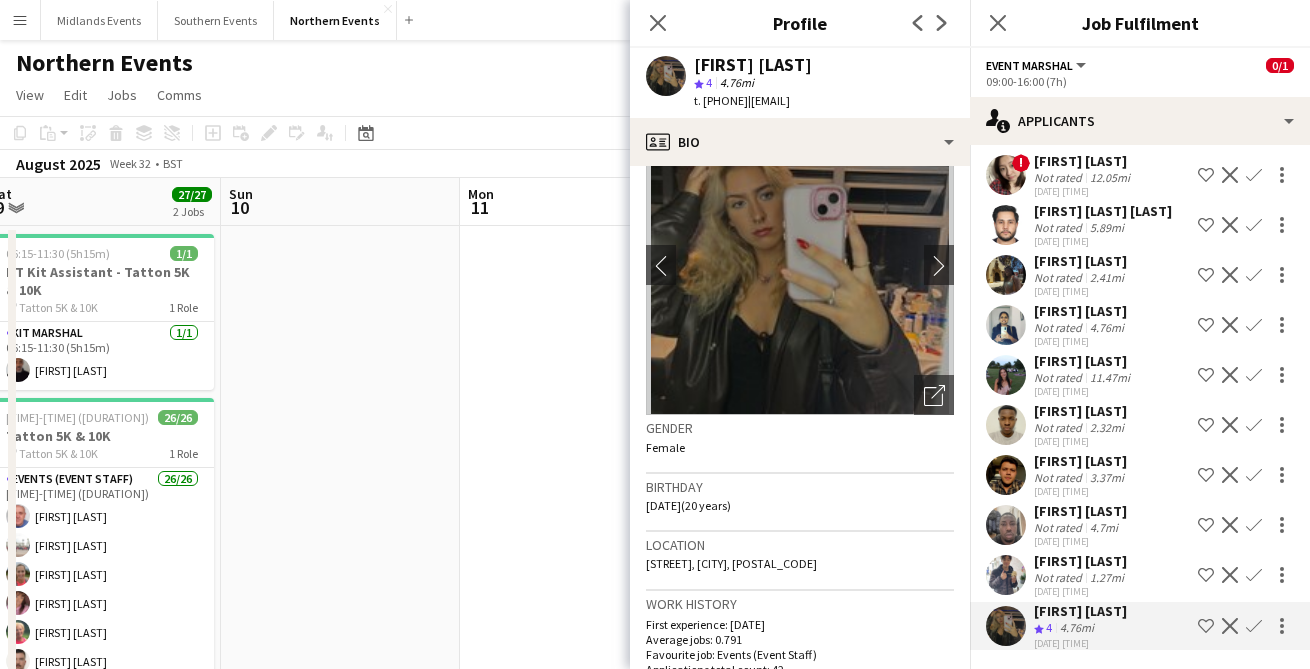 scroll, scrollTop: 0, scrollLeft: 0, axis: both 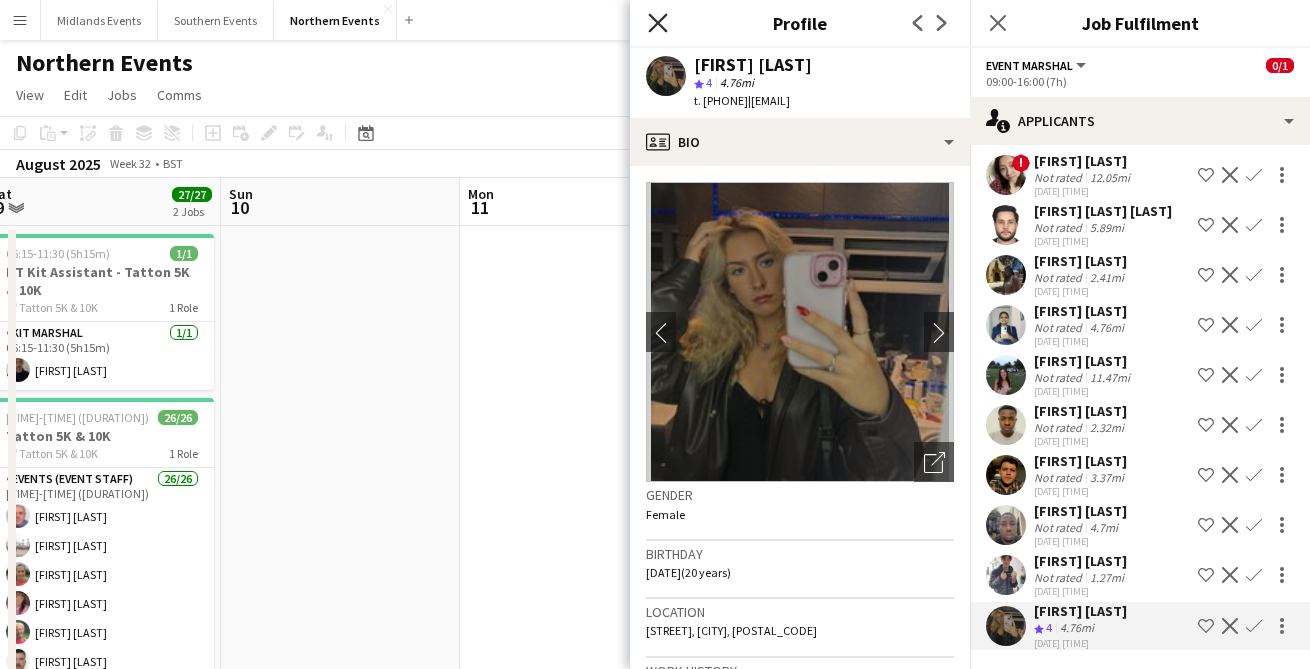 click on "Close pop-in" 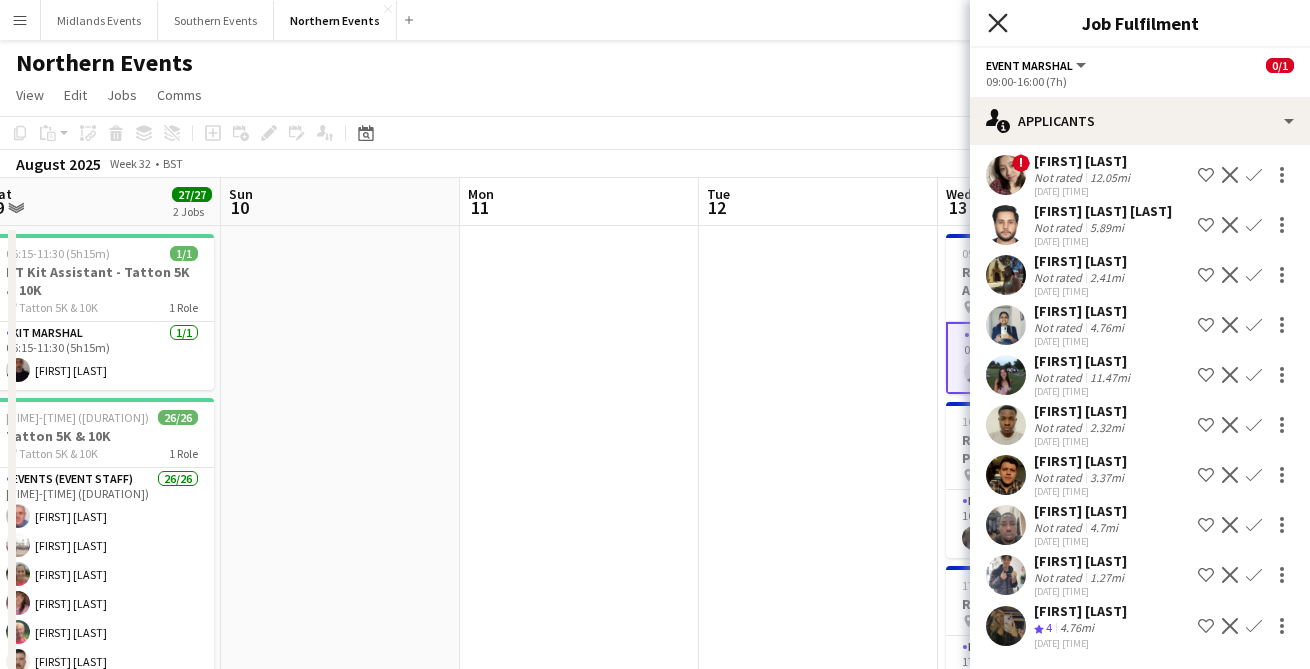 click 